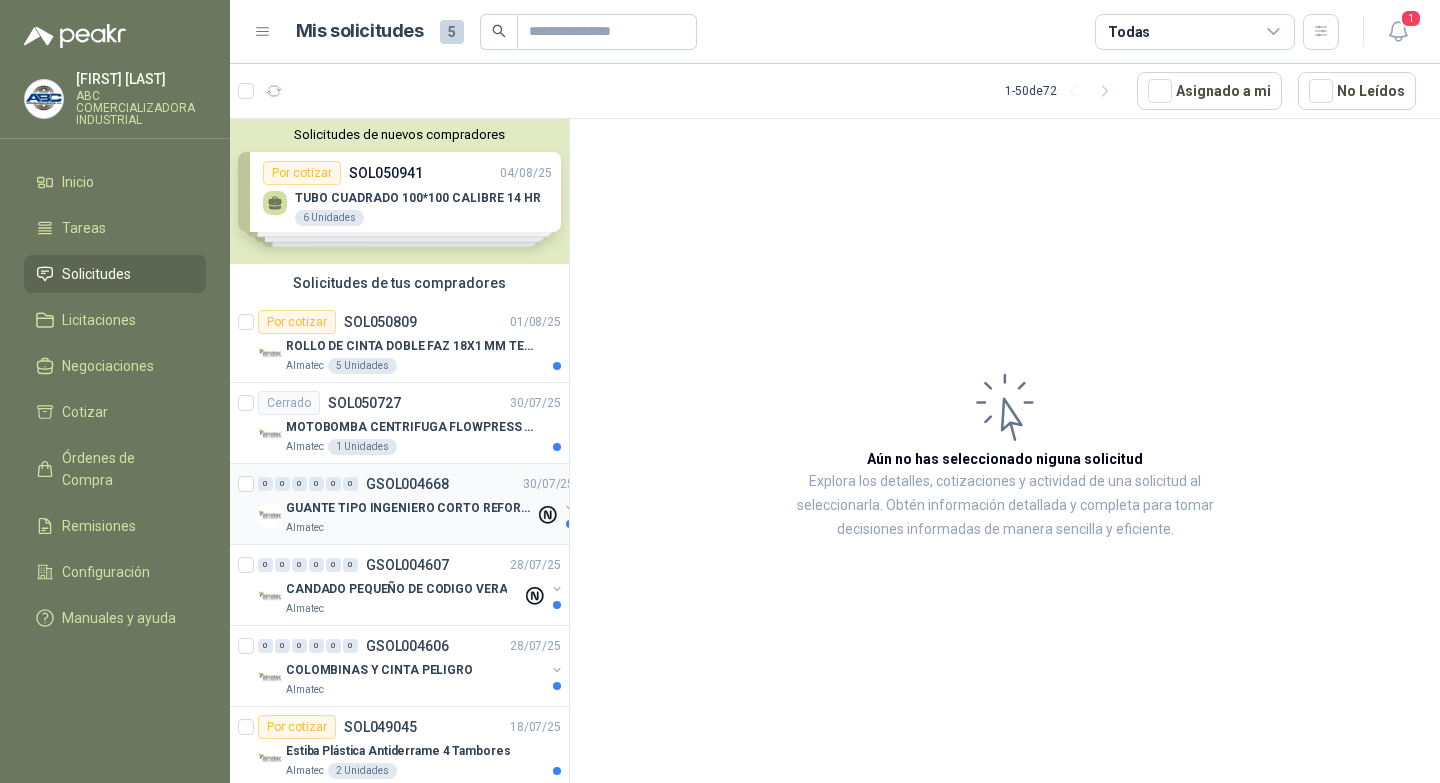 scroll, scrollTop: 0, scrollLeft: 0, axis: both 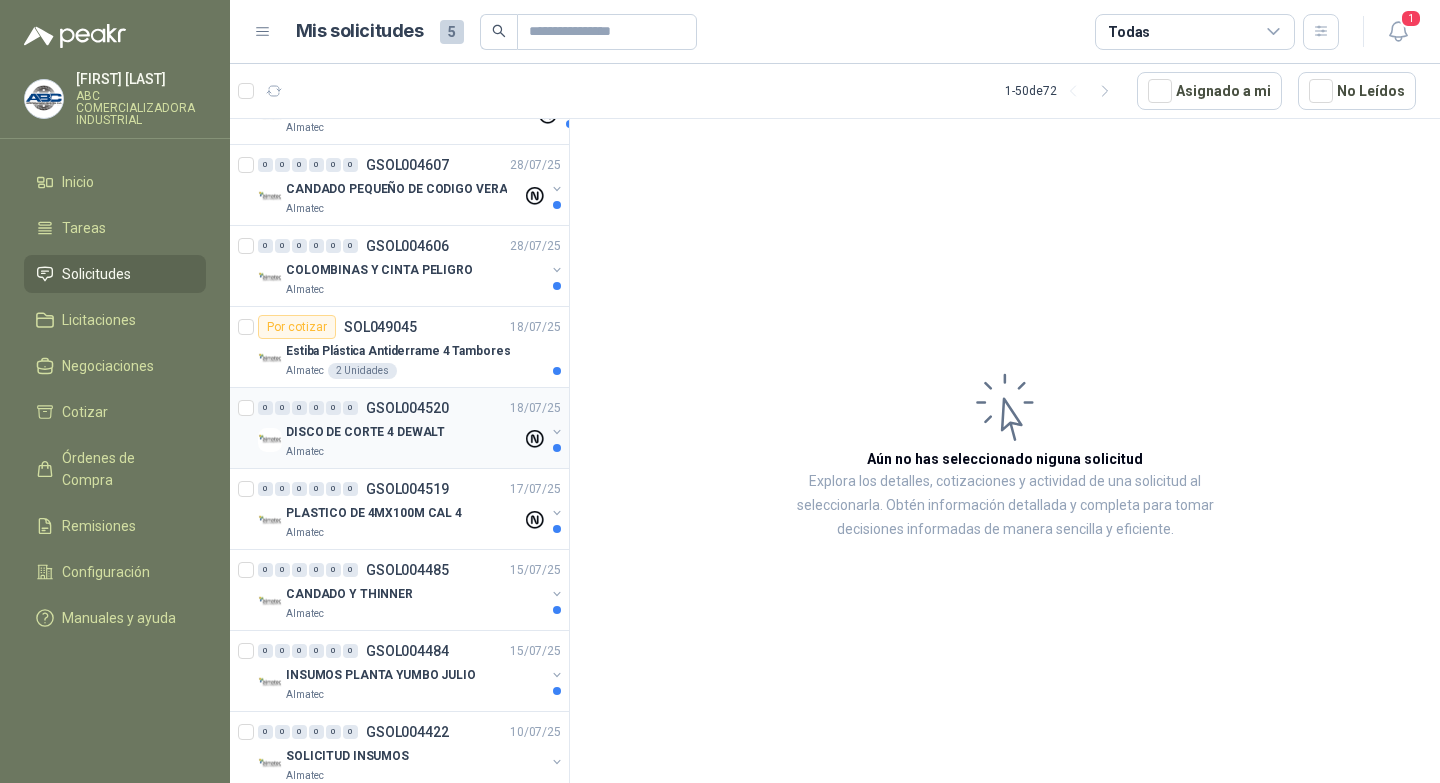 click on "DISCO DE CORTE 4 DEWALT" at bounding box center [365, 432] 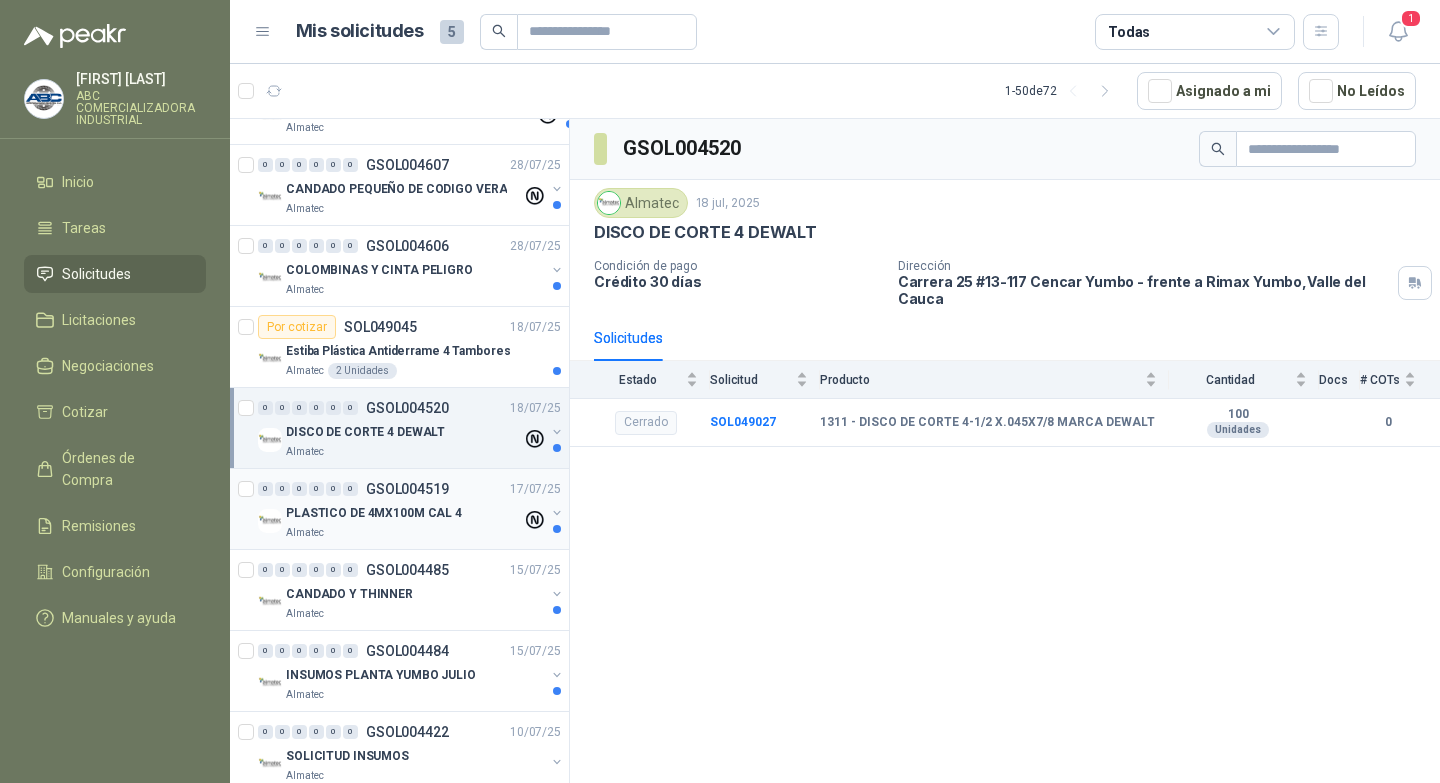 click on "PLASTICO DE 4MX100M CAL 4" at bounding box center [374, 513] 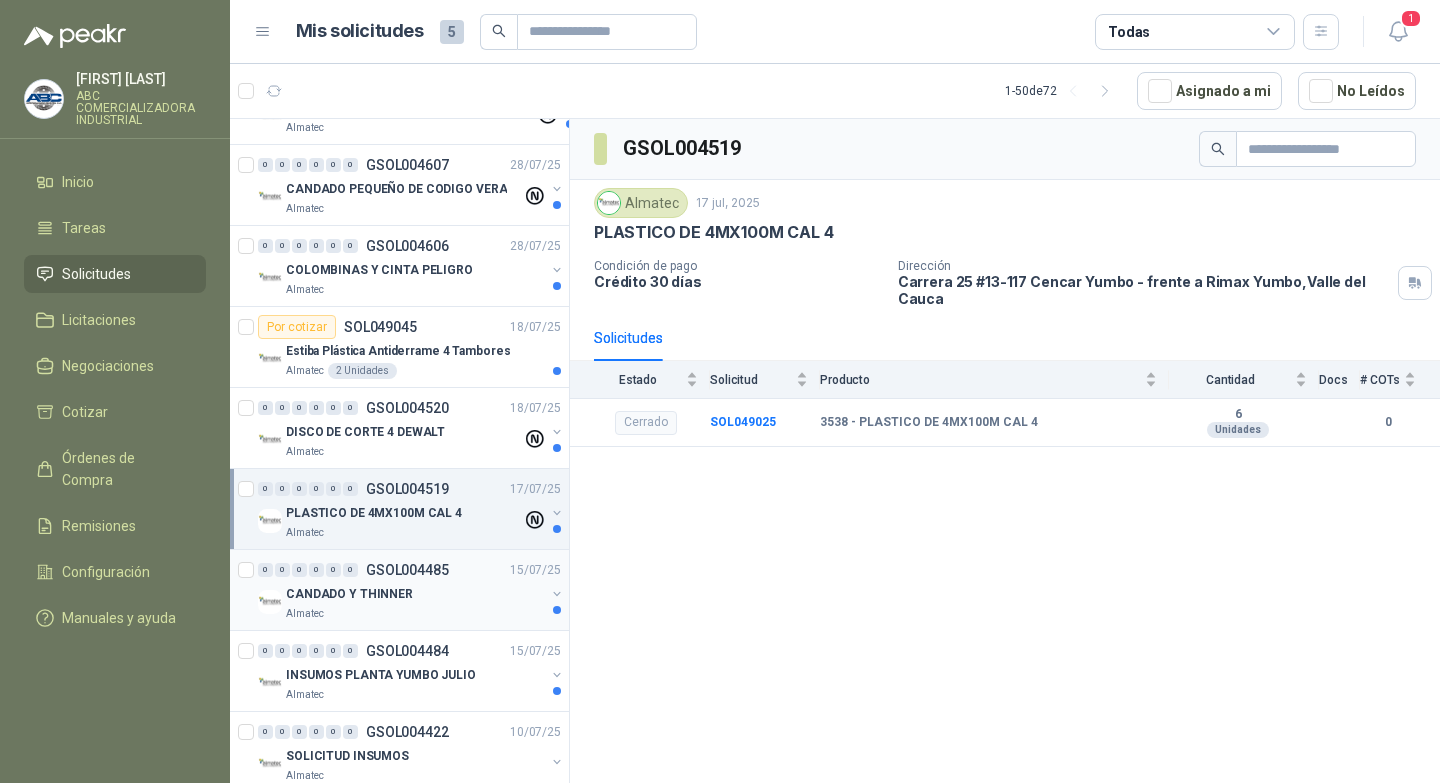 click on "CANDADO Y THINNER" at bounding box center [415, 594] 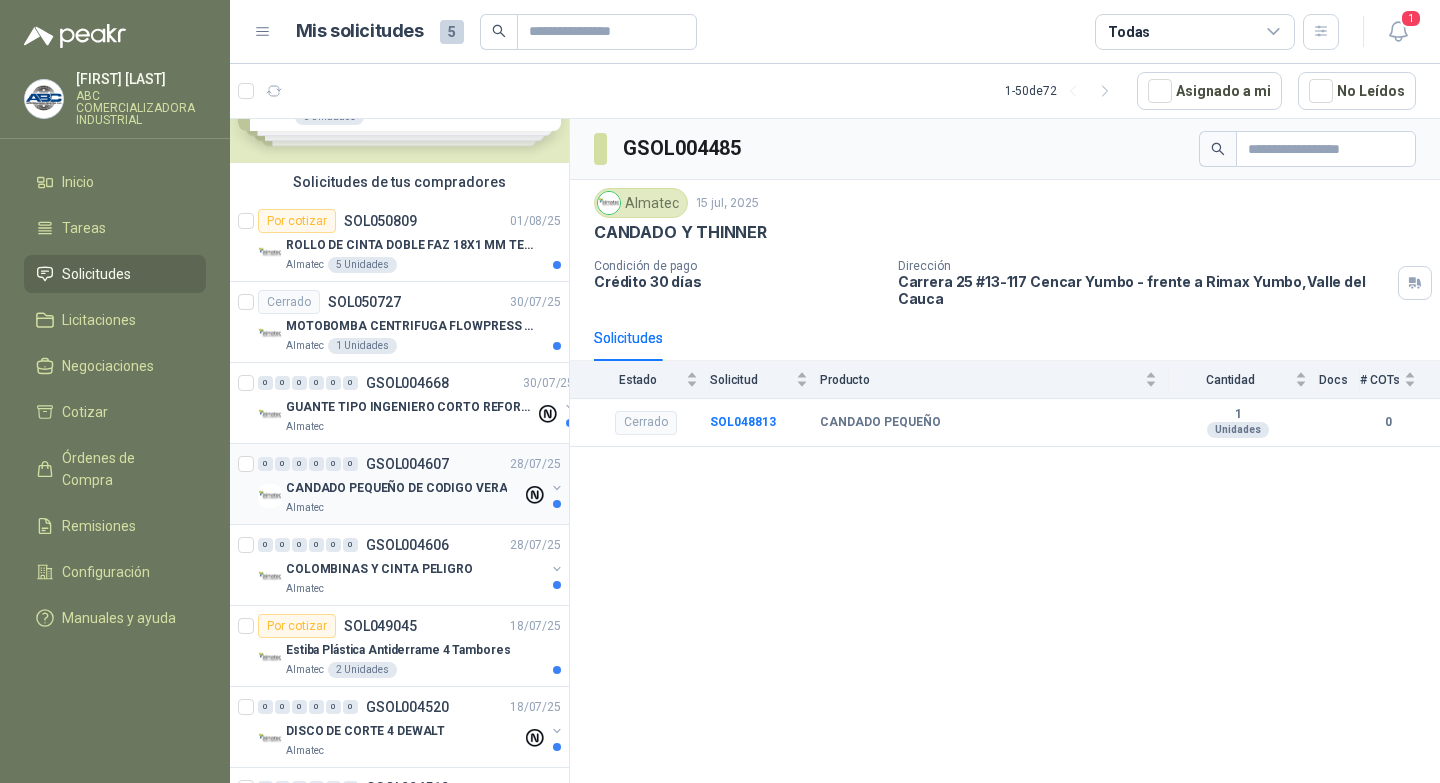 scroll, scrollTop: 0, scrollLeft: 0, axis: both 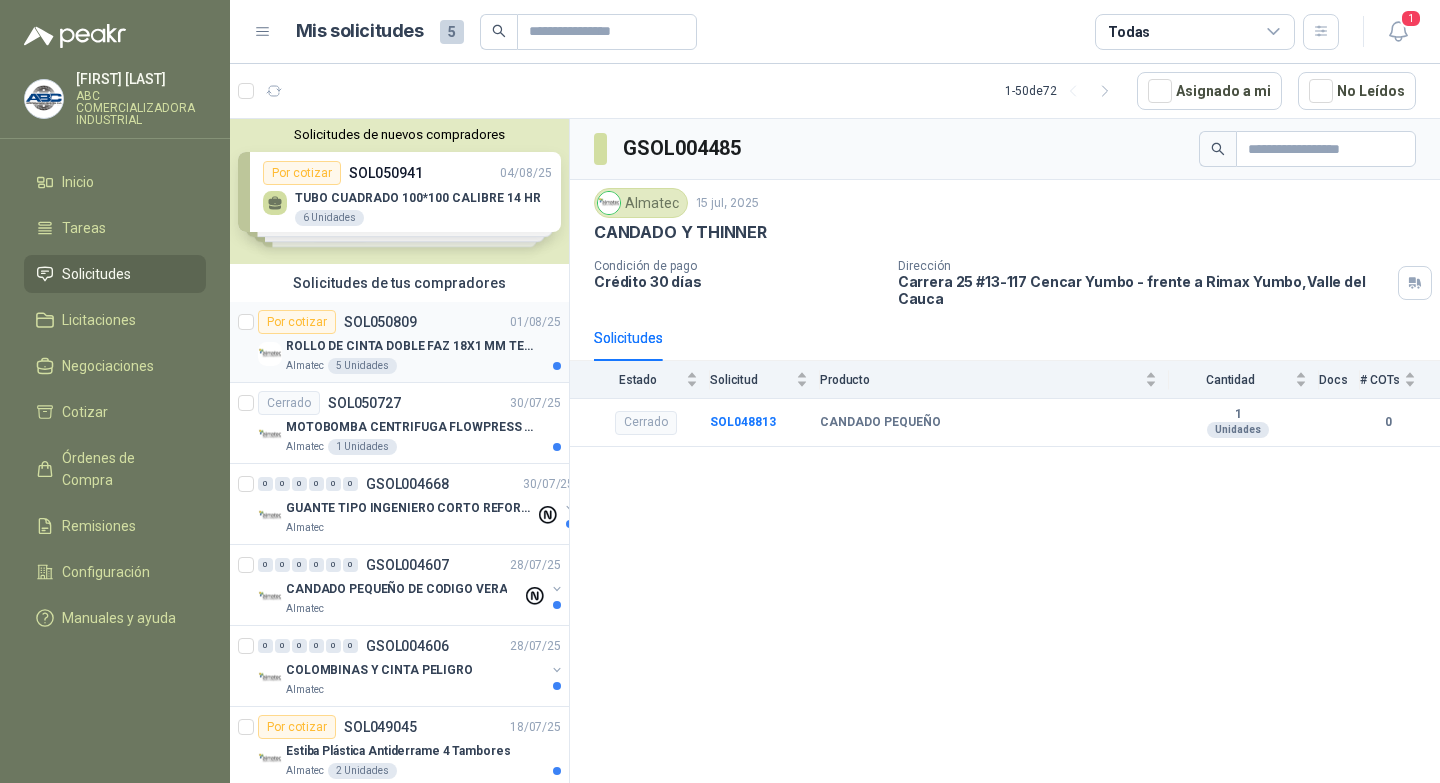 click on "ROLLO DE CINTA DOBLE FAZ 18X1 MM TESSA" at bounding box center (410, 346) 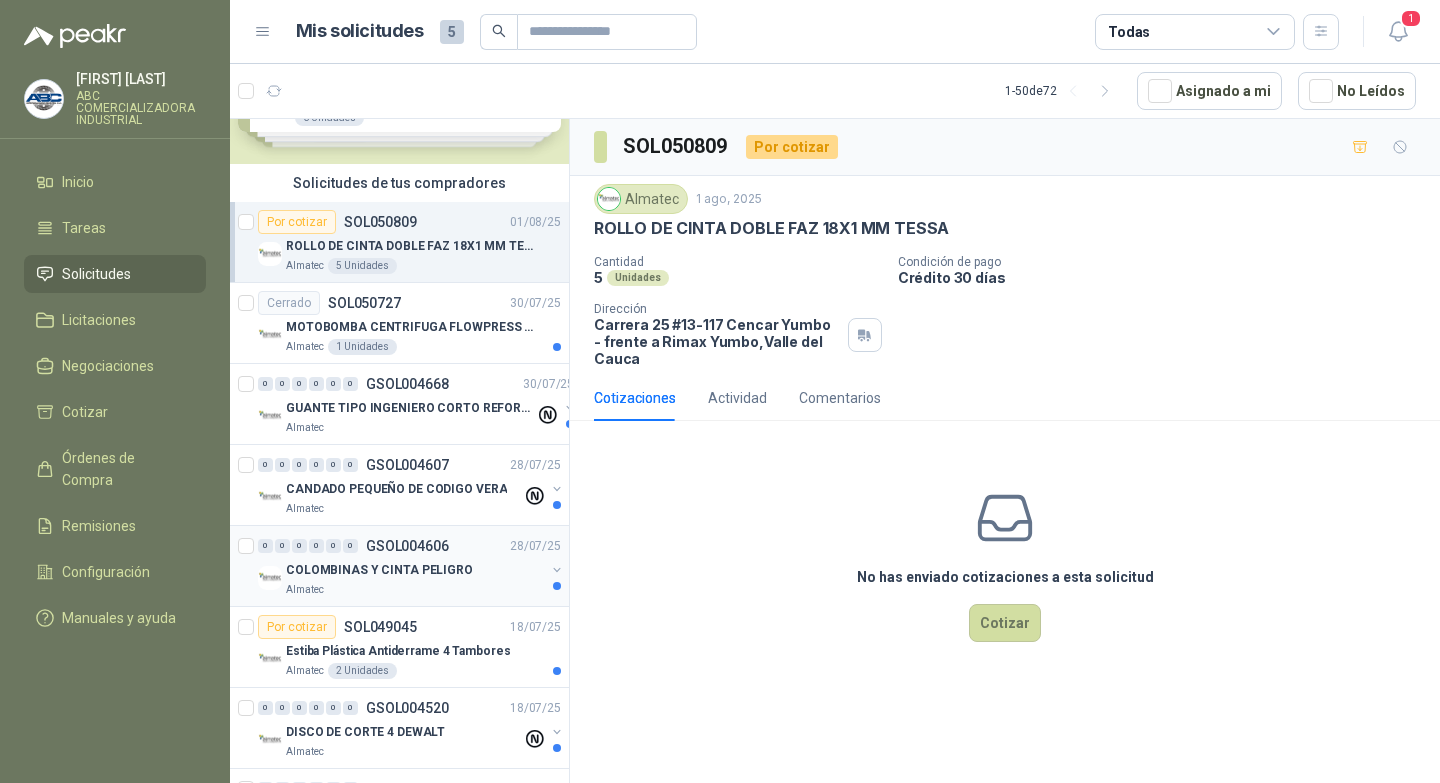 scroll, scrollTop: 200, scrollLeft: 0, axis: vertical 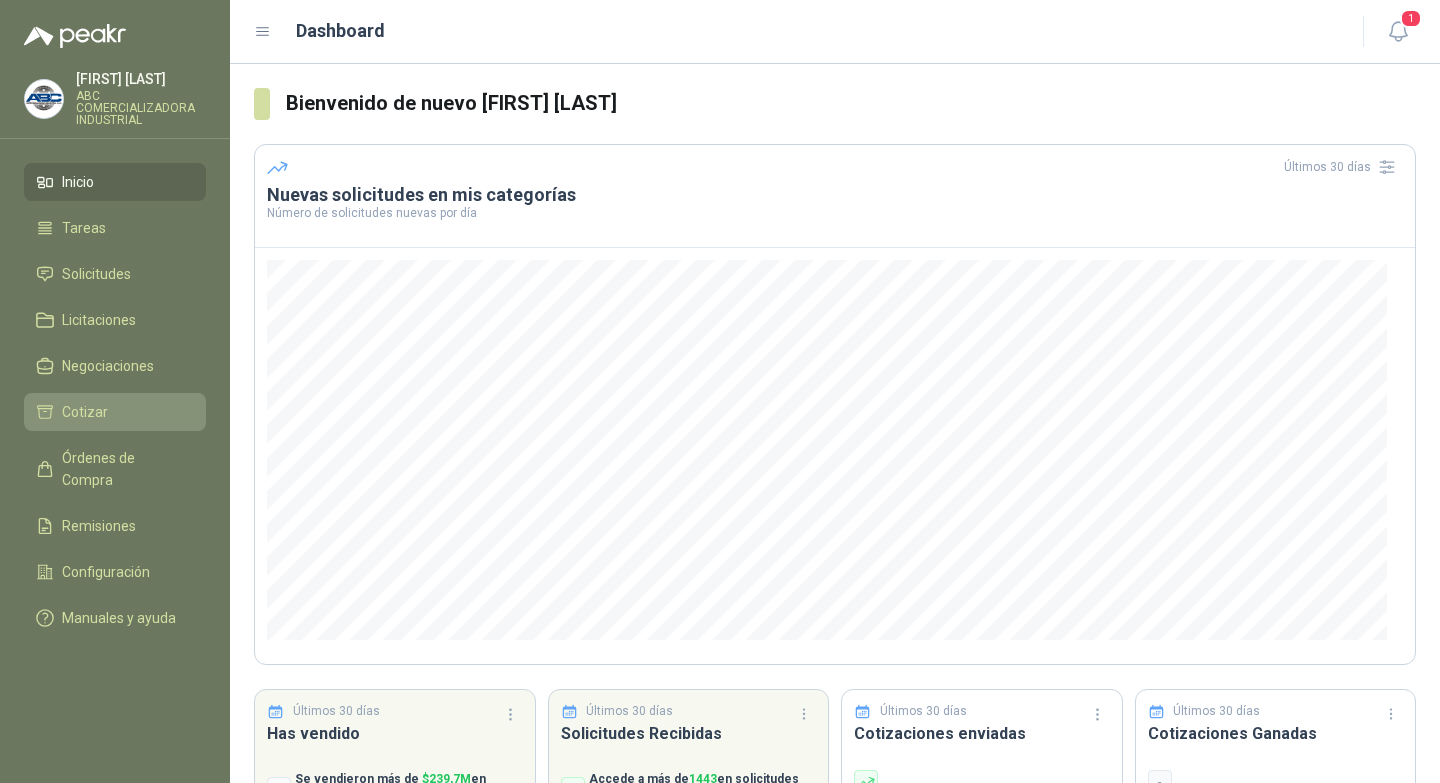 click on "Cotizar" at bounding box center (115, 412) 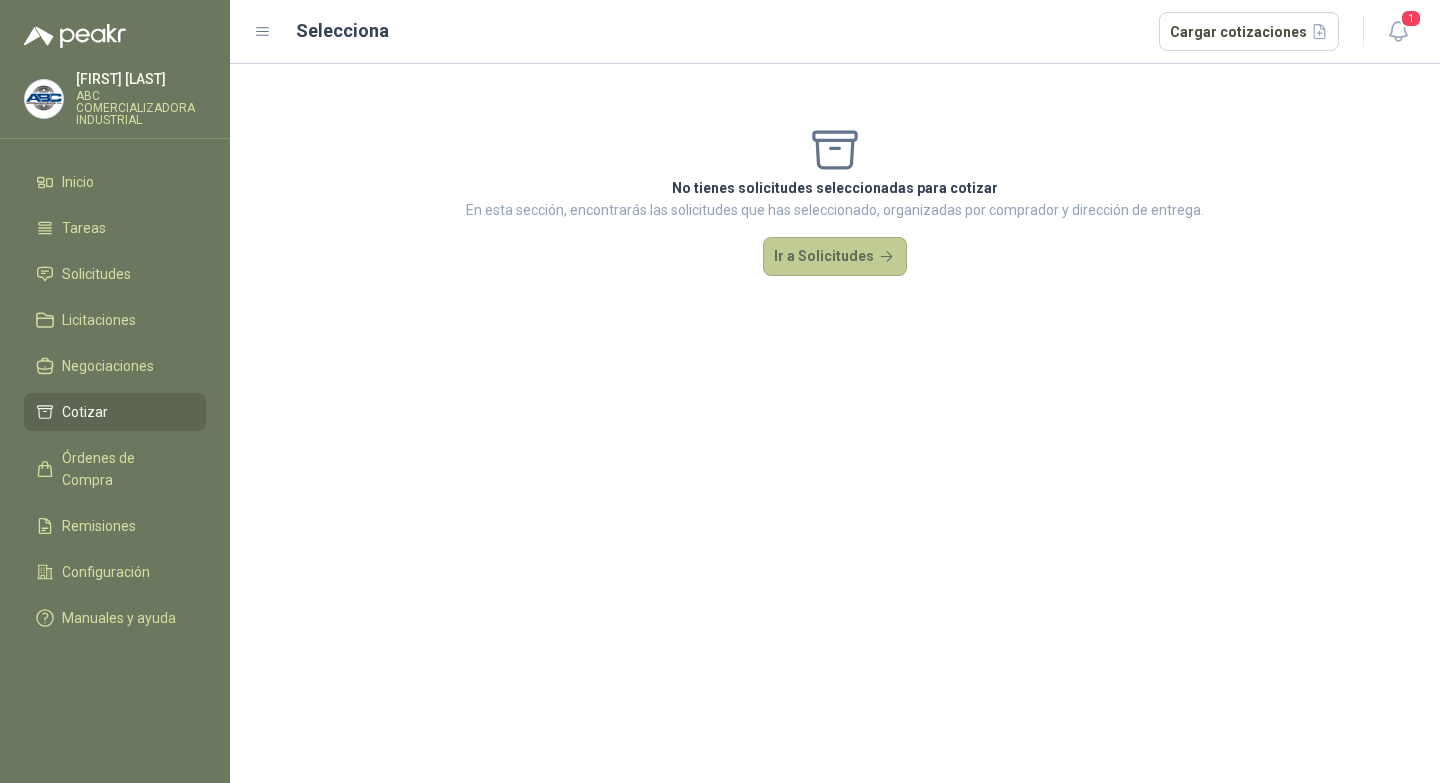 click on "Ir a Solicitudes" at bounding box center [835, 257] 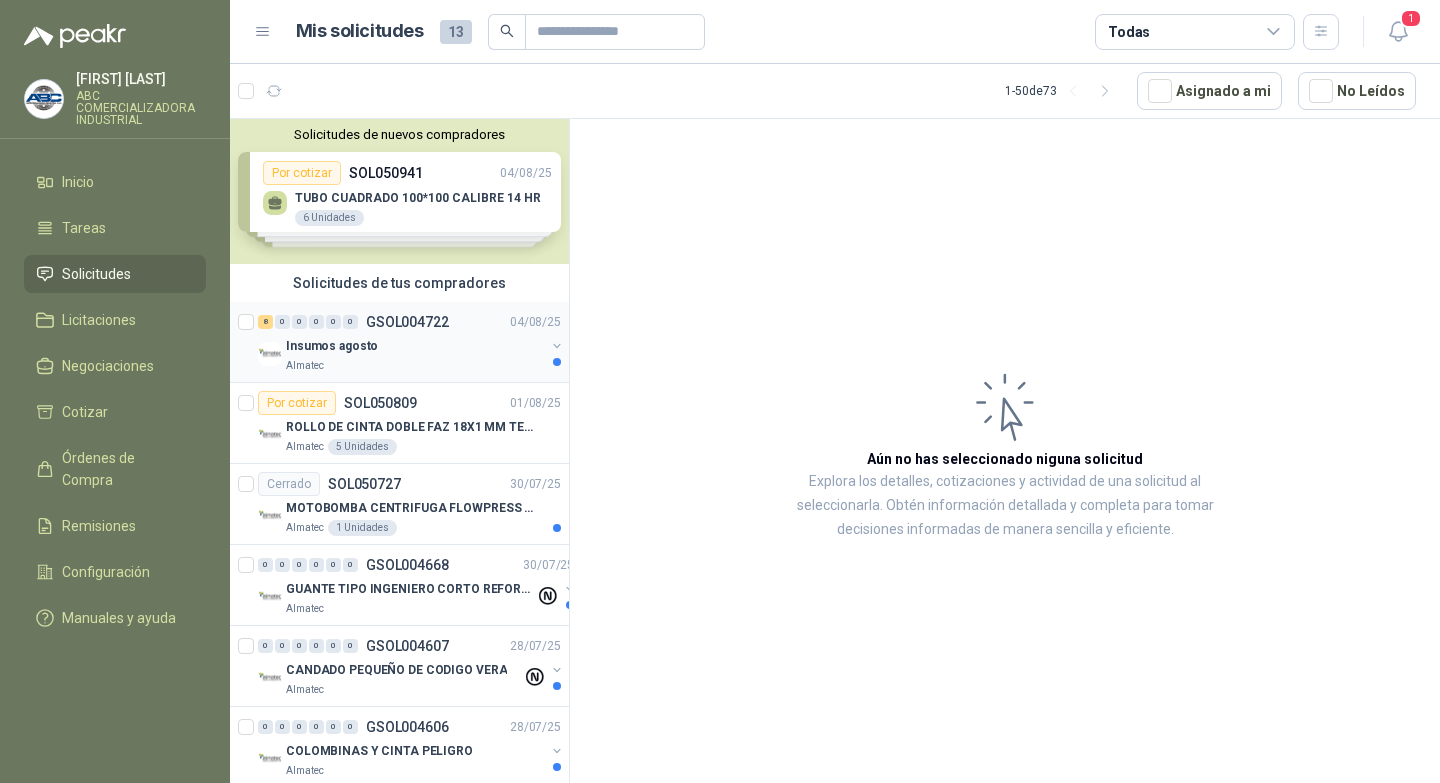 click on "Insumos agosto" at bounding box center (415, 346) 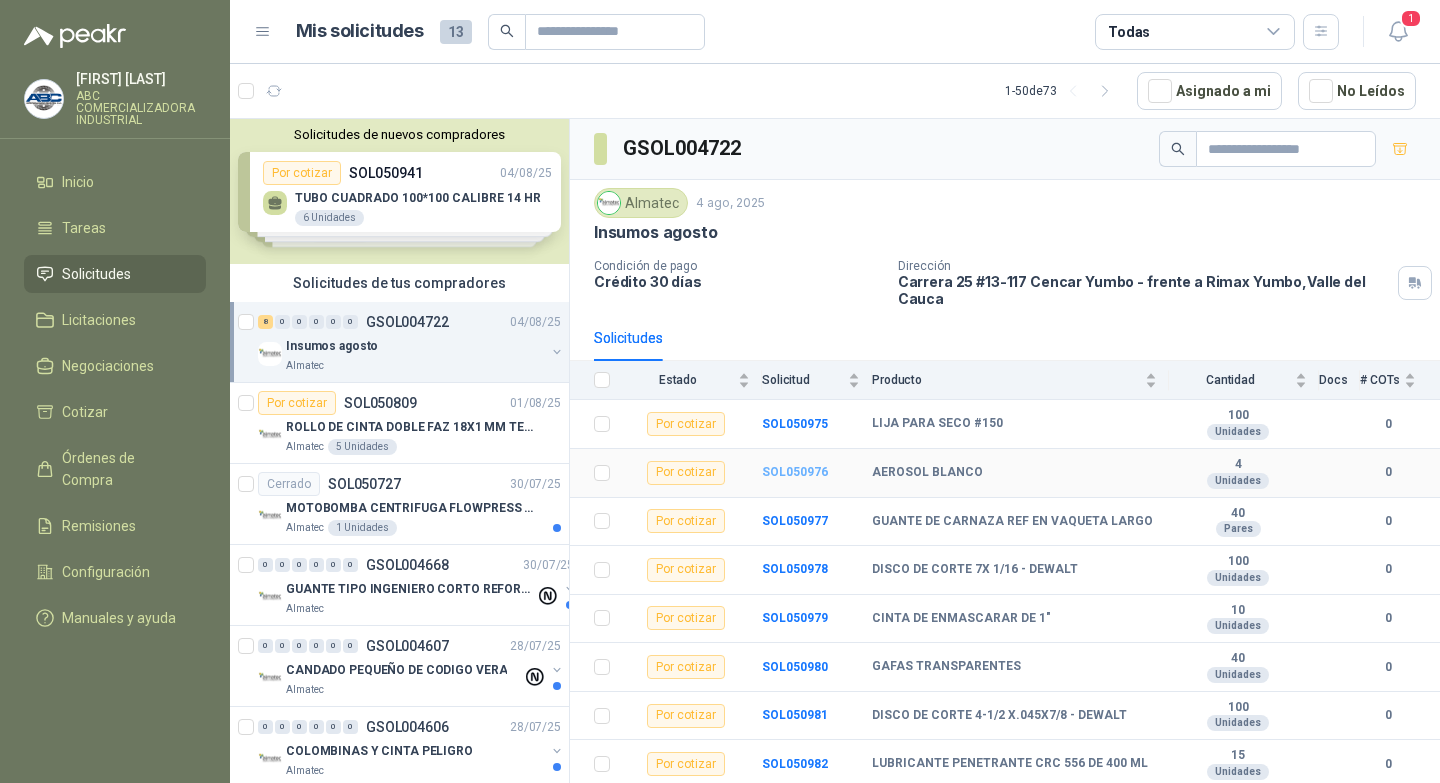 click on "SOL050976" at bounding box center (795, 472) 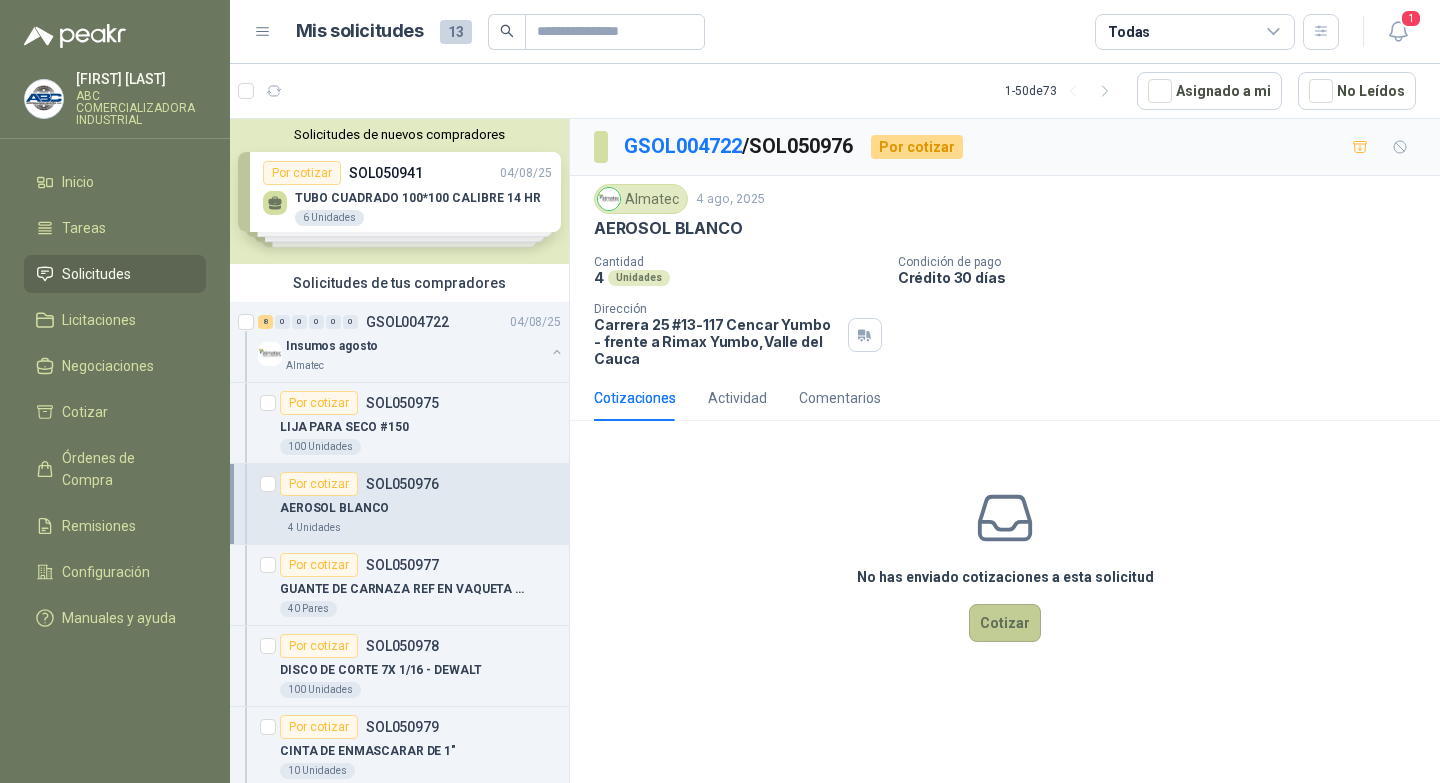 click on "Cotizar" at bounding box center (1005, 623) 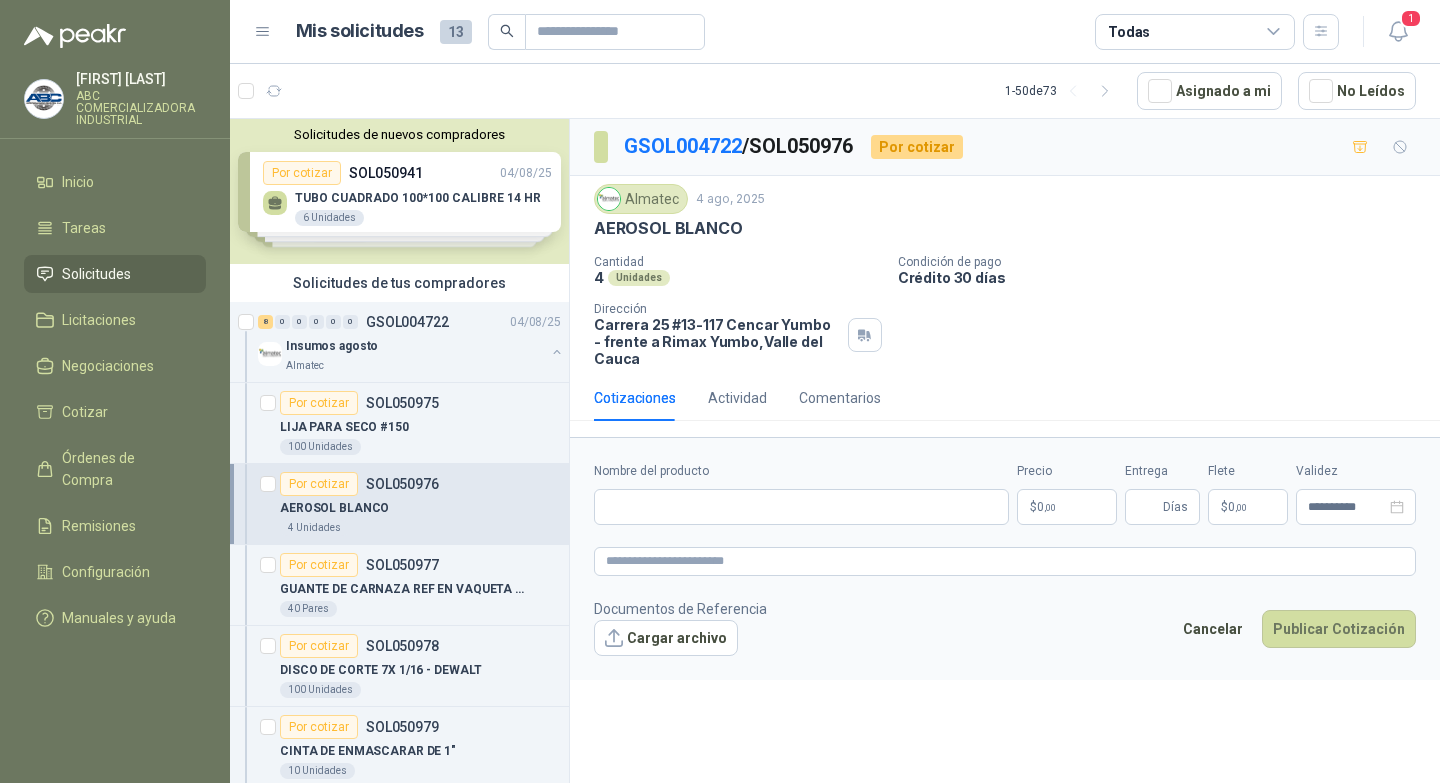 type 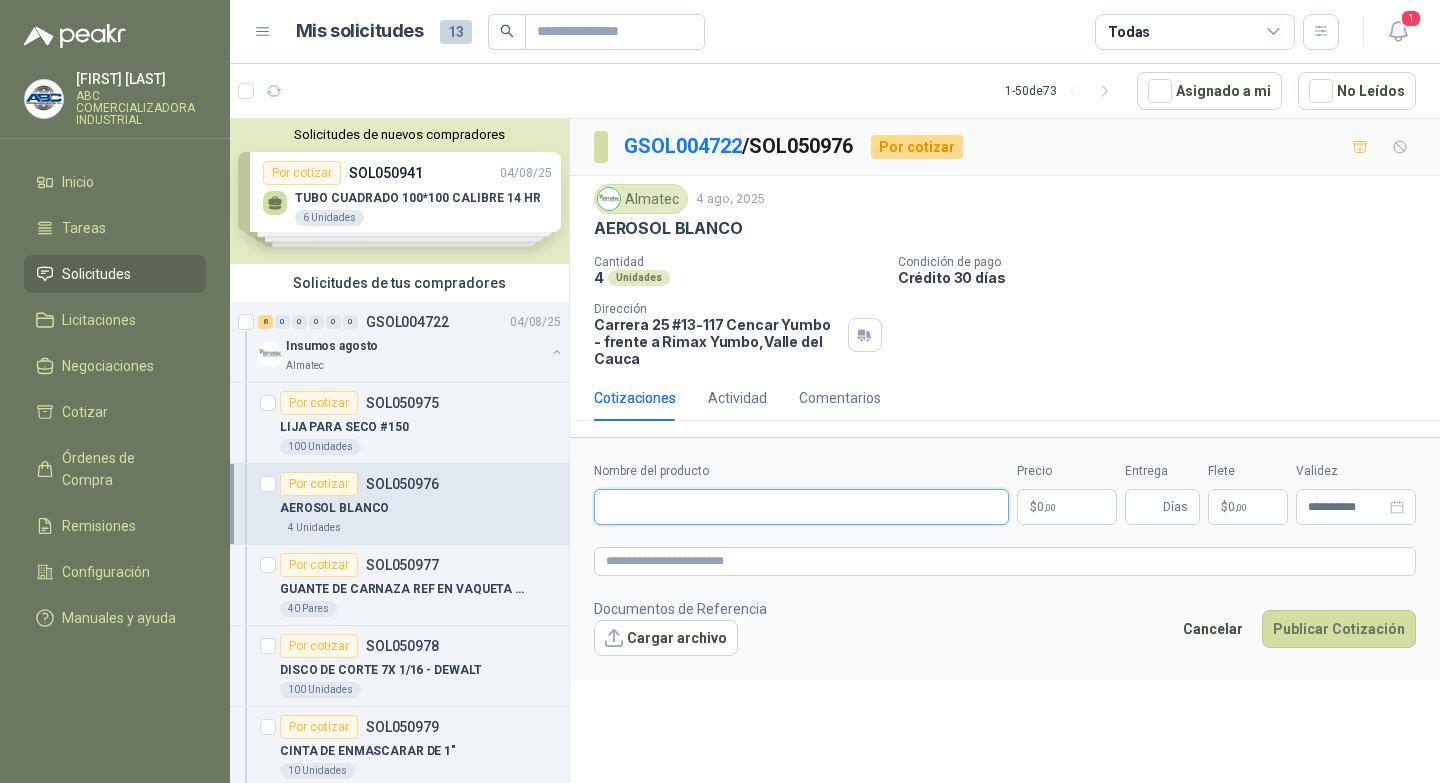 click on "Nombre del producto" at bounding box center (801, 507) 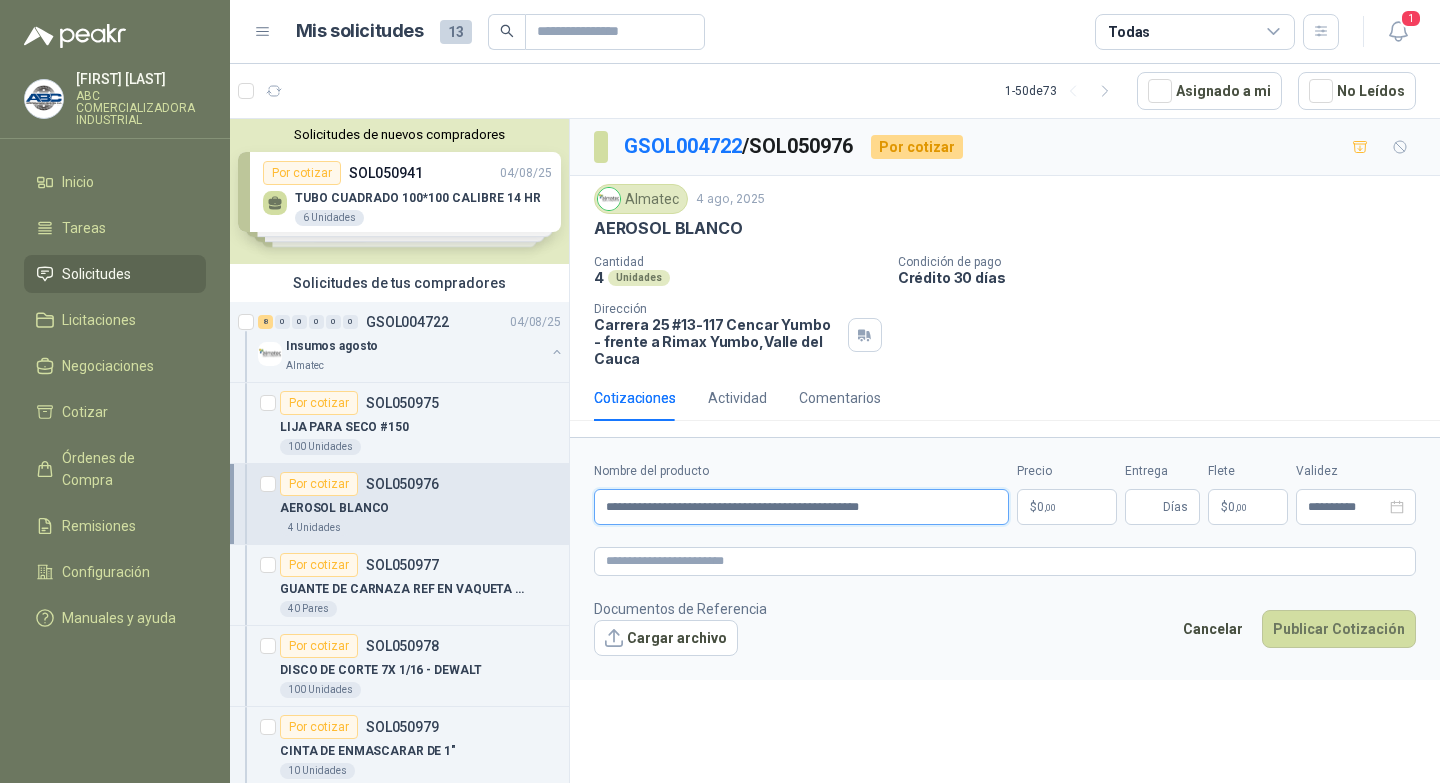type on "**********" 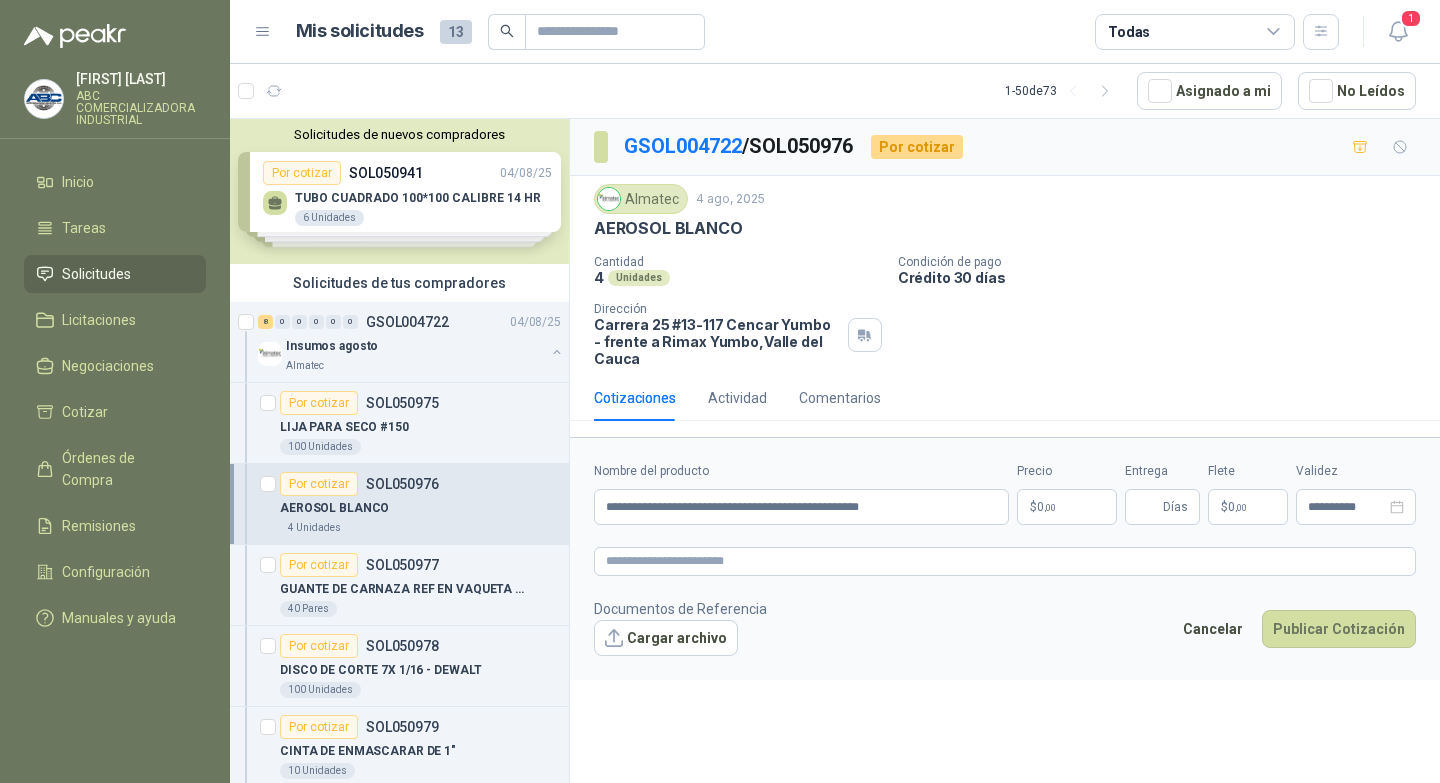 click on "$  0 ,00" at bounding box center (1067, 507) 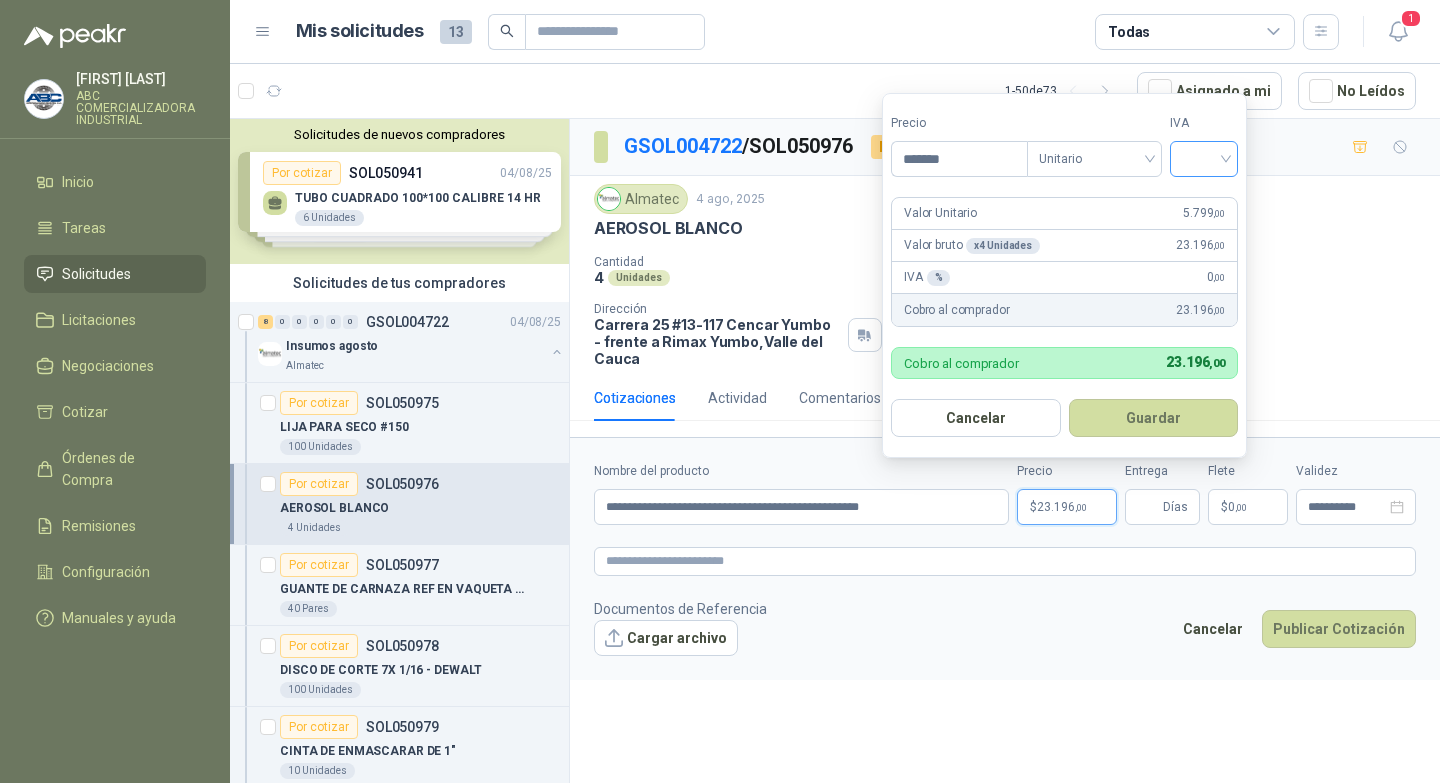 type on "*******" 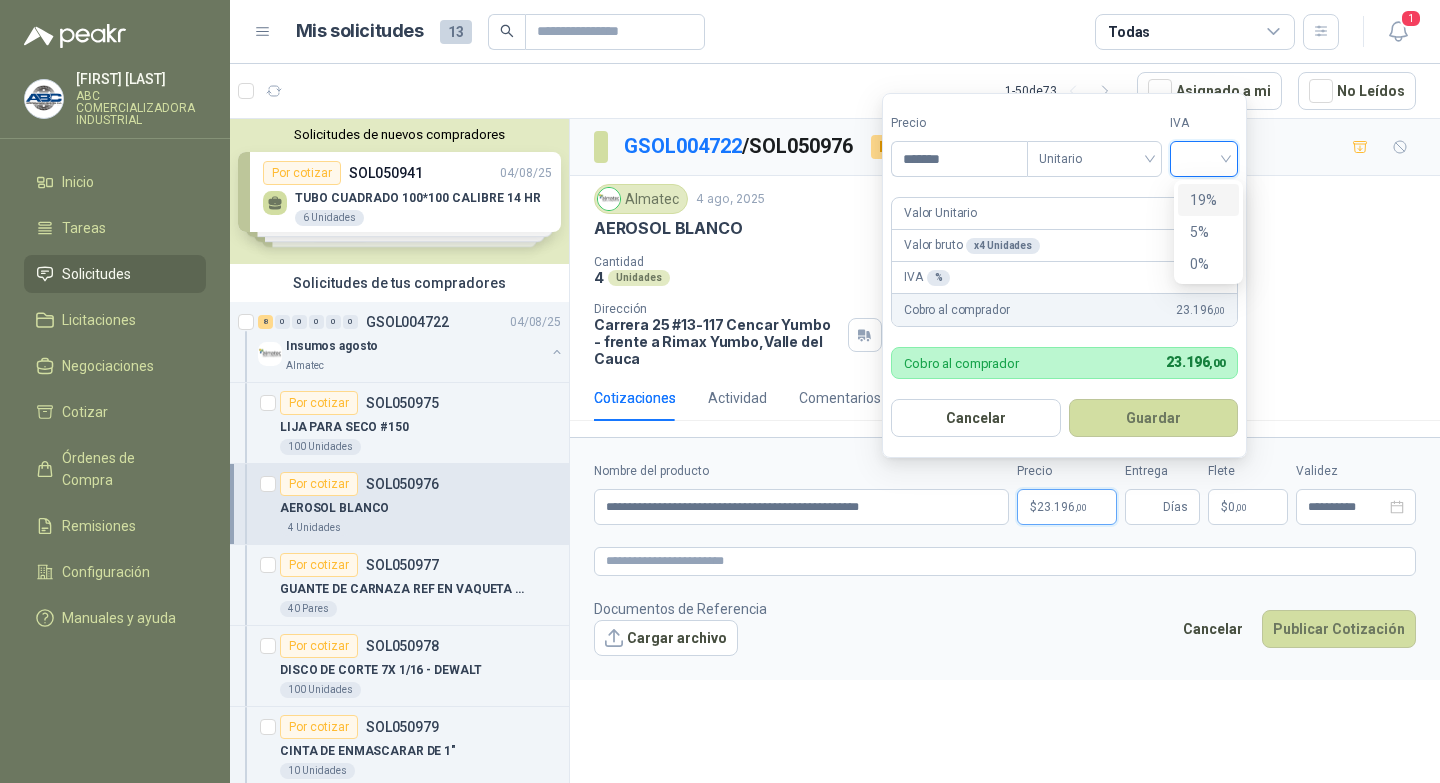 click at bounding box center (1204, 157) 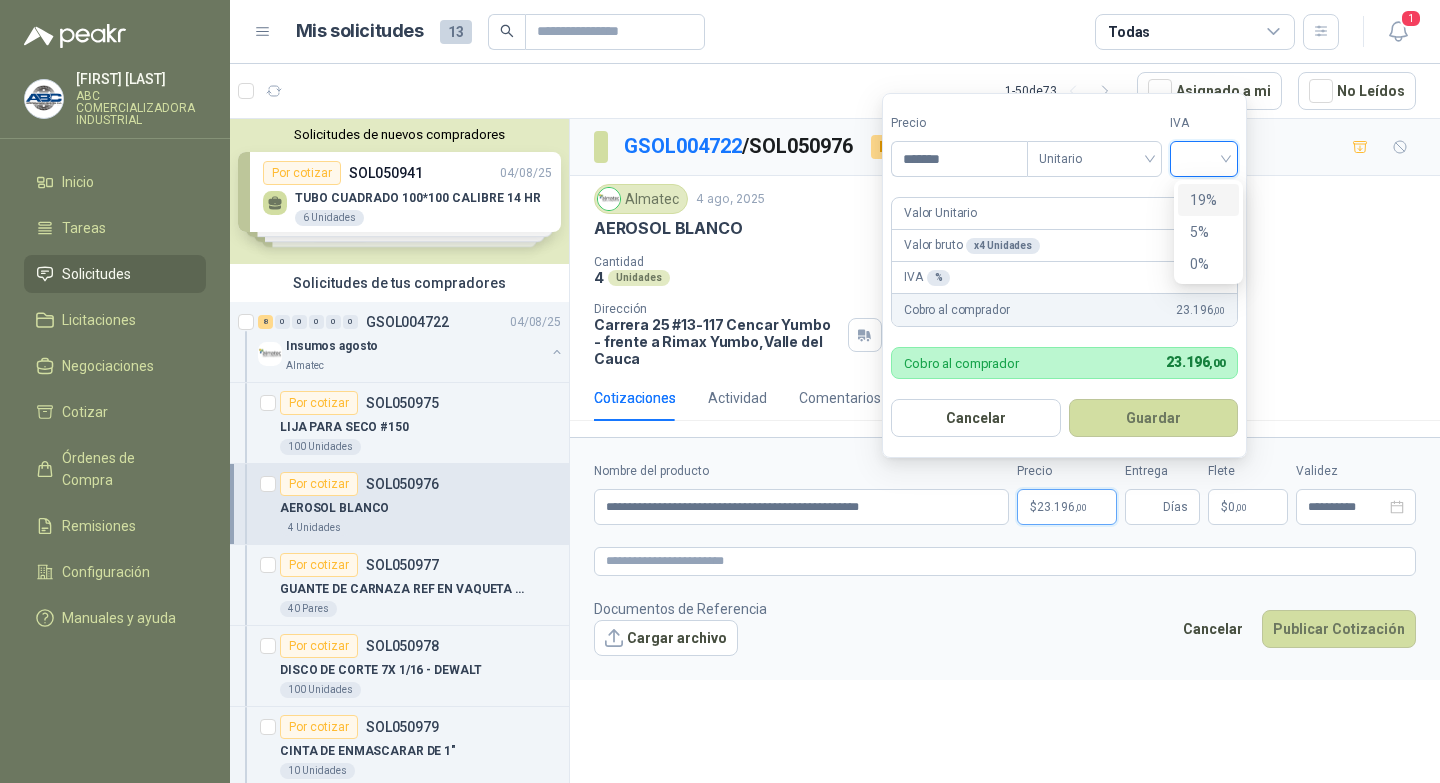 click on "19%" at bounding box center [1208, 200] 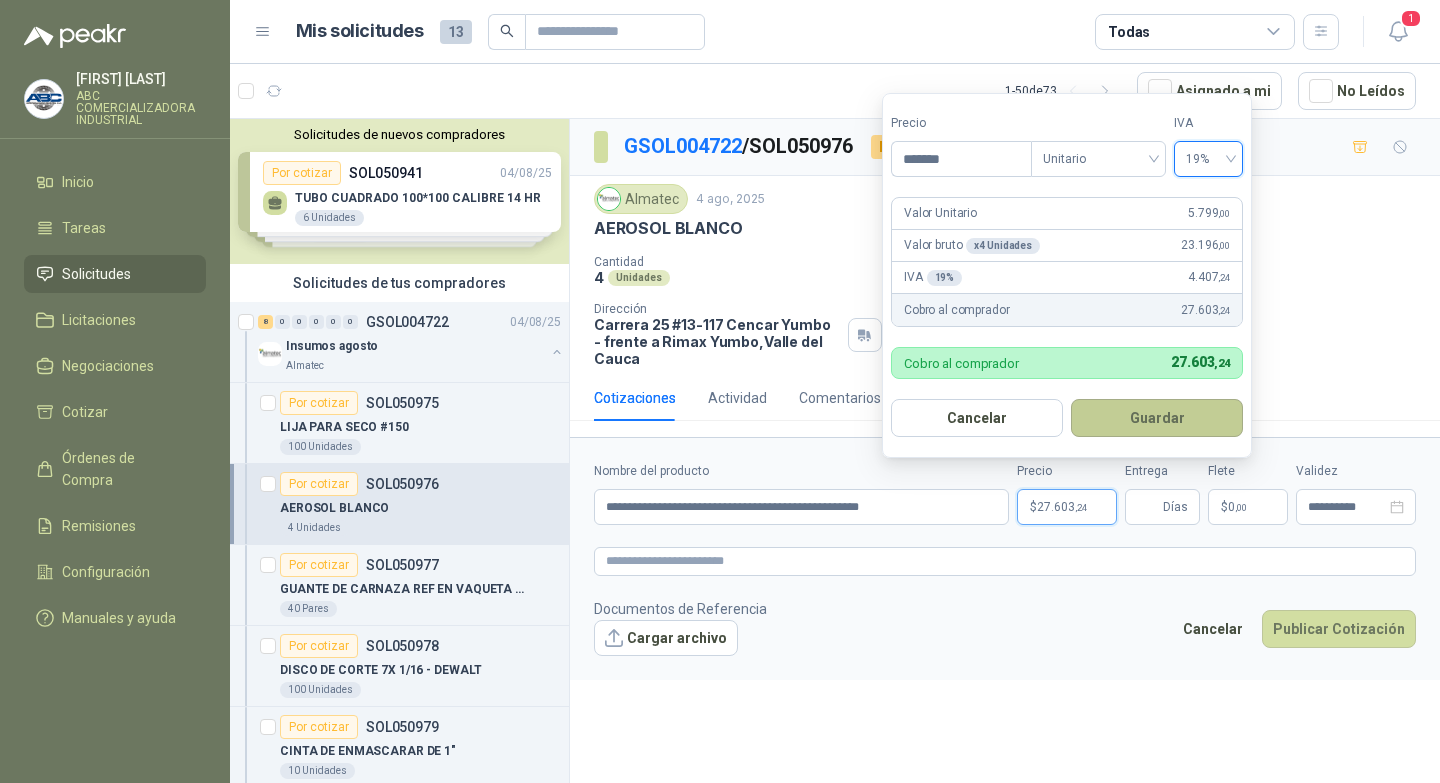 click on "Guardar" at bounding box center [1157, 418] 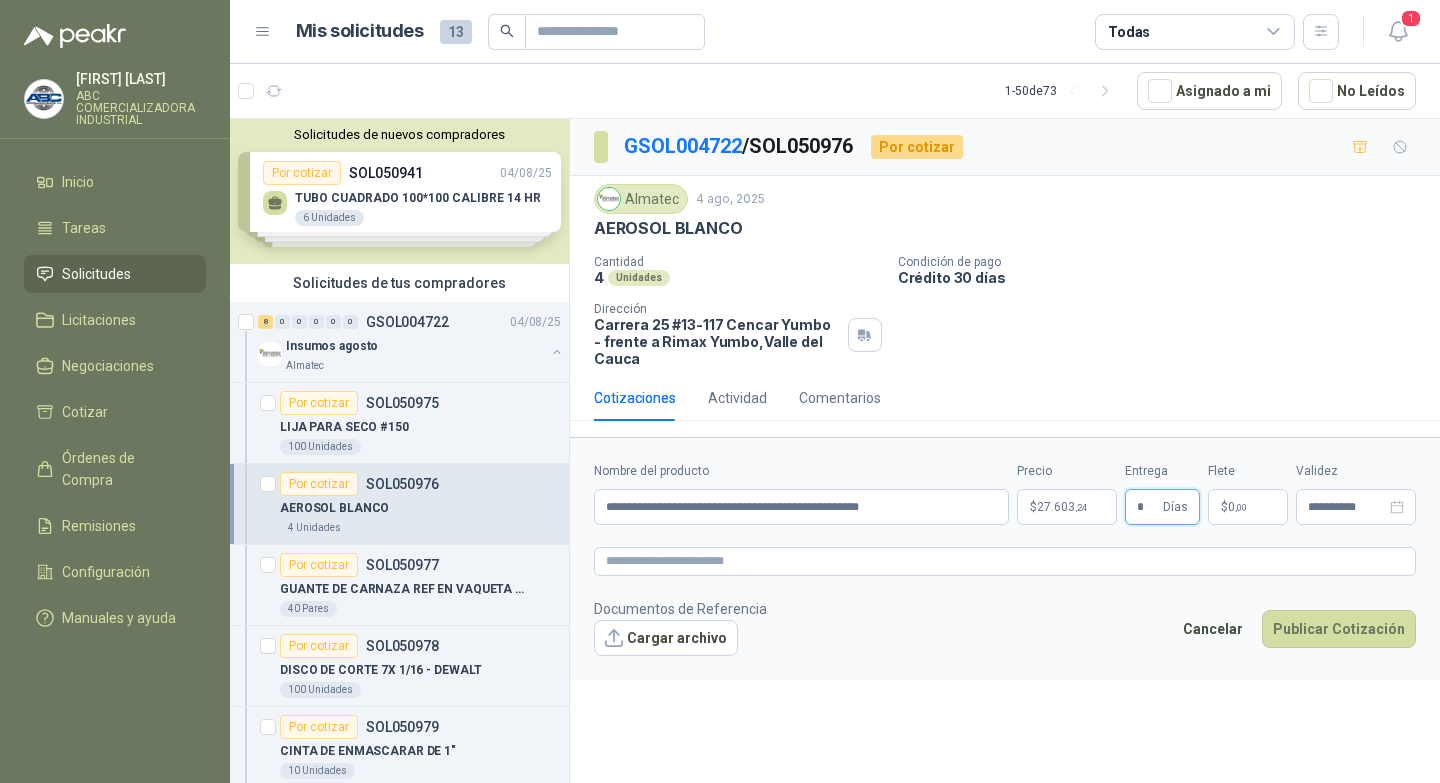type on "*" 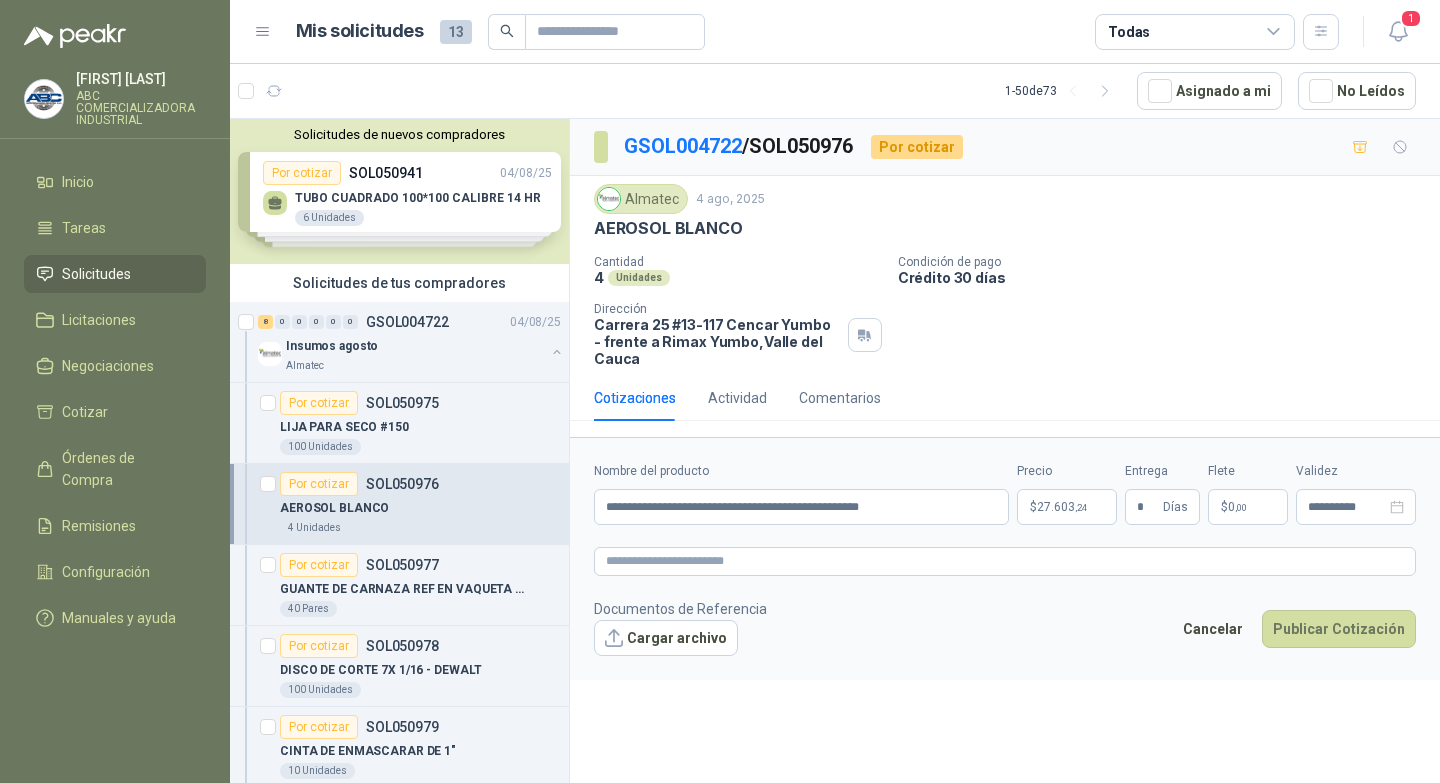 click on "**********" at bounding box center [1005, 558] 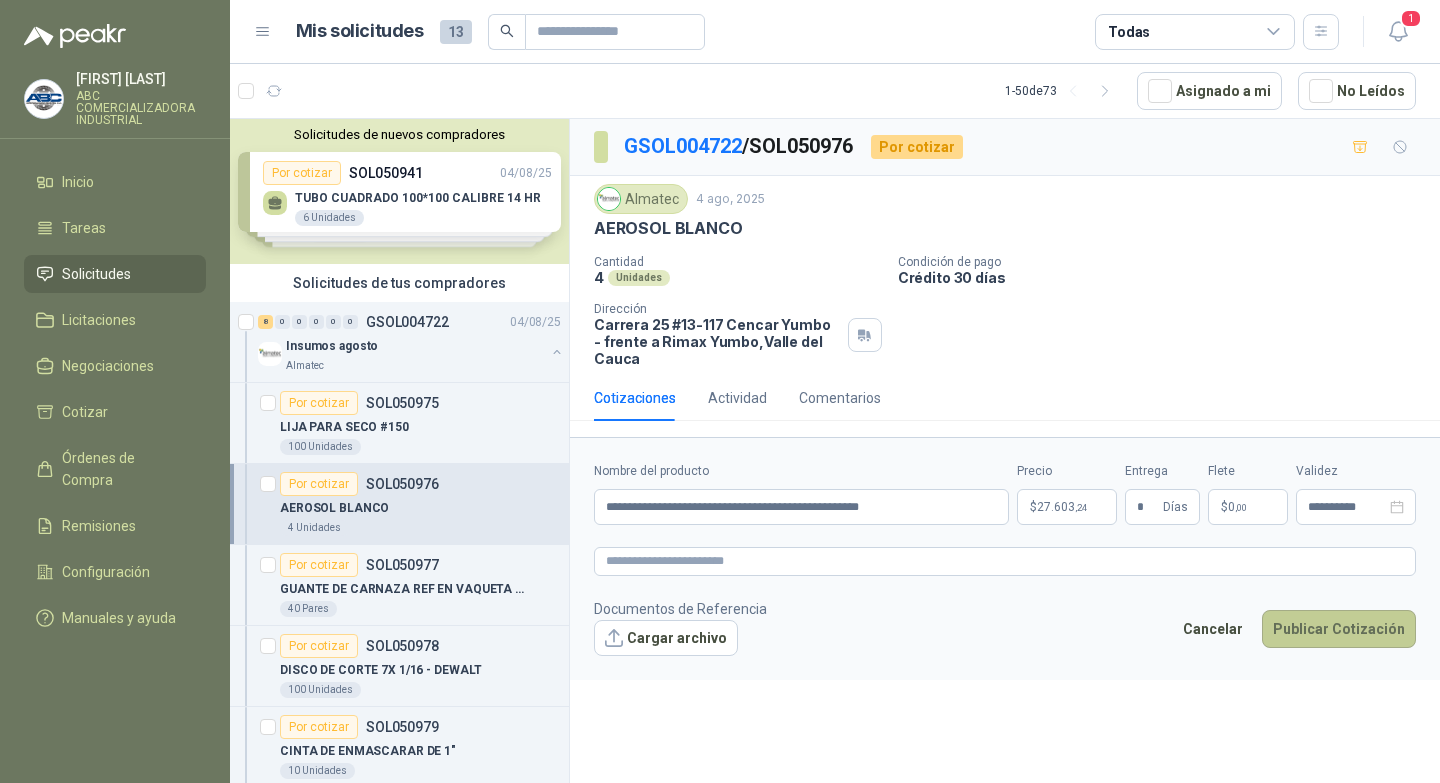 click on "Publicar Cotización" at bounding box center (1339, 629) 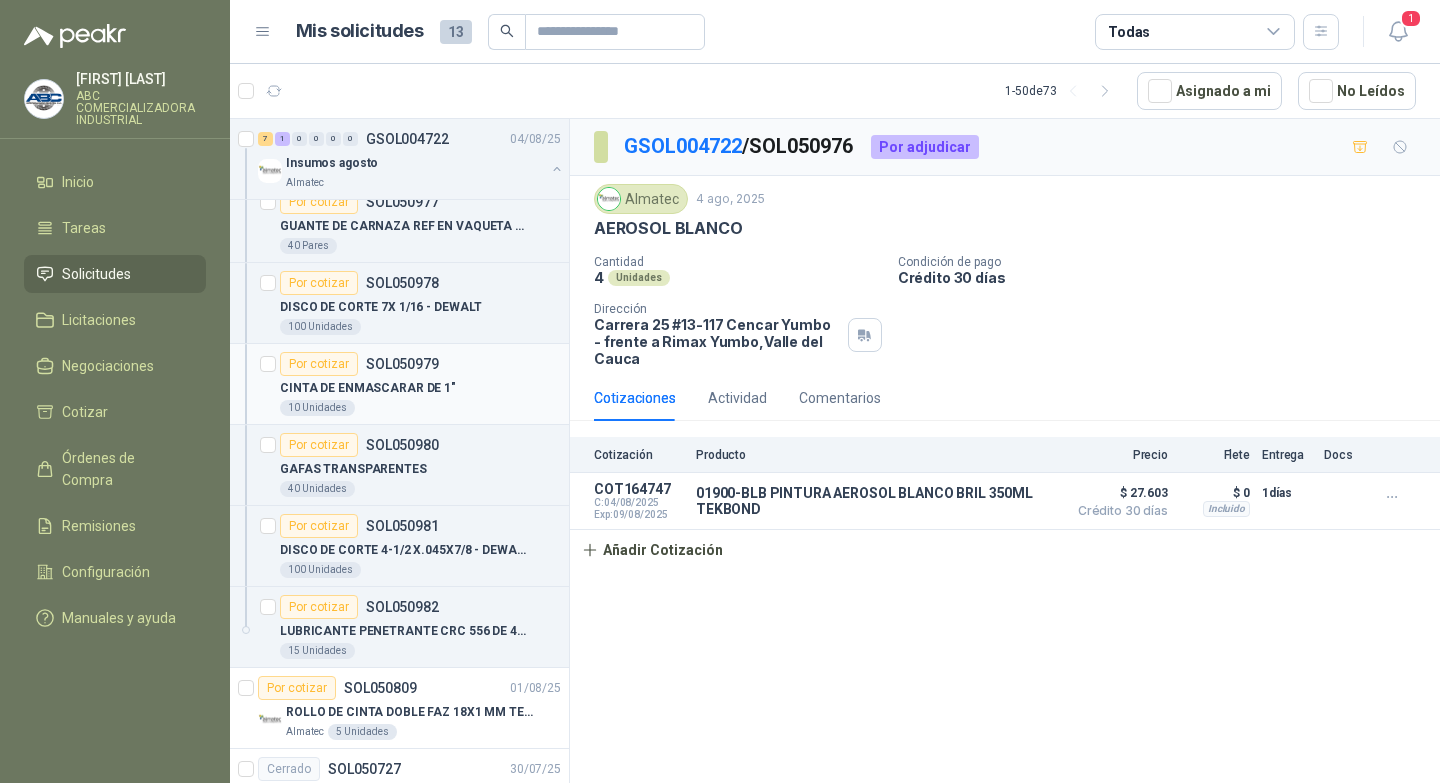 scroll, scrollTop: 400, scrollLeft: 0, axis: vertical 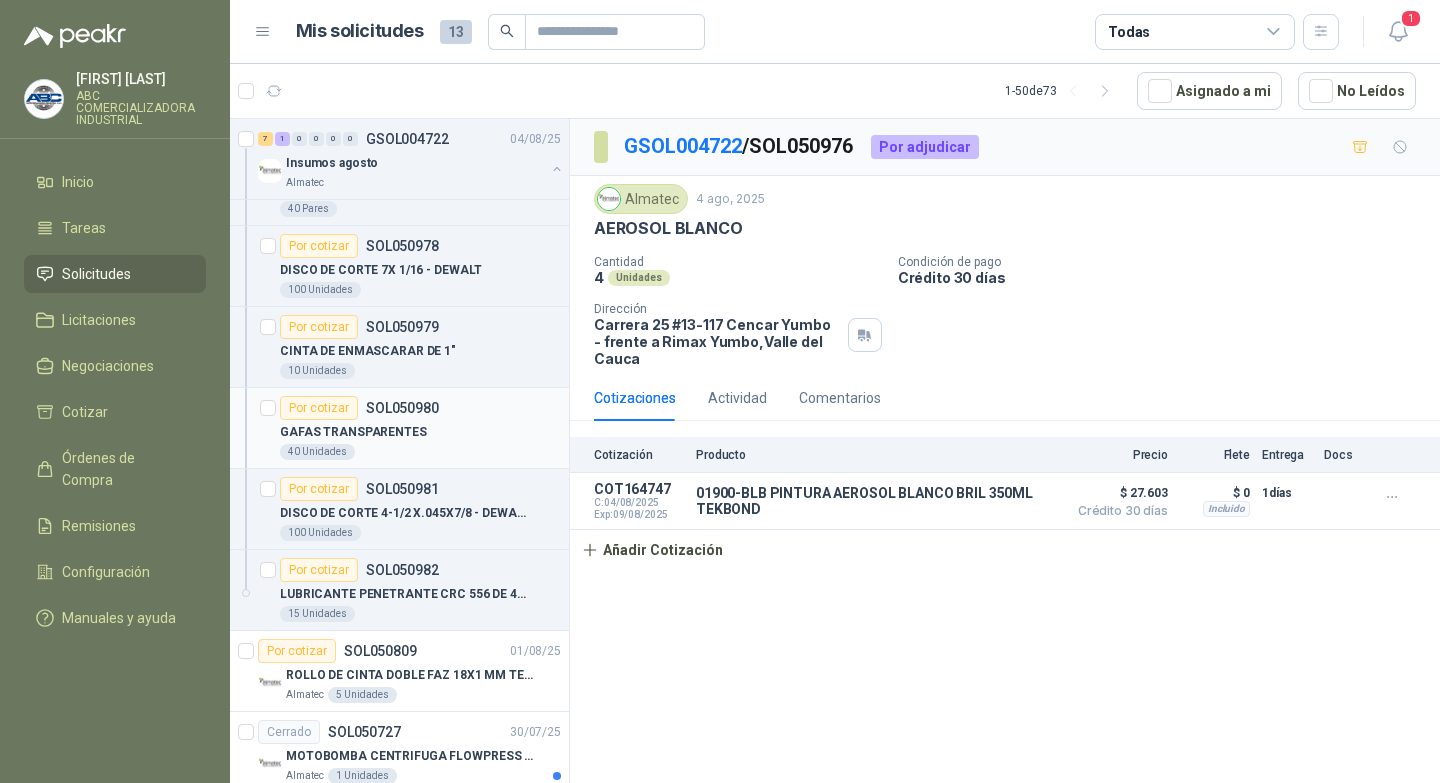 click on "GAFAS TRANSPARENTES" at bounding box center (420, 432) 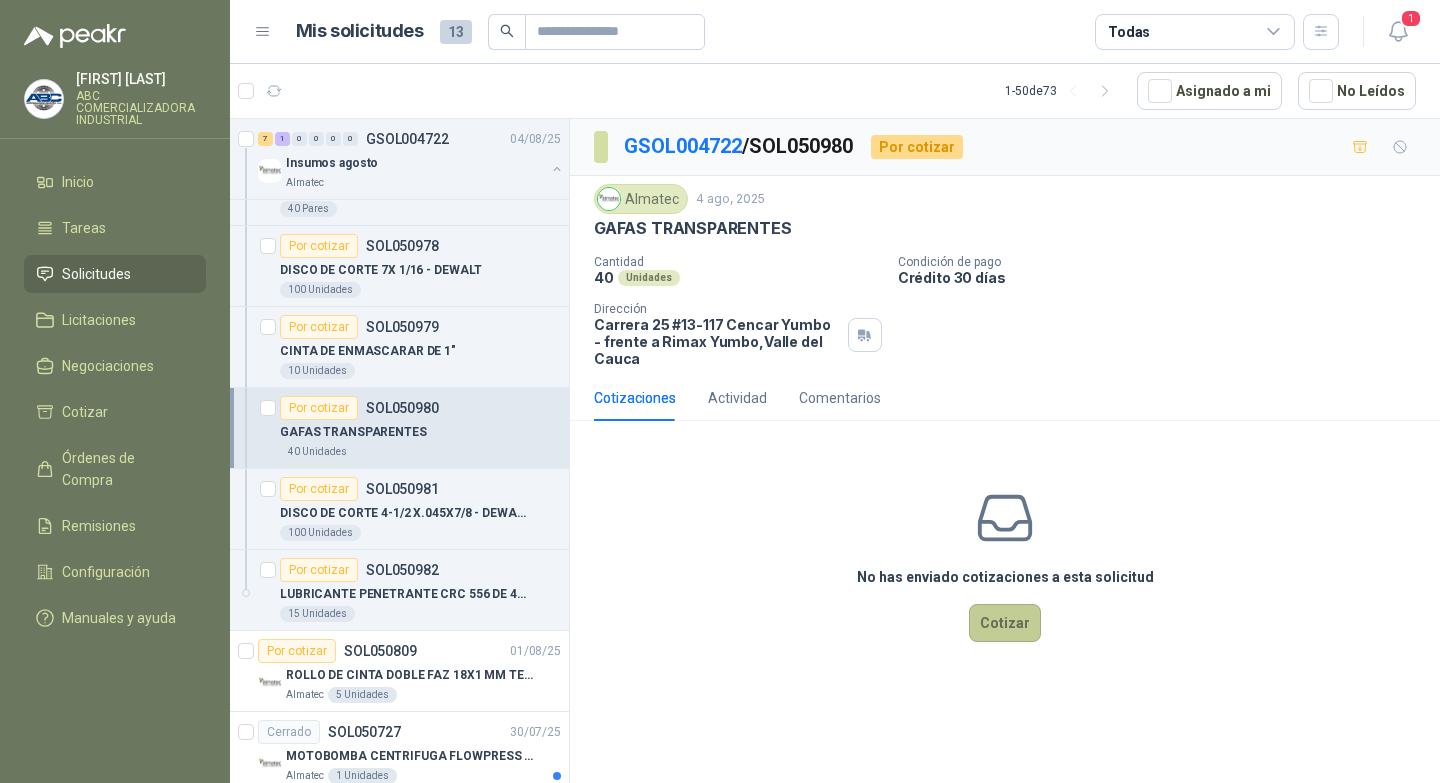 click on "Cotizar" at bounding box center (1005, 623) 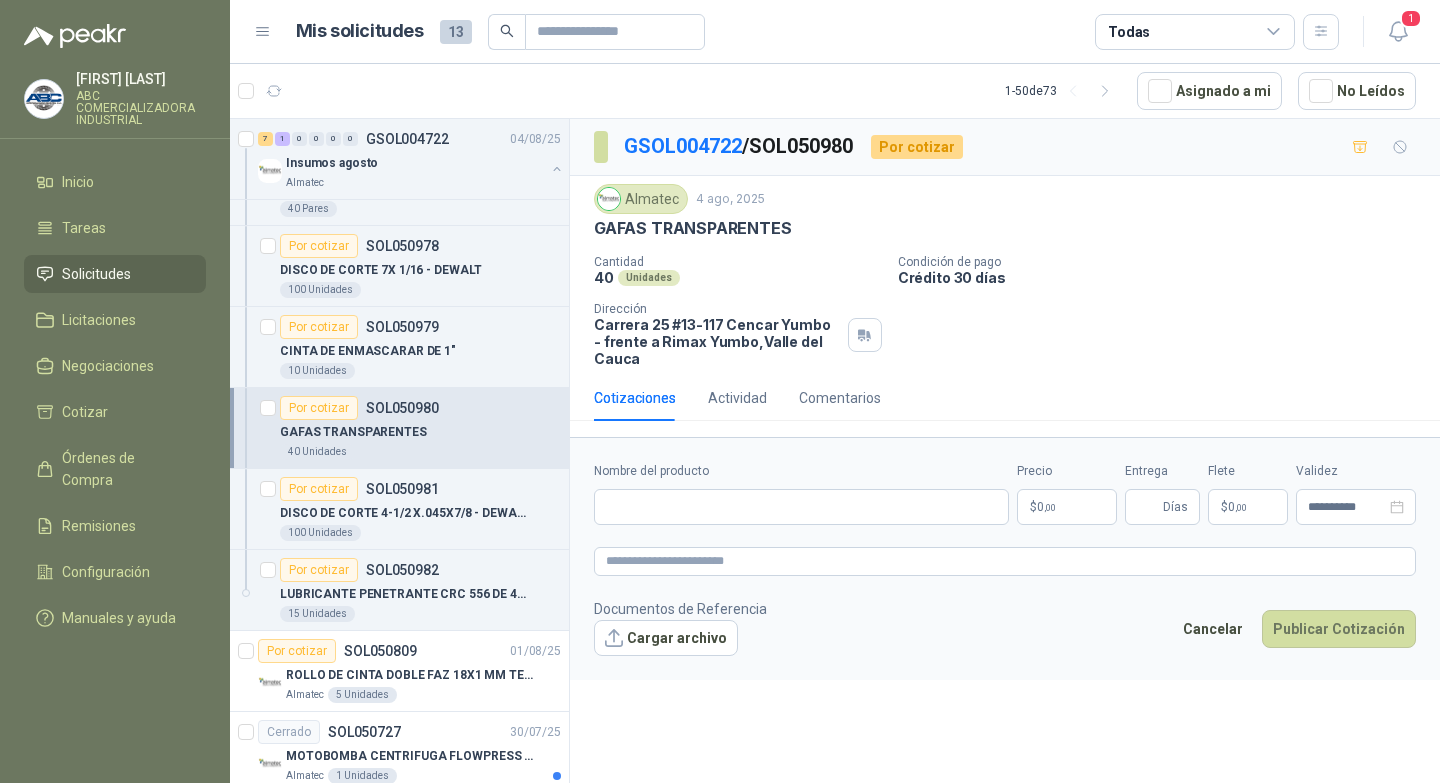 type 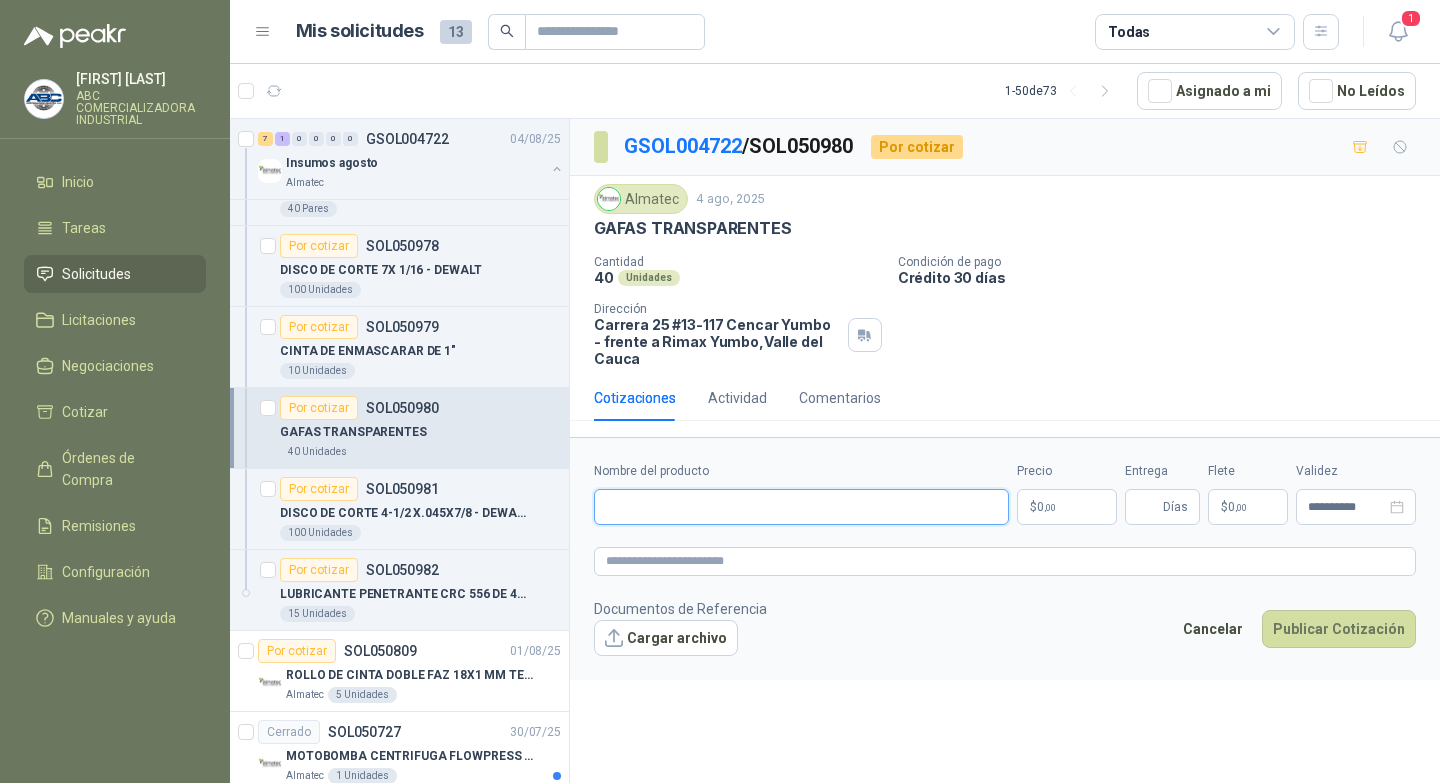 click on "Nombre del producto" at bounding box center [801, 507] 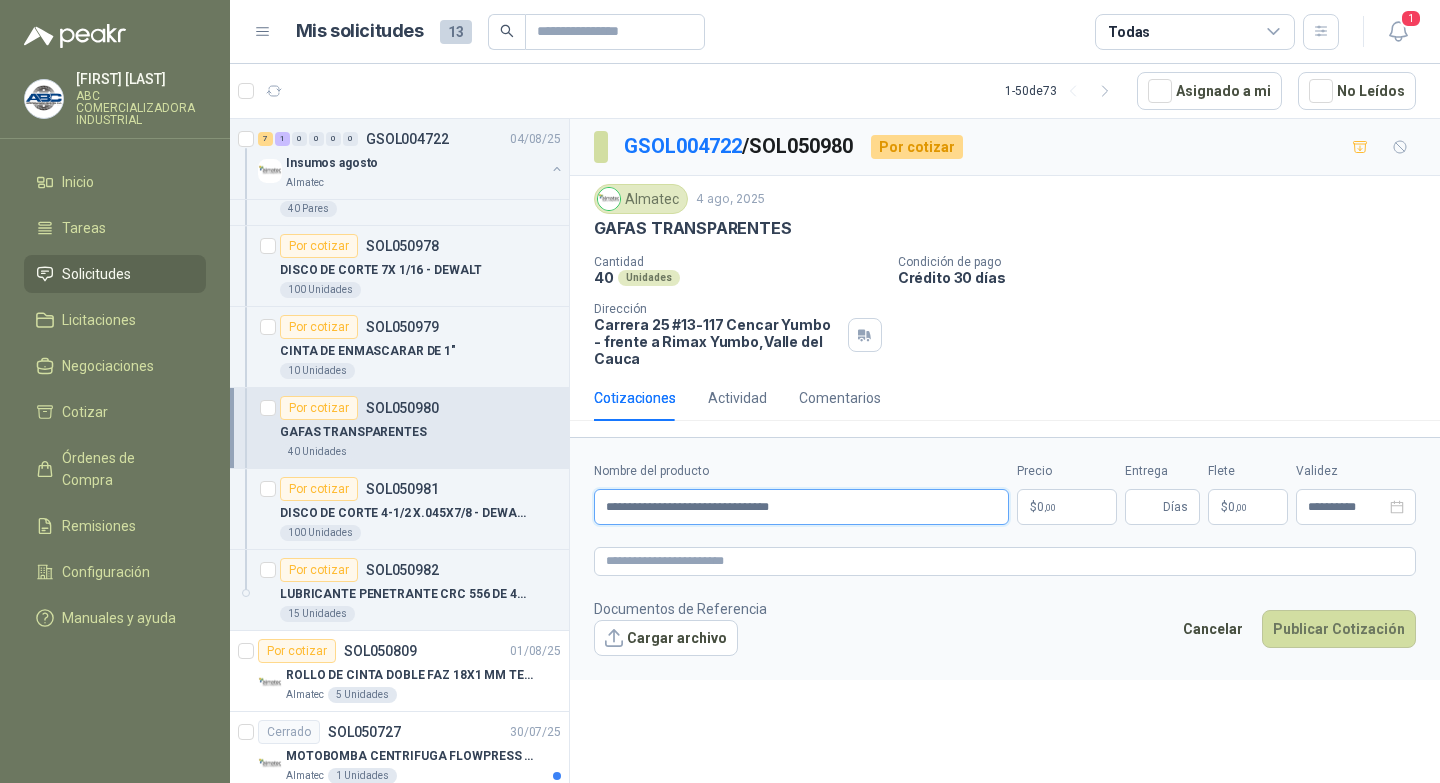 type on "**********" 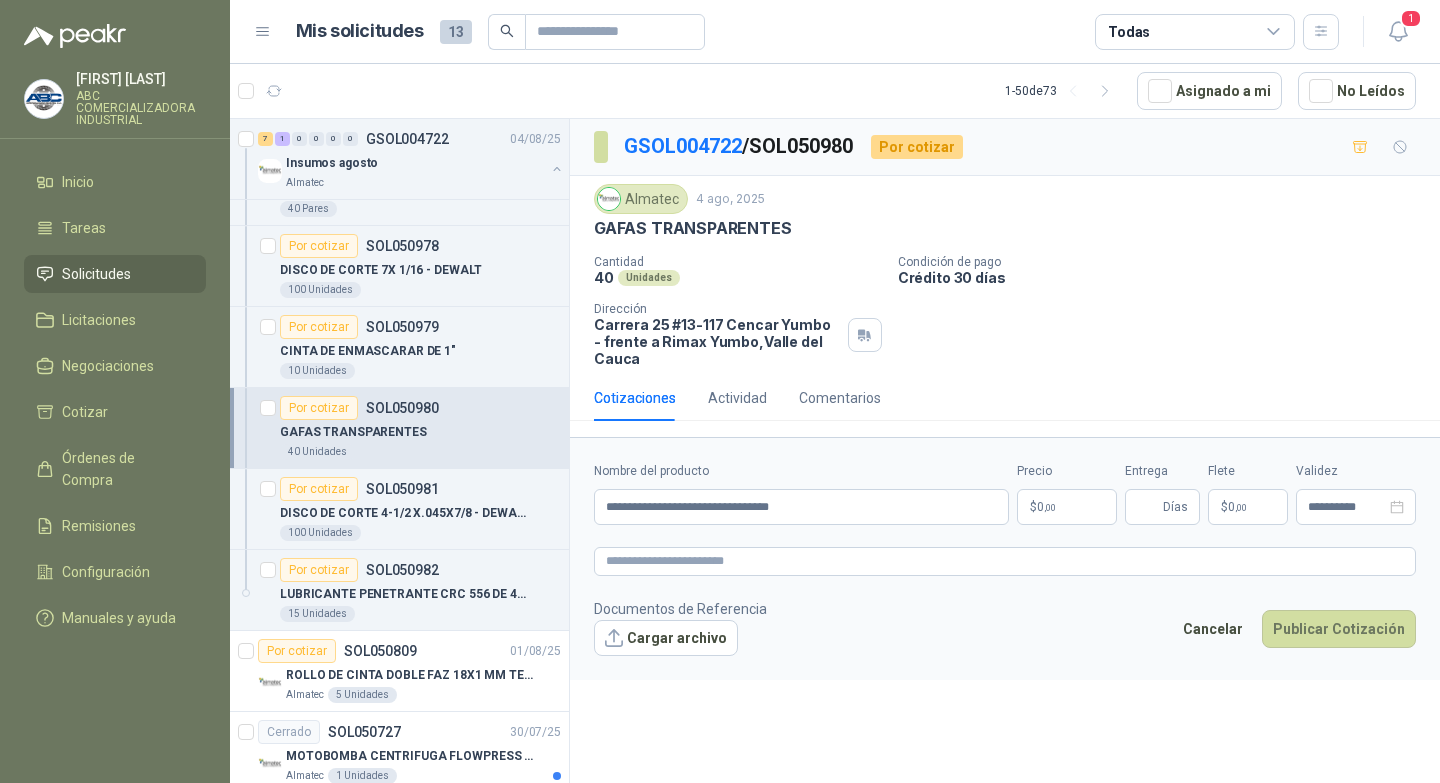 click on "$  0 ,00" at bounding box center (1067, 507) 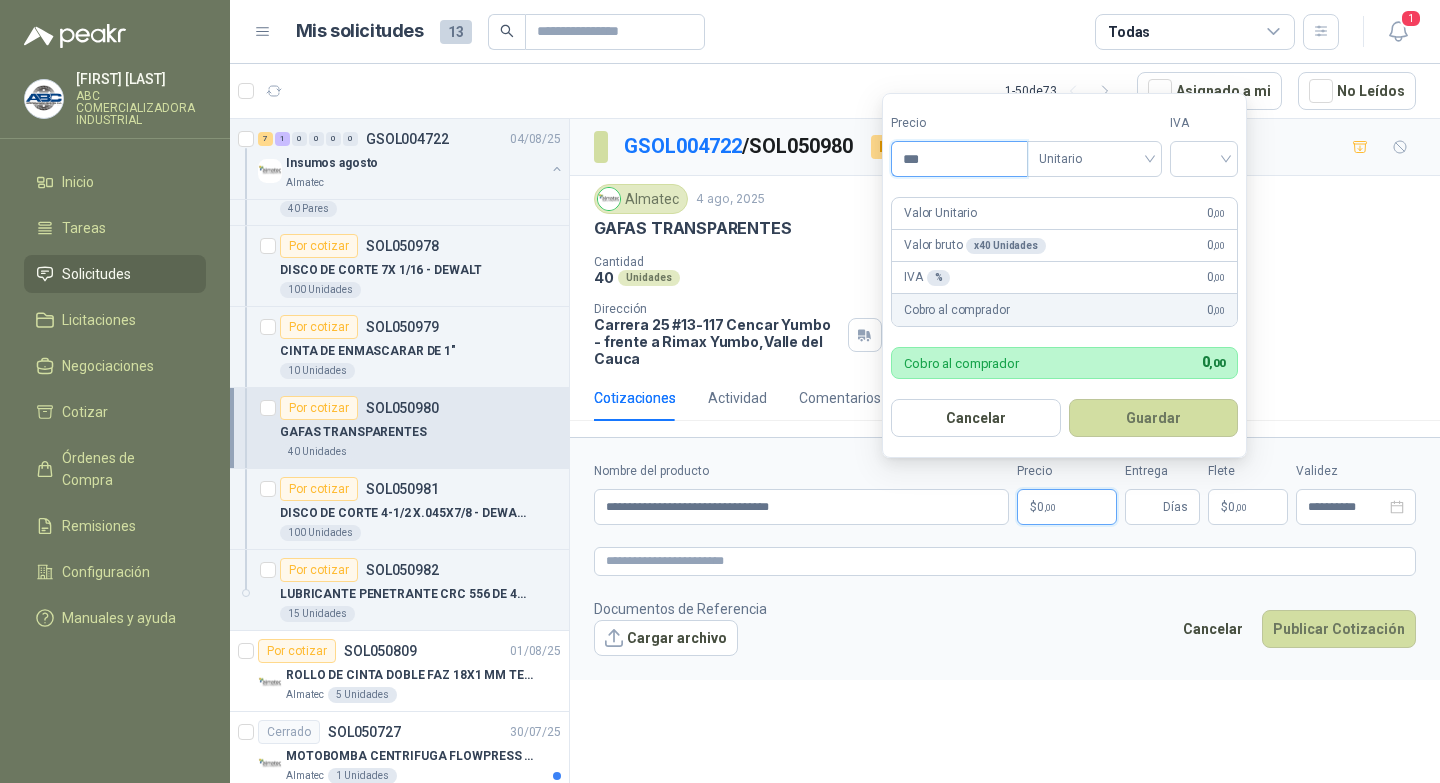 click on "***" at bounding box center [959, 159] 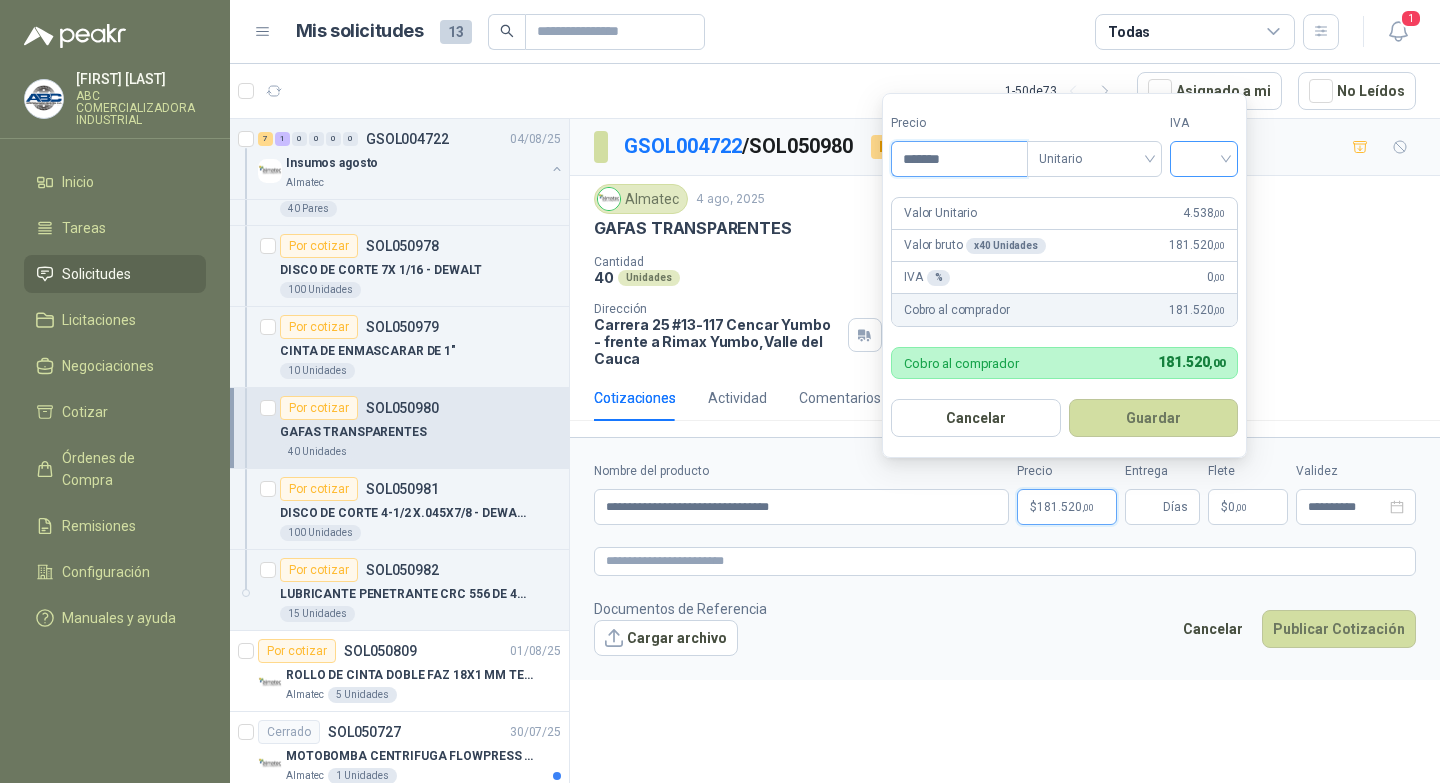 type on "*******" 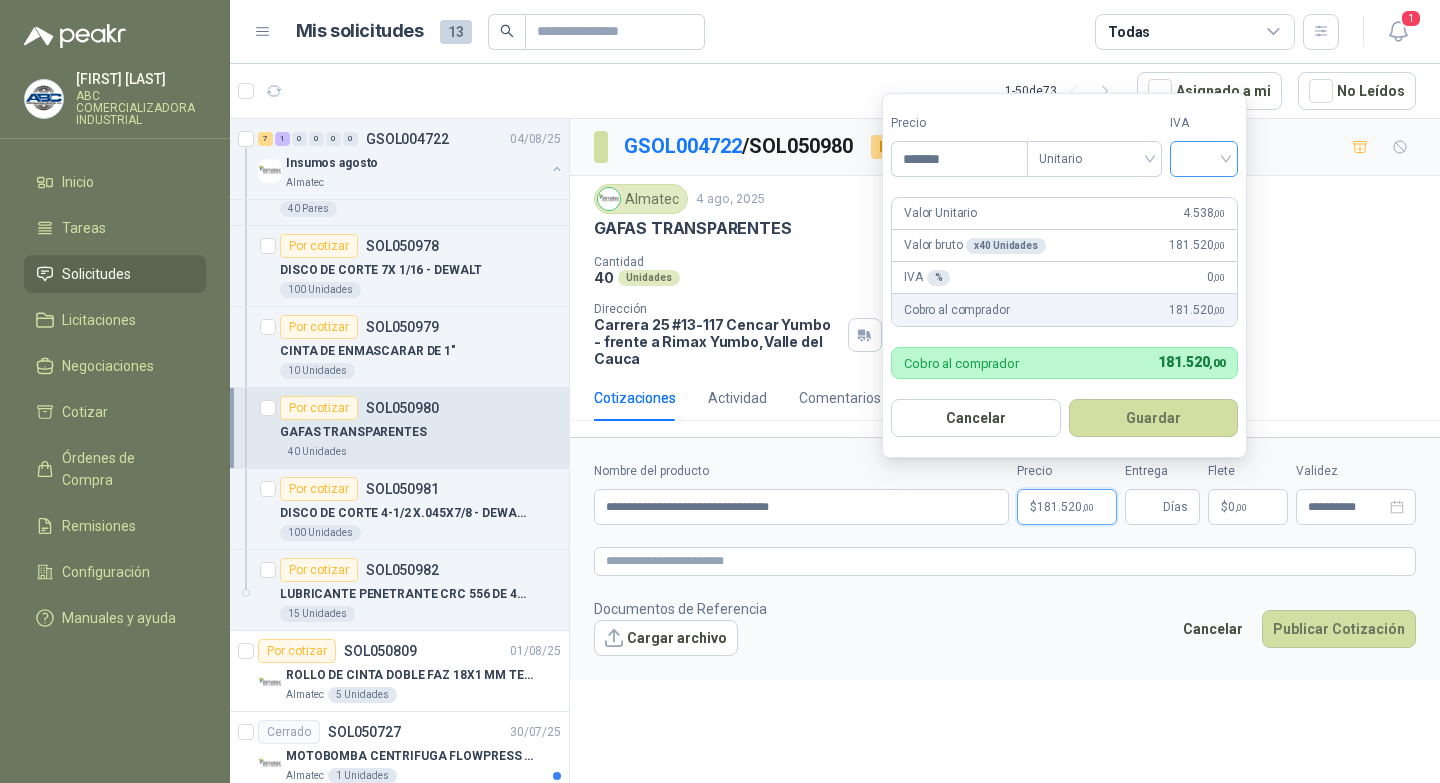 click at bounding box center [1204, 157] 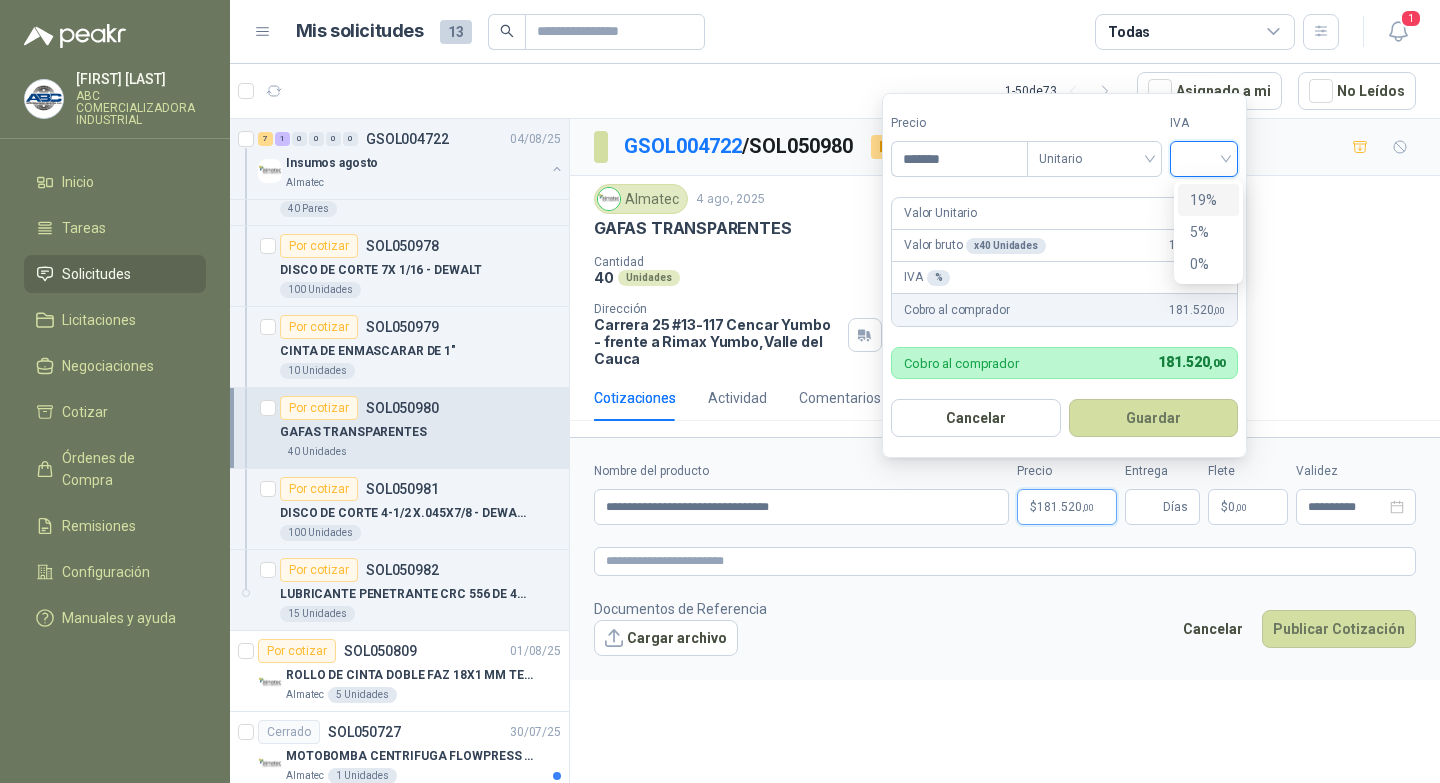 click on "19%" at bounding box center [1208, 200] 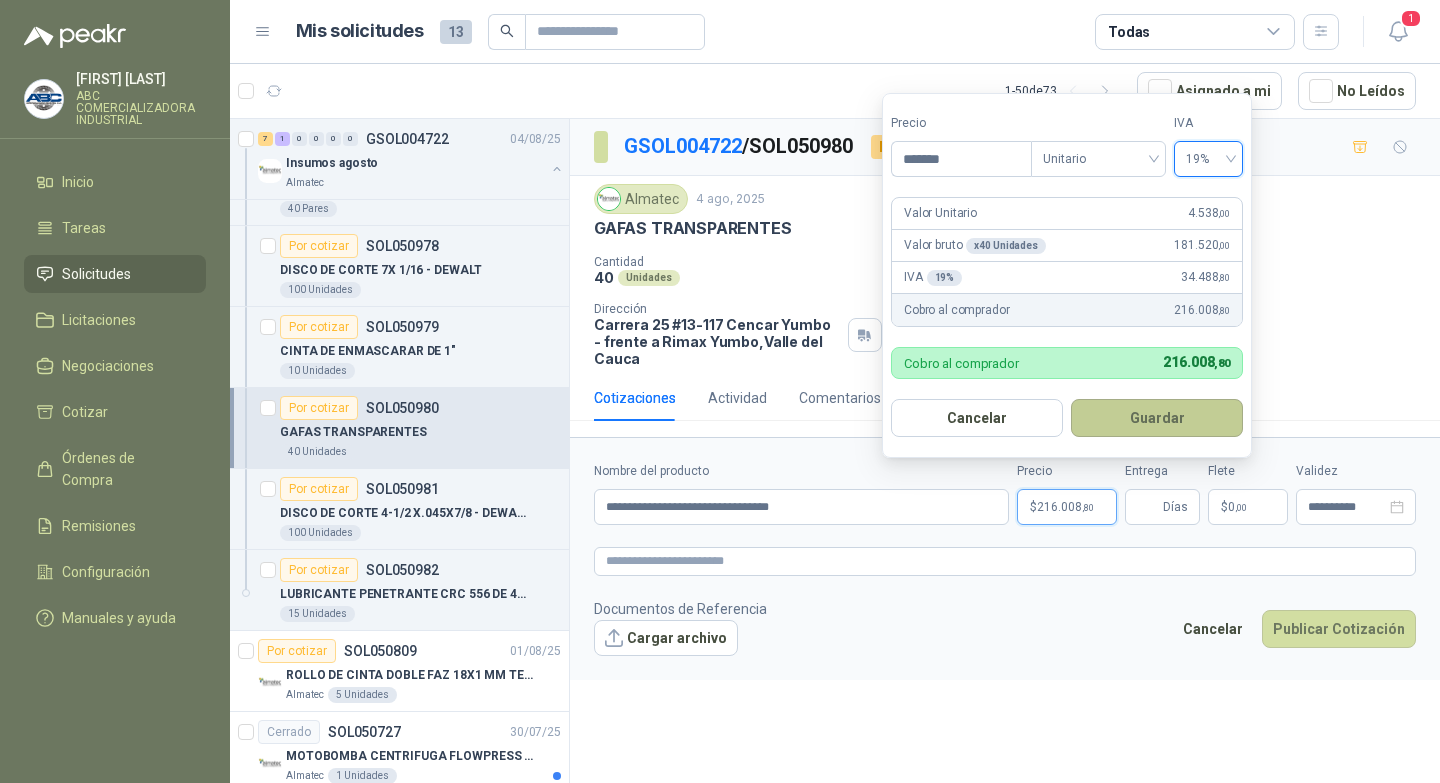 click on "Guardar" at bounding box center (1157, 418) 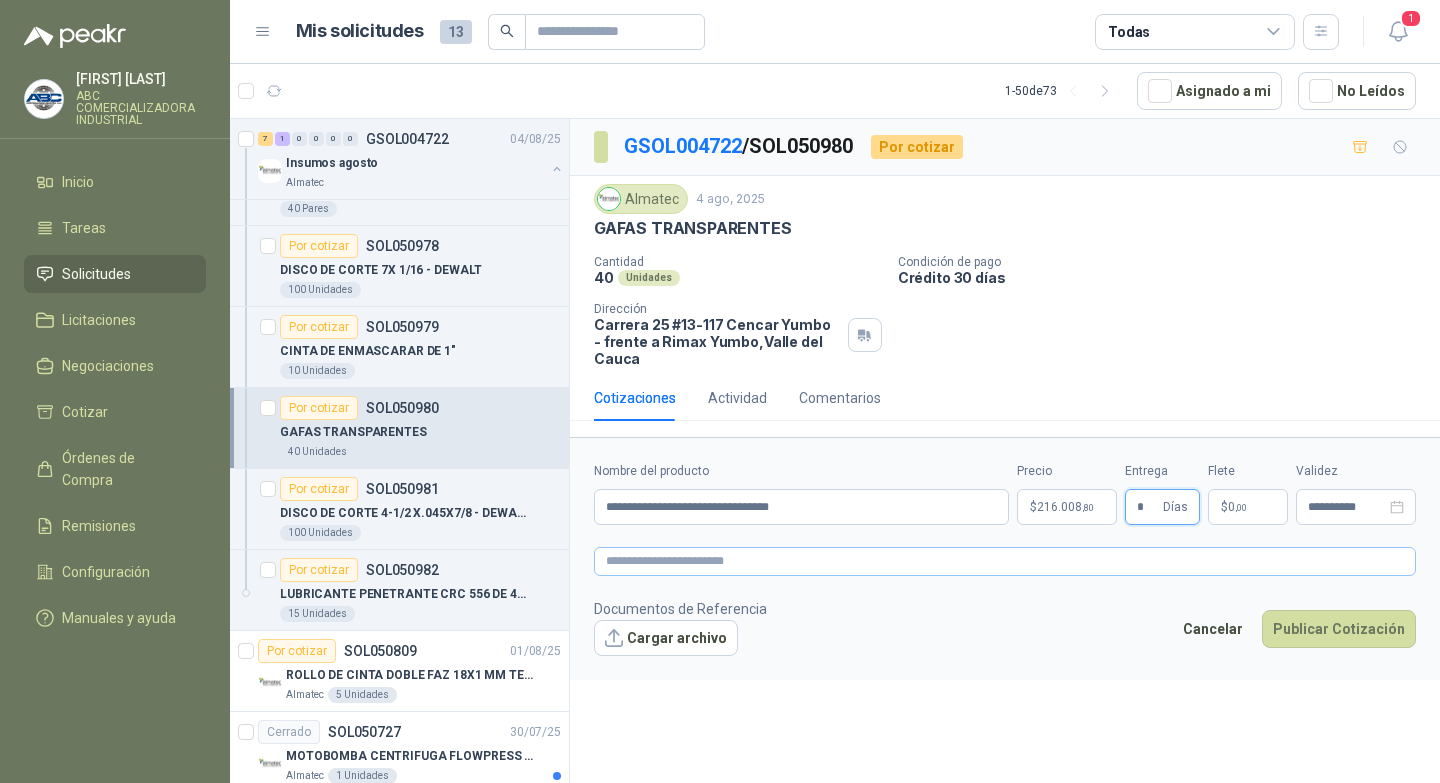 type on "*" 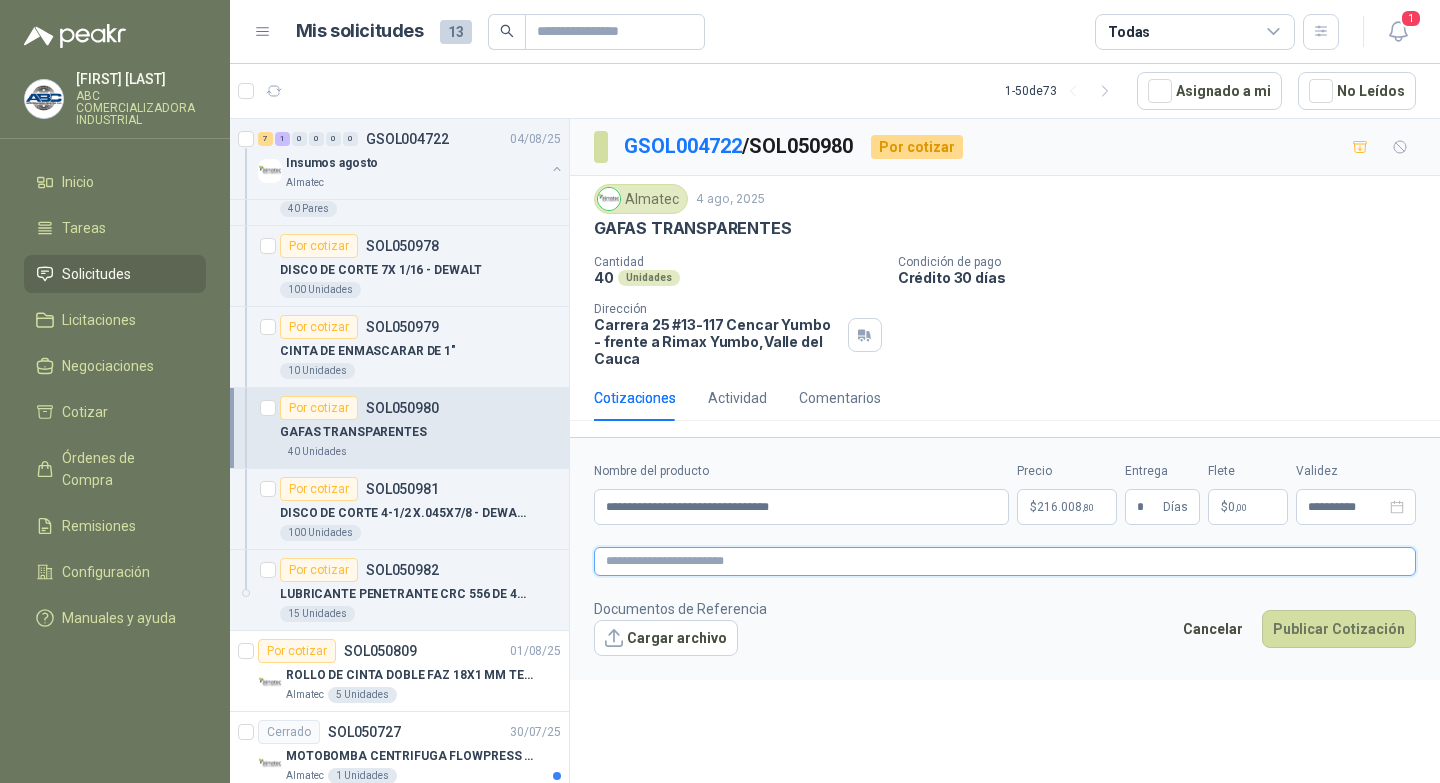 click at bounding box center (1005, 561) 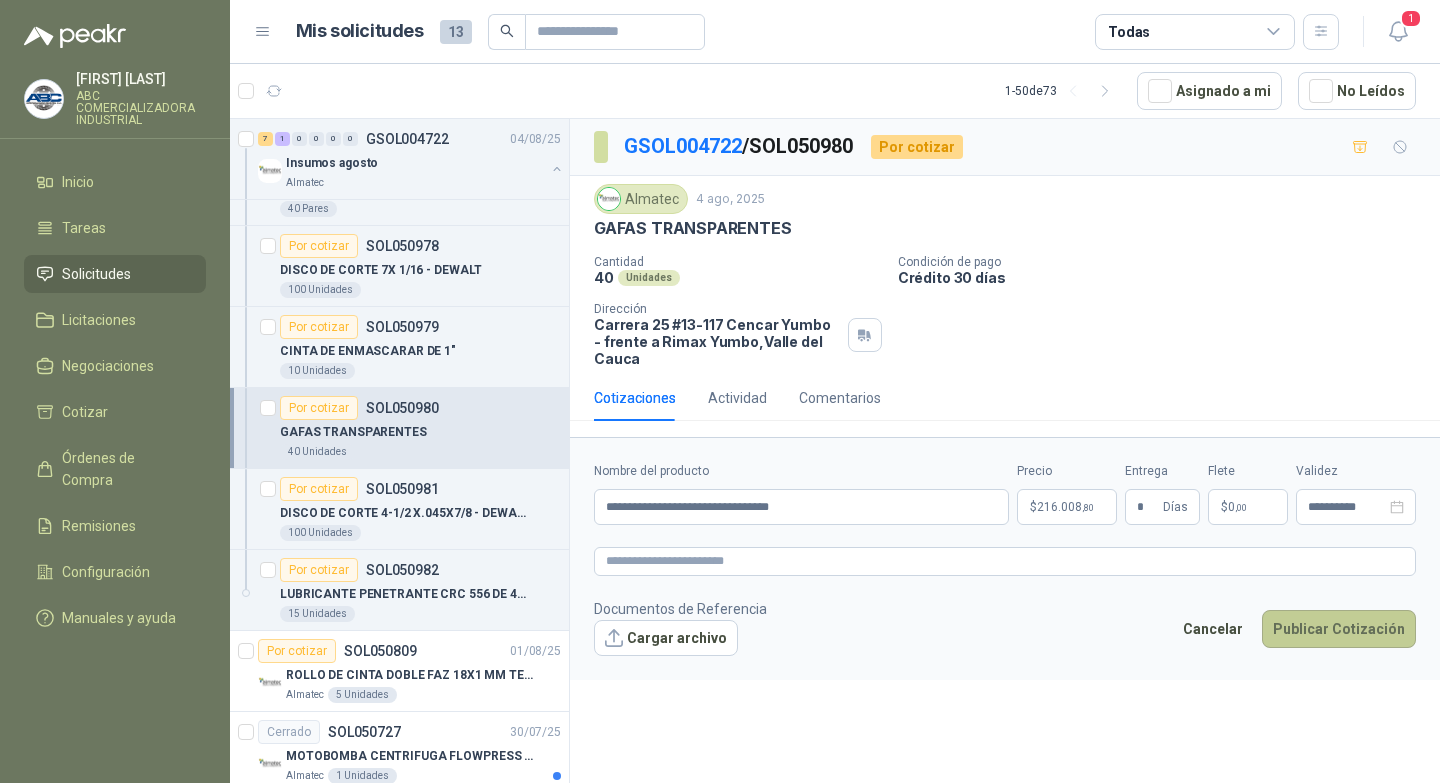 click on "Publicar Cotización" at bounding box center (1339, 629) 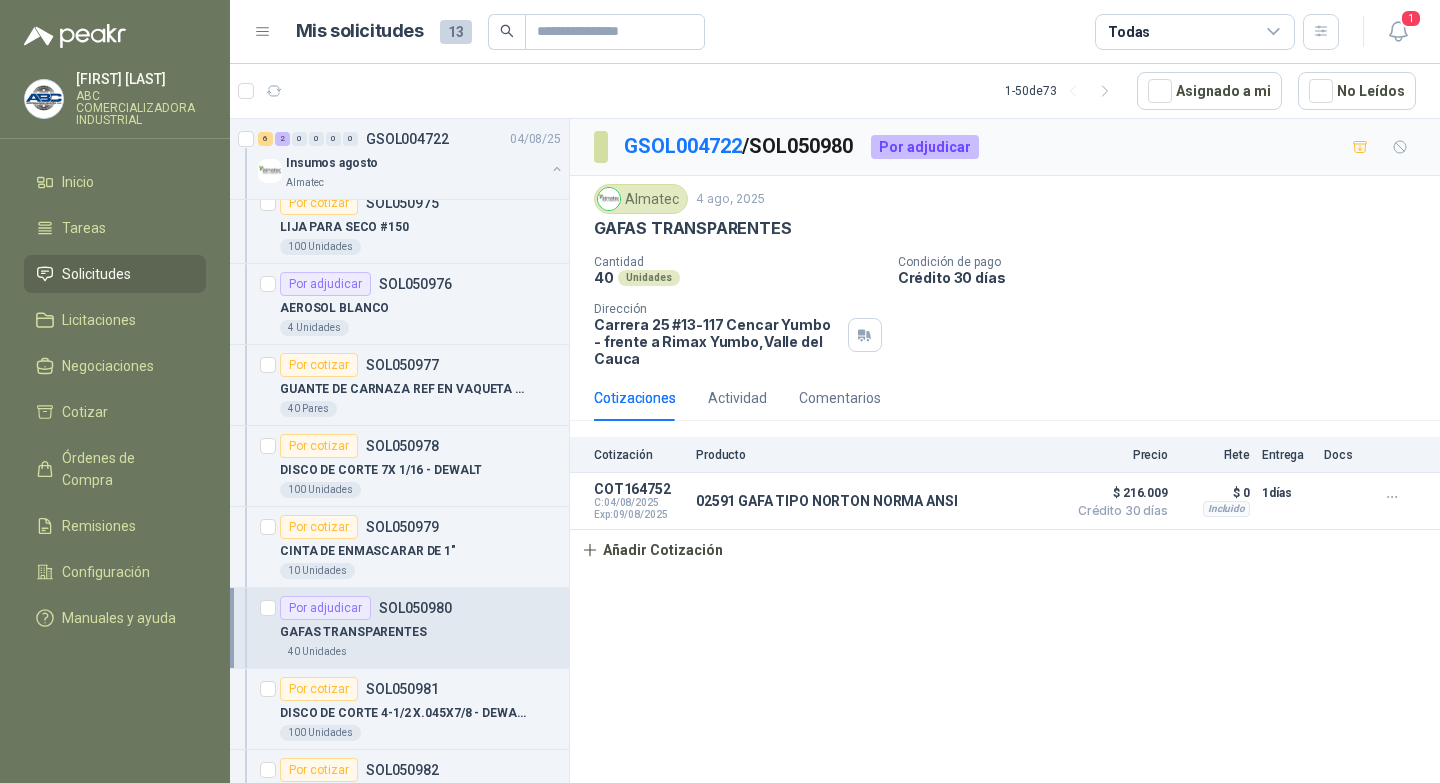 scroll, scrollTop: 400, scrollLeft: 0, axis: vertical 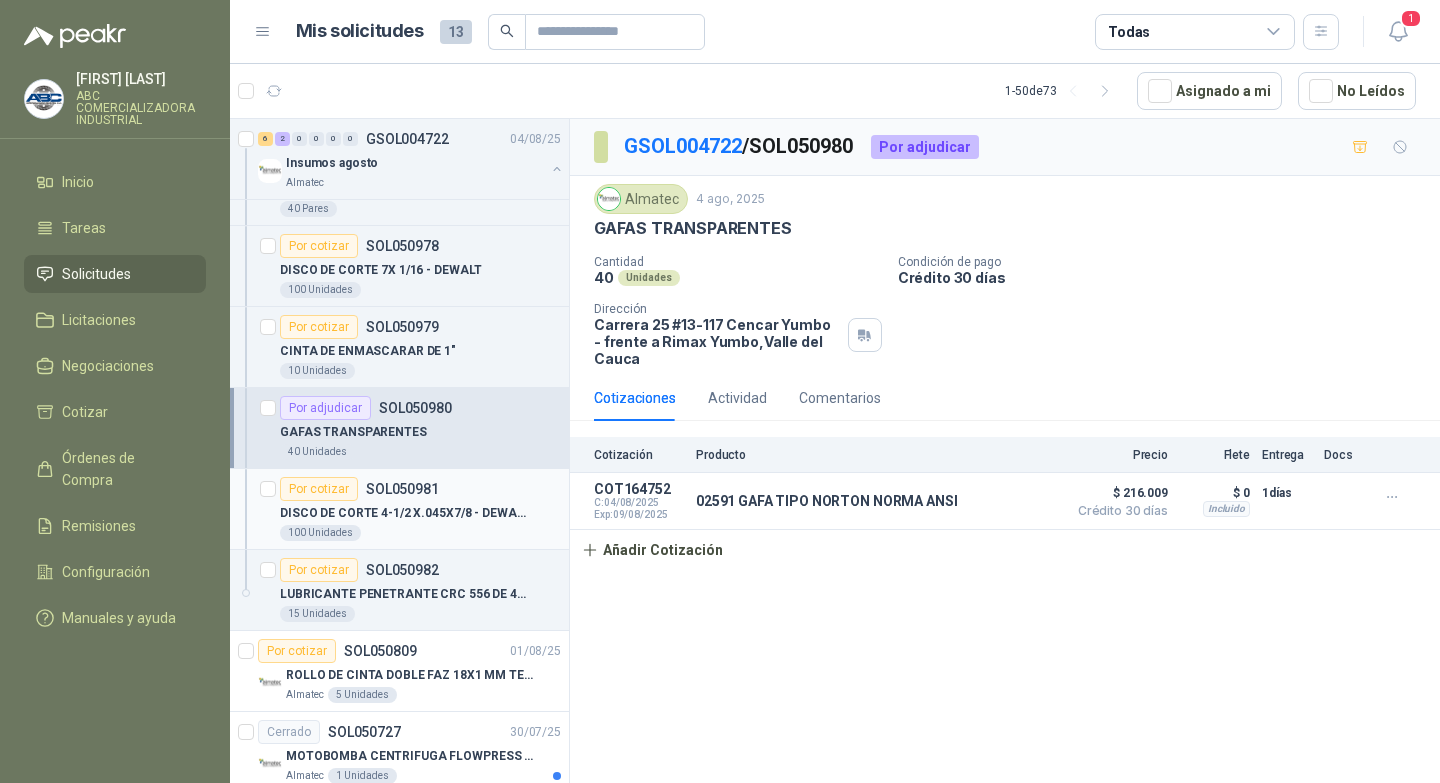 click on "DISCO DE CORTE 4-1/2 X.045X7/8 - DEWALT" at bounding box center (404, 513) 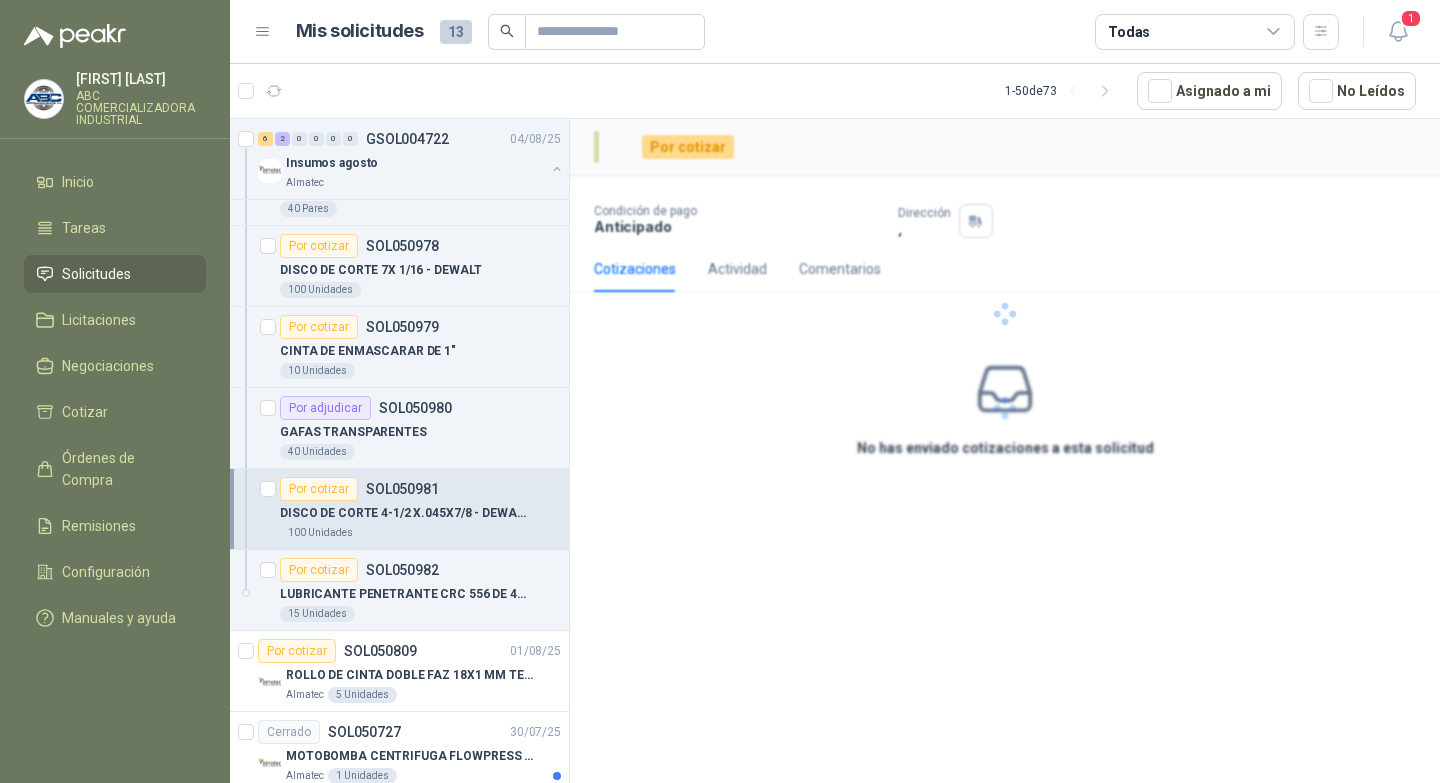 click on "Por cotizar" at bounding box center [319, 489] 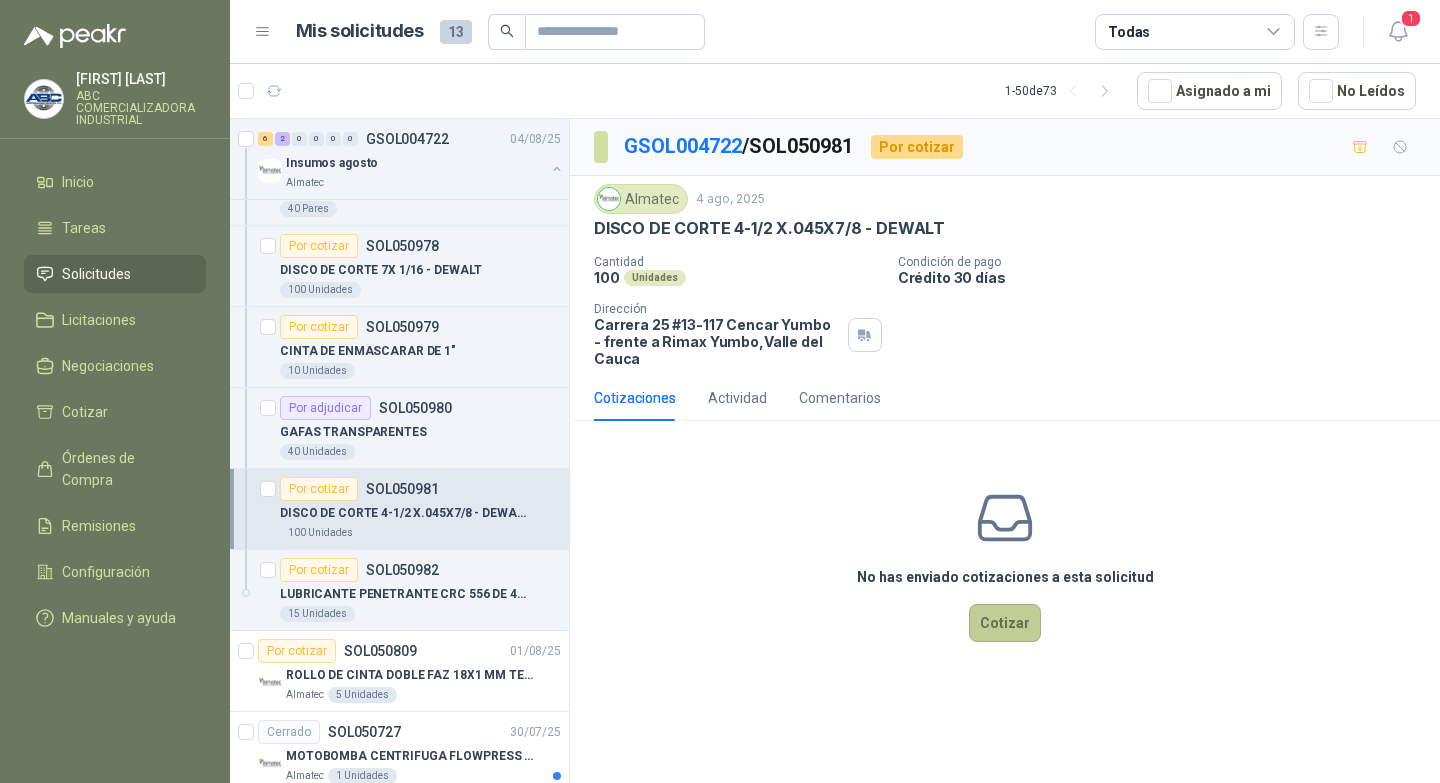 click on "Cotizar" at bounding box center [1005, 623] 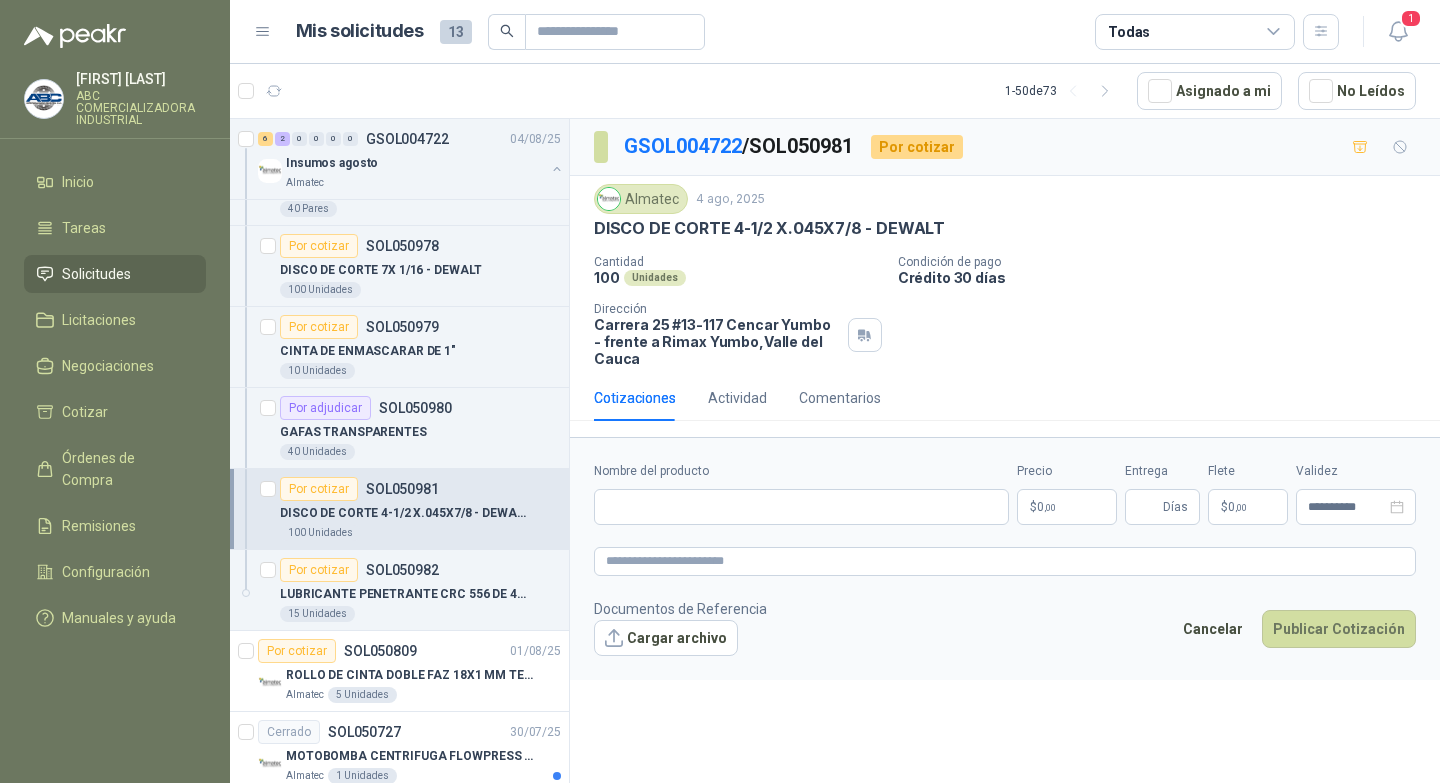 type 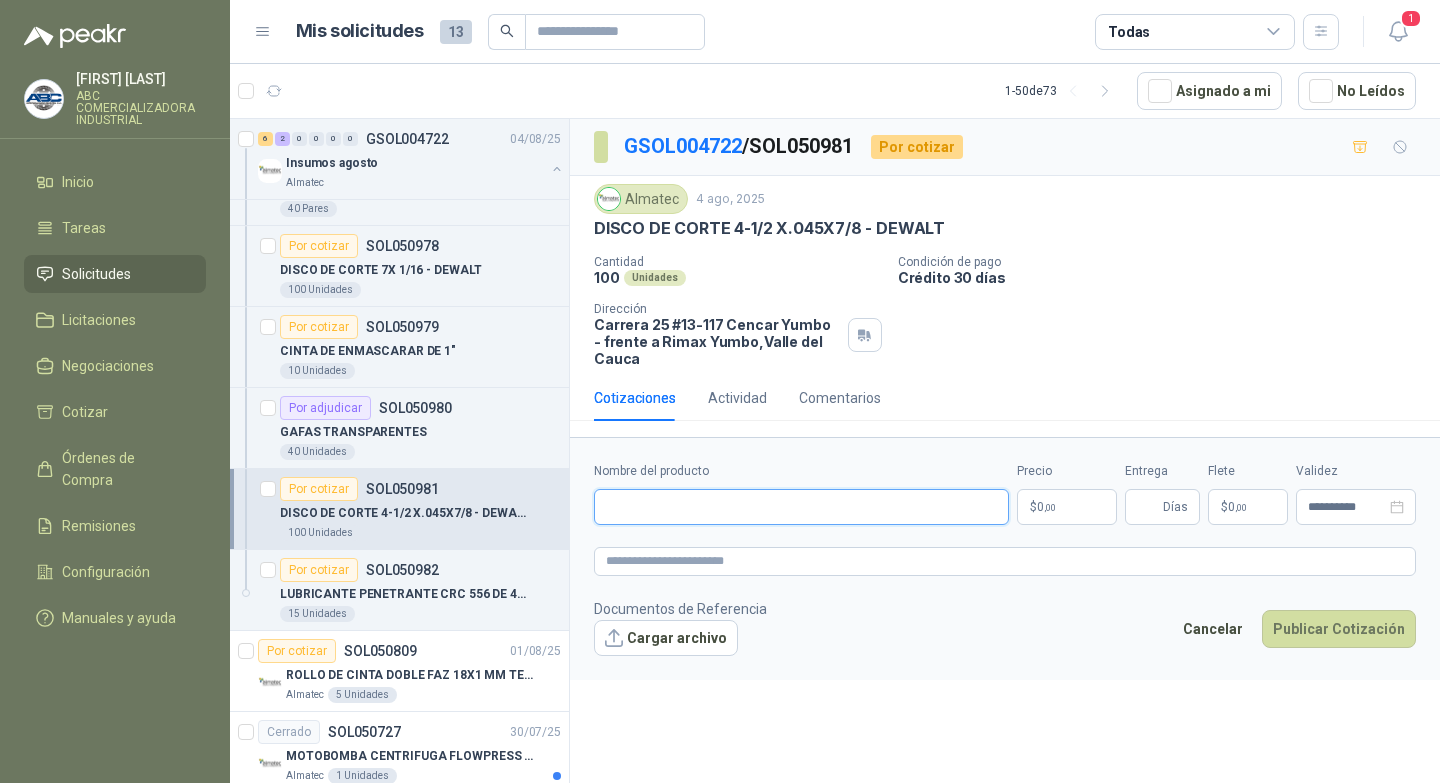 click on "Nombre del producto" at bounding box center [801, 507] 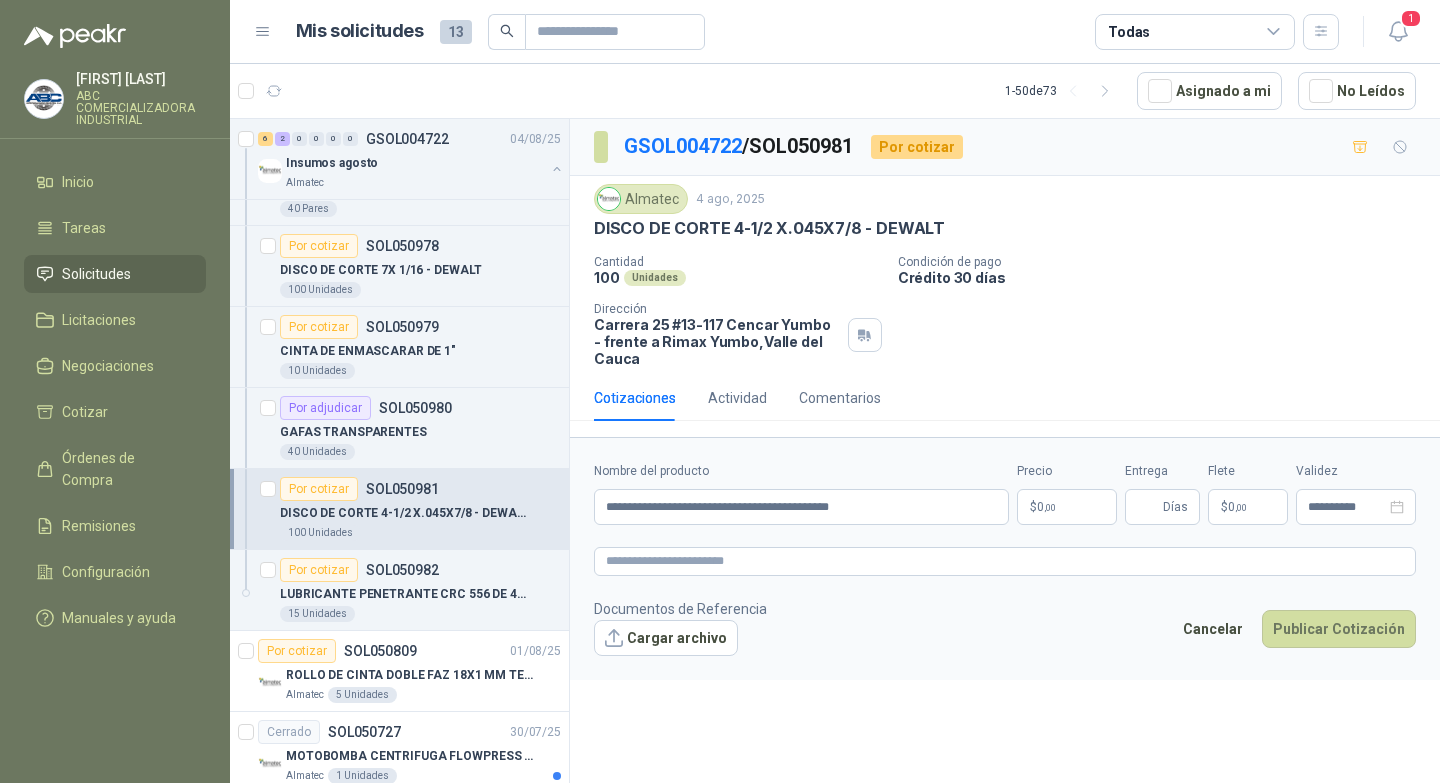 click on "$  0 ,00" at bounding box center [1067, 507] 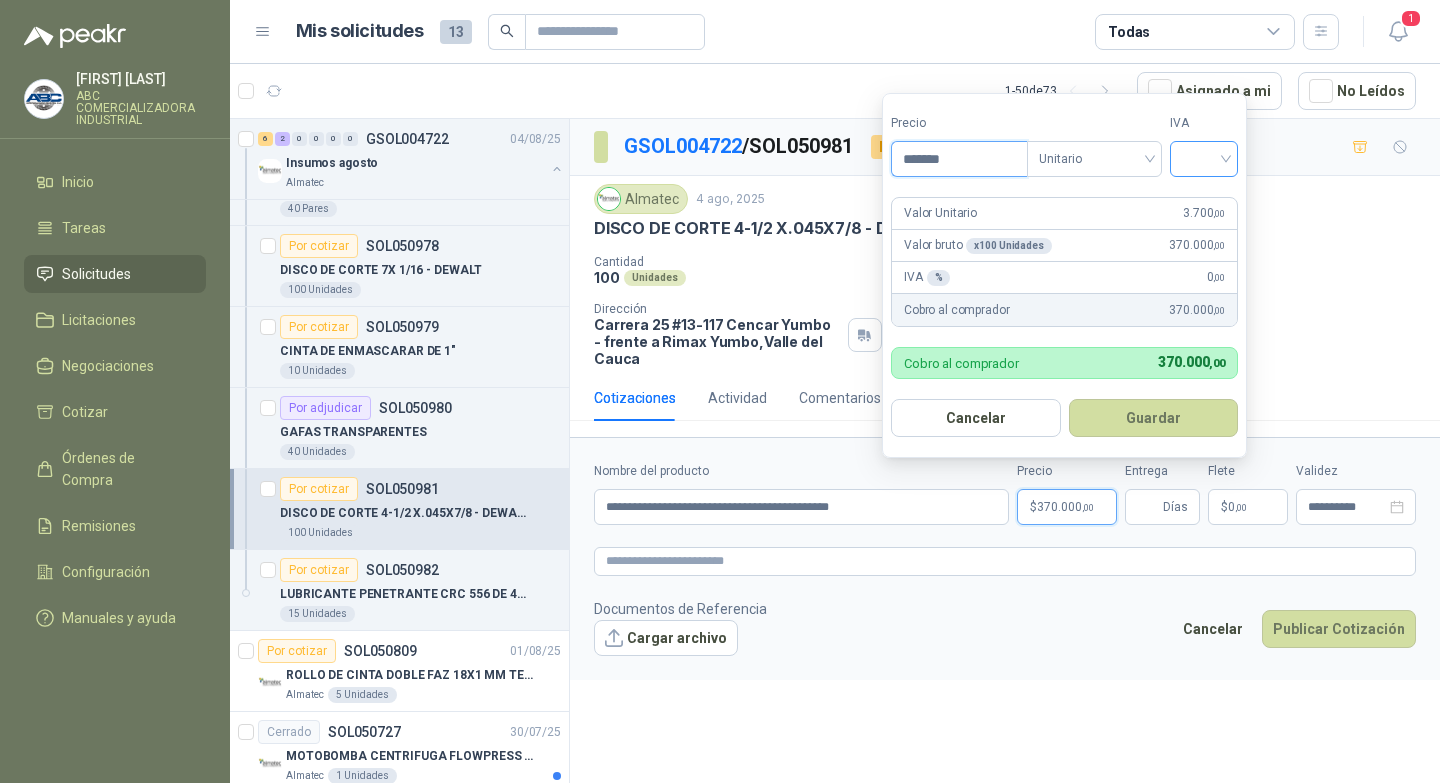 type on "*******" 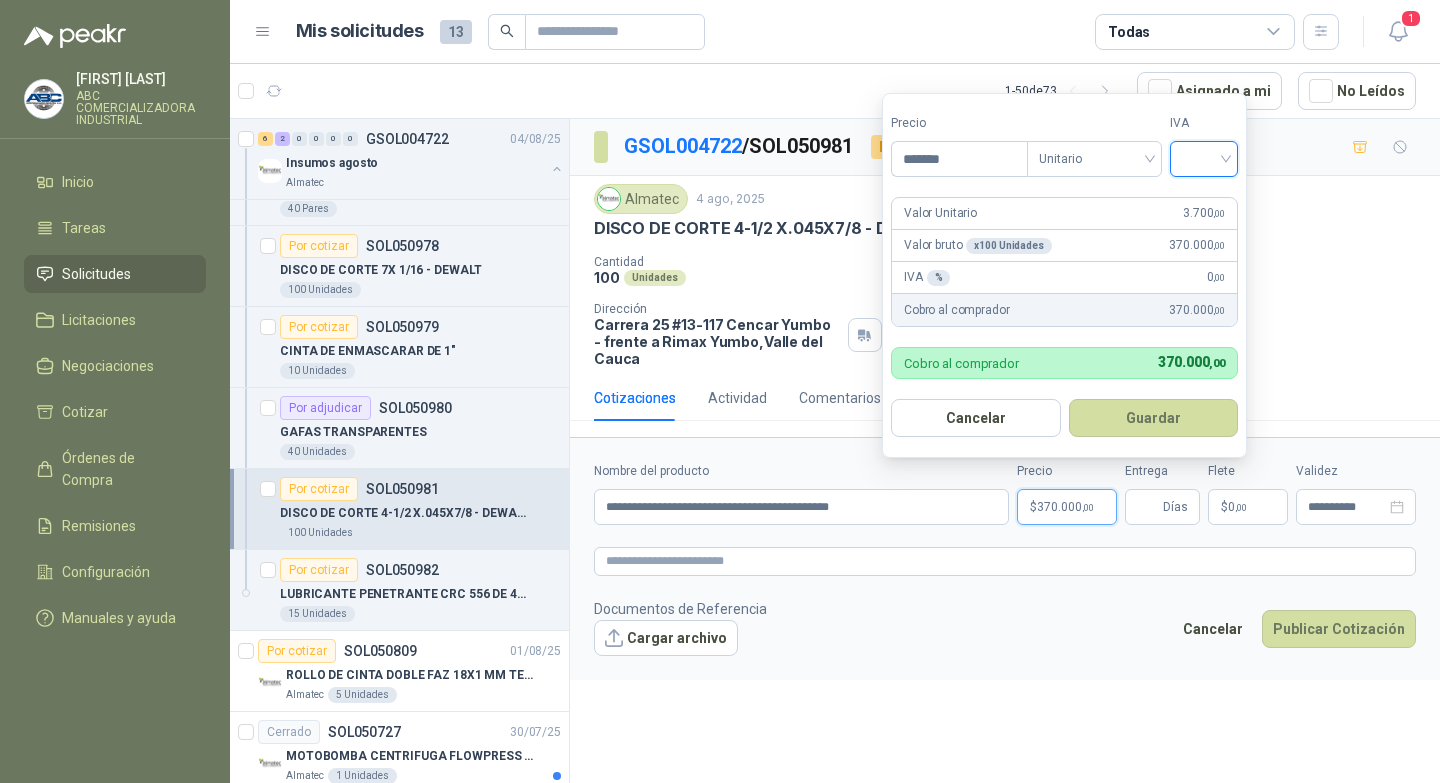 click at bounding box center (1204, 157) 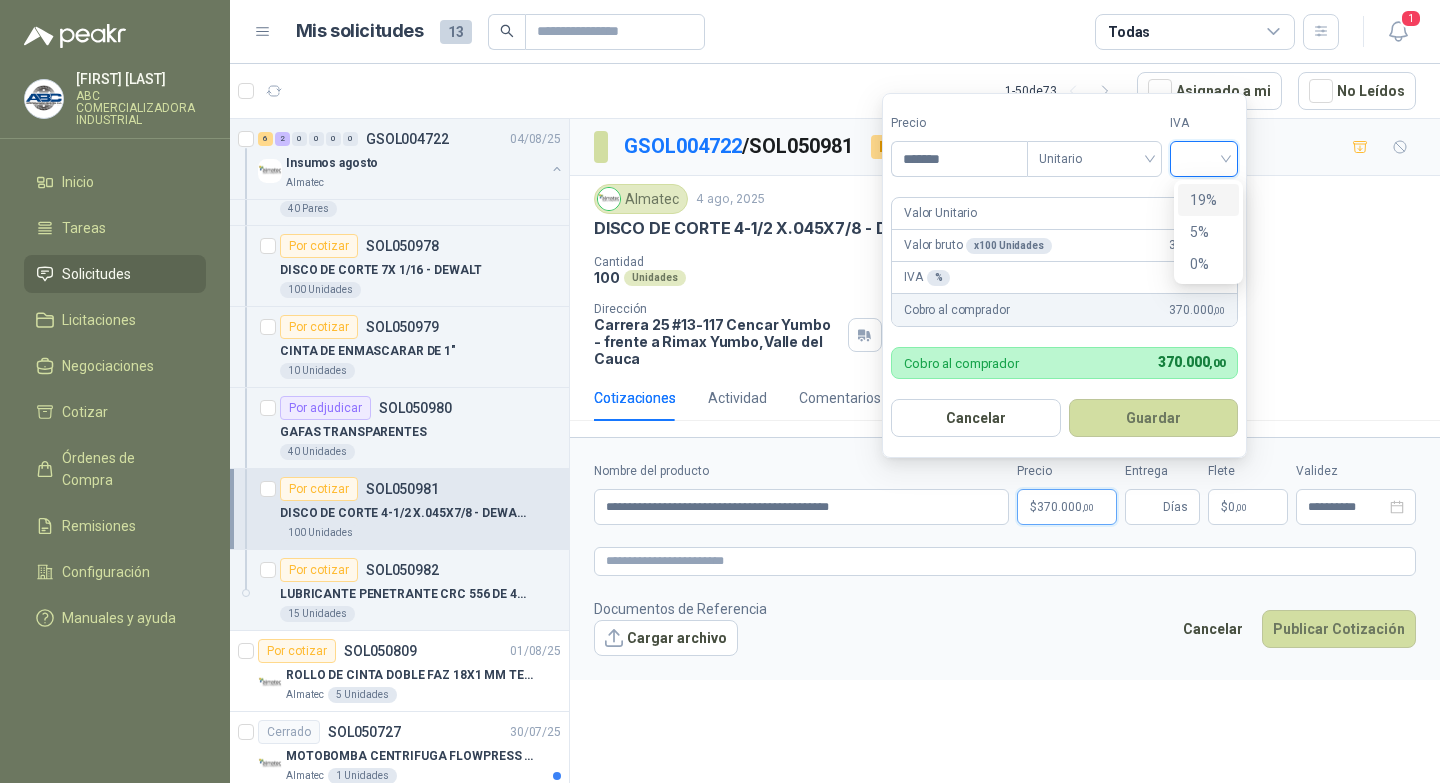 click on "19%" at bounding box center [1208, 200] 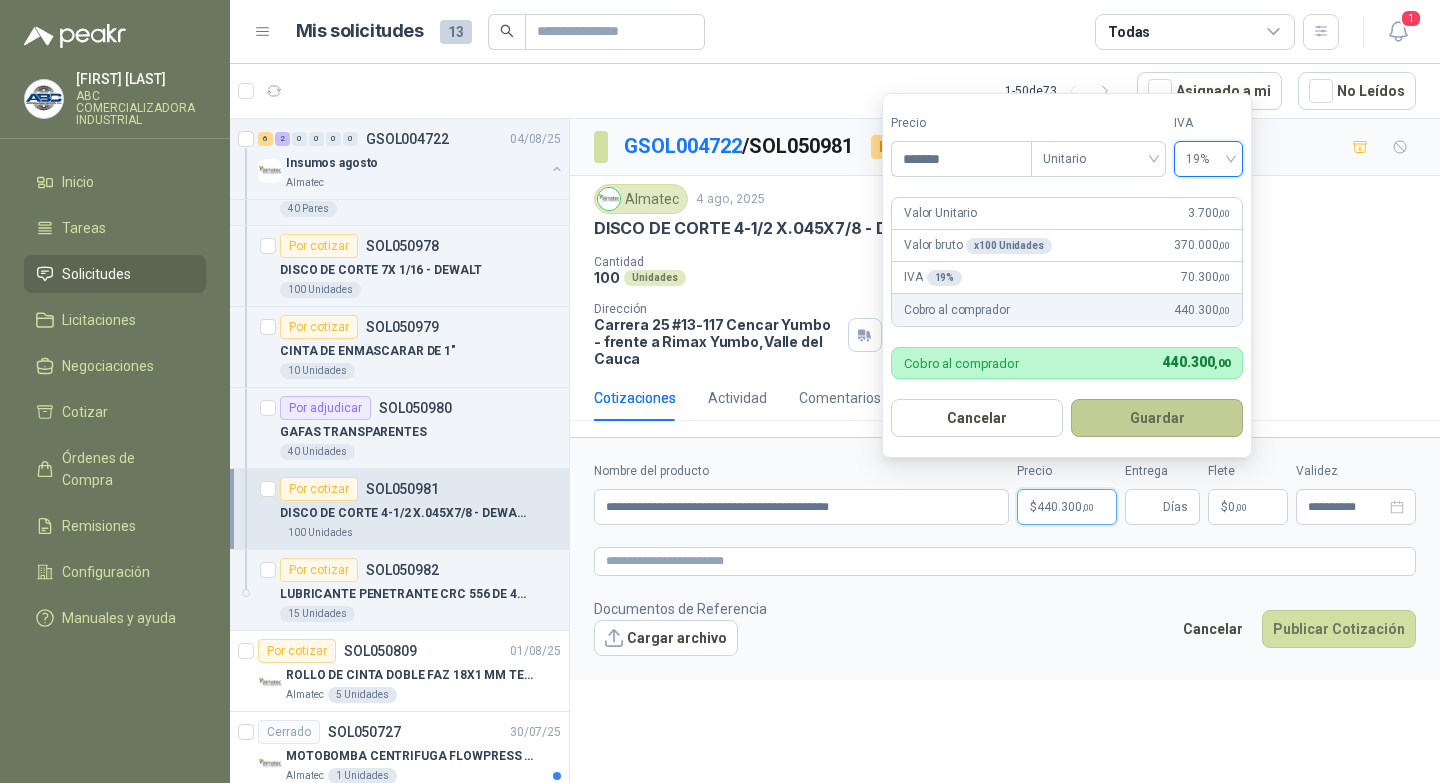 click on "Guardar" at bounding box center (1157, 418) 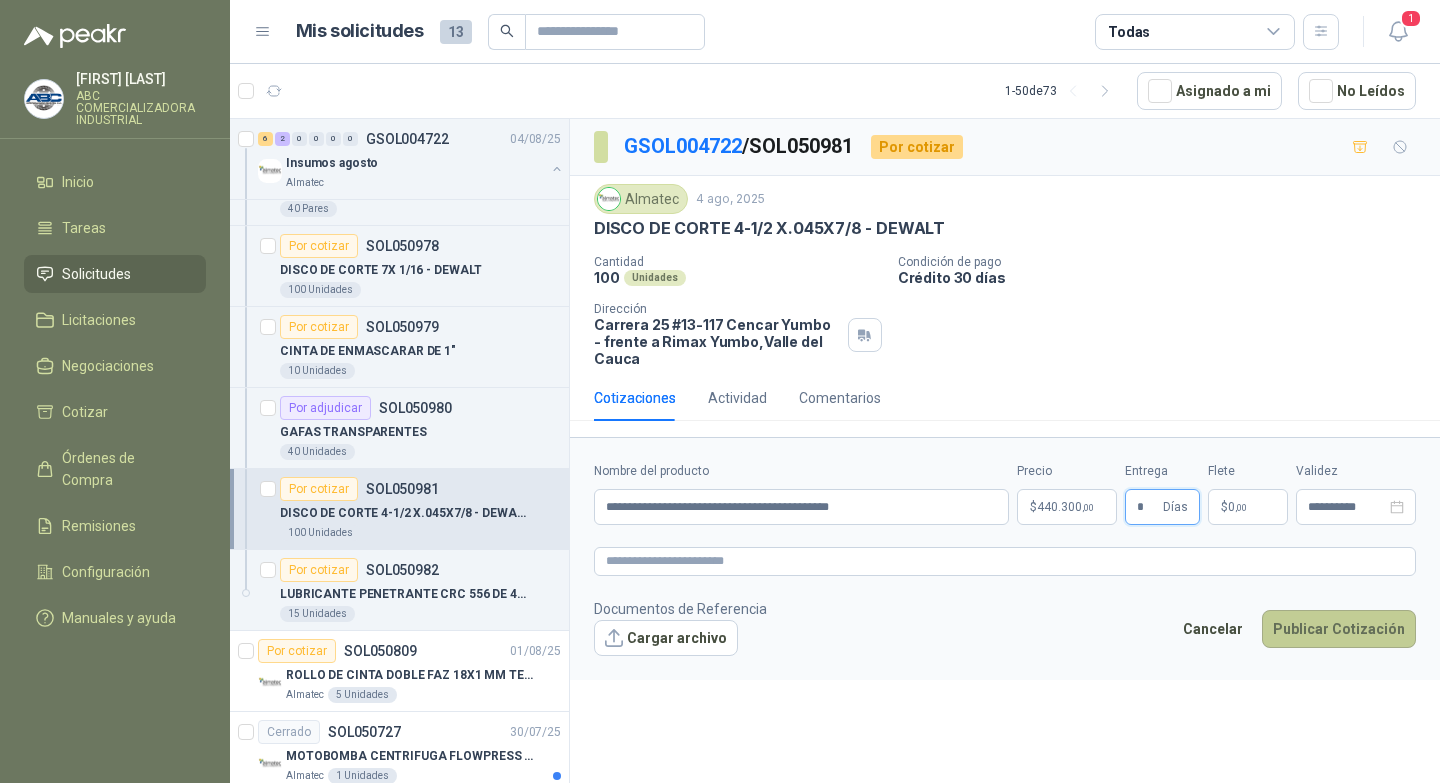 type on "*" 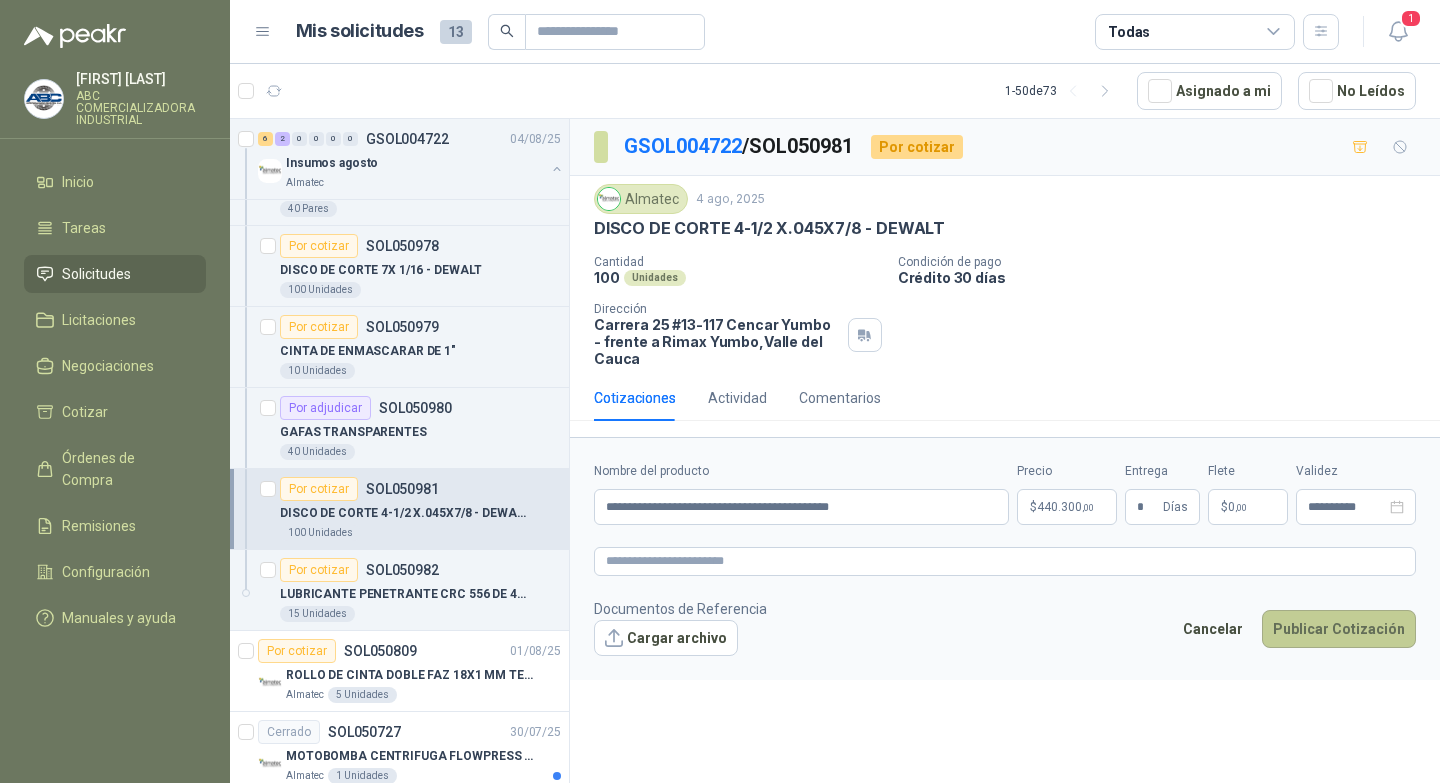 click on "Publicar Cotización" at bounding box center [1339, 629] 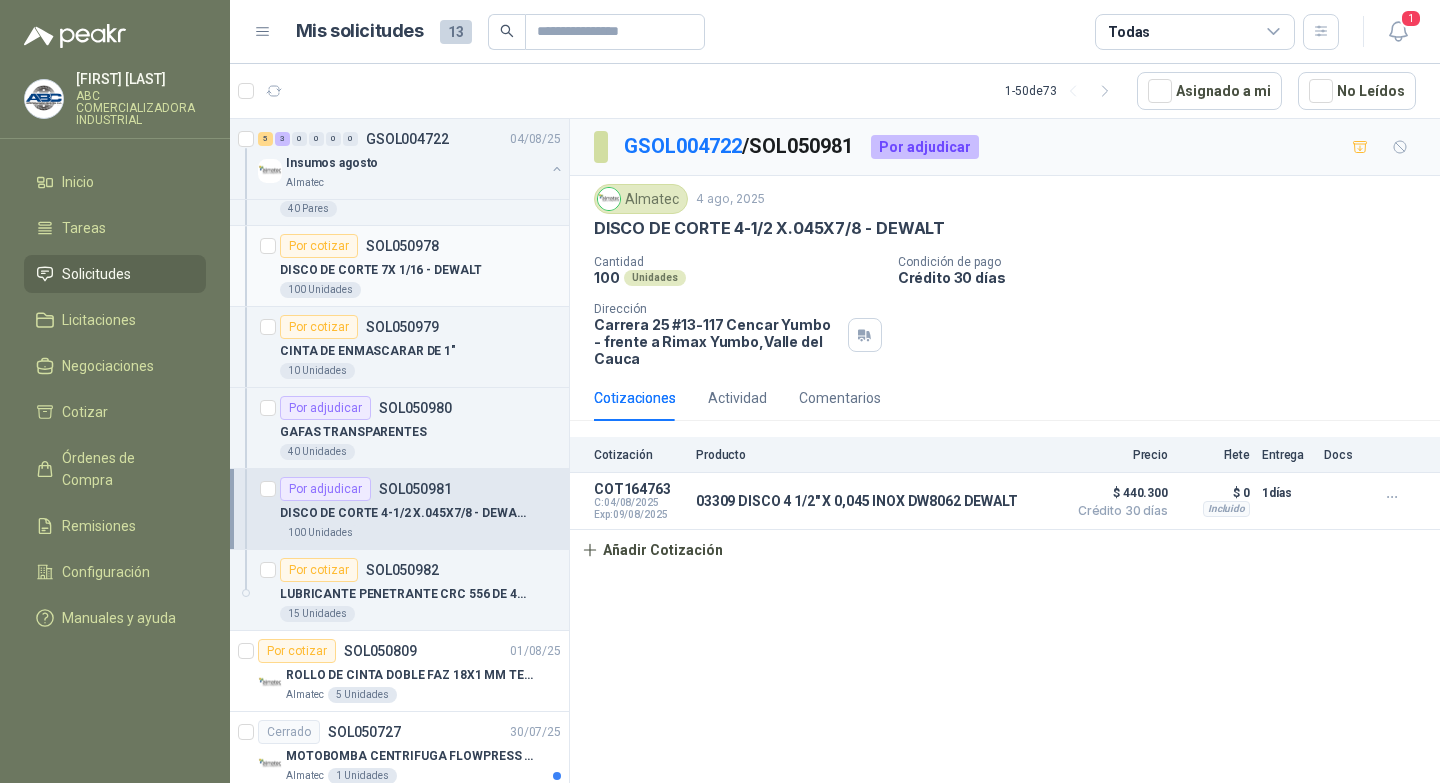 click on "Por cotizar" at bounding box center [319, 246] 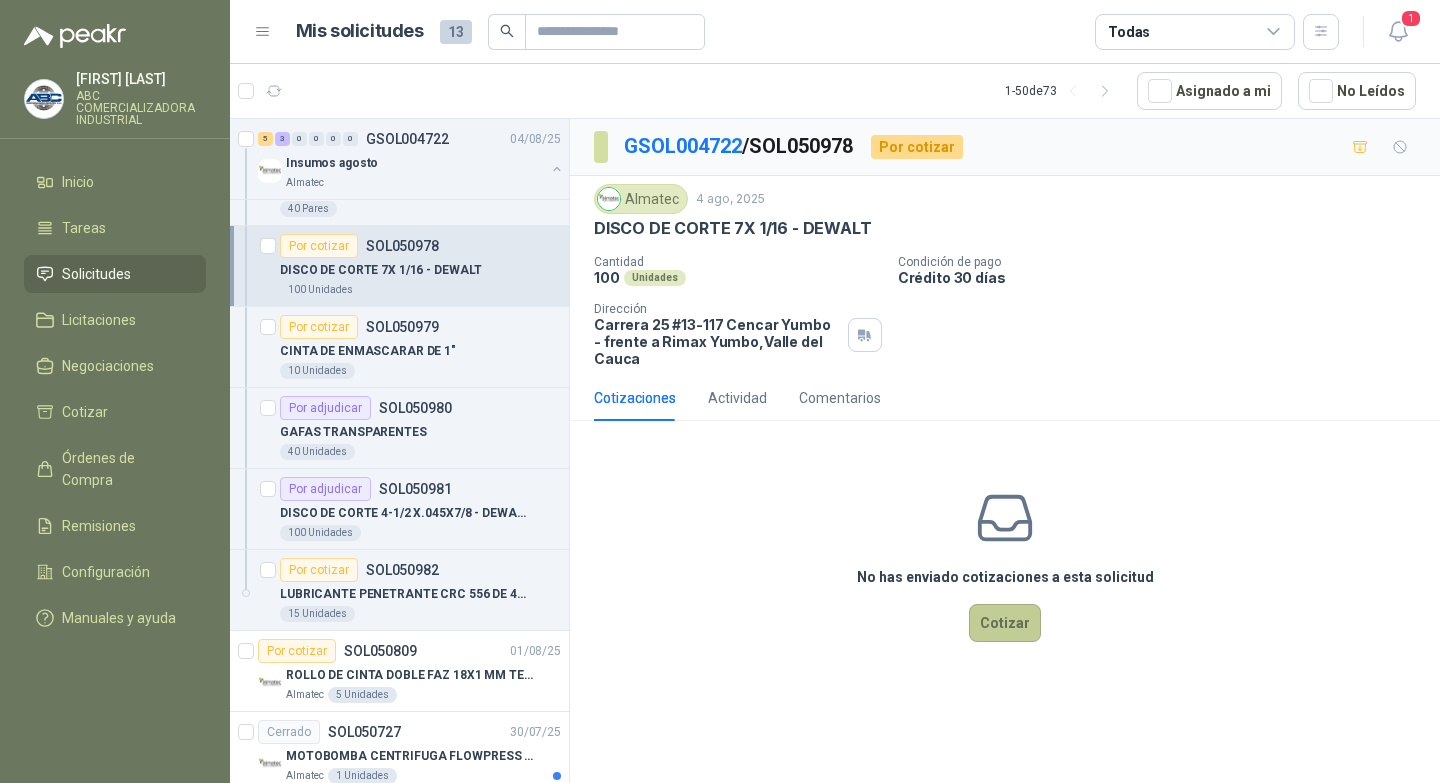 click on "Cotizar" at bounding box center (1005, 623) 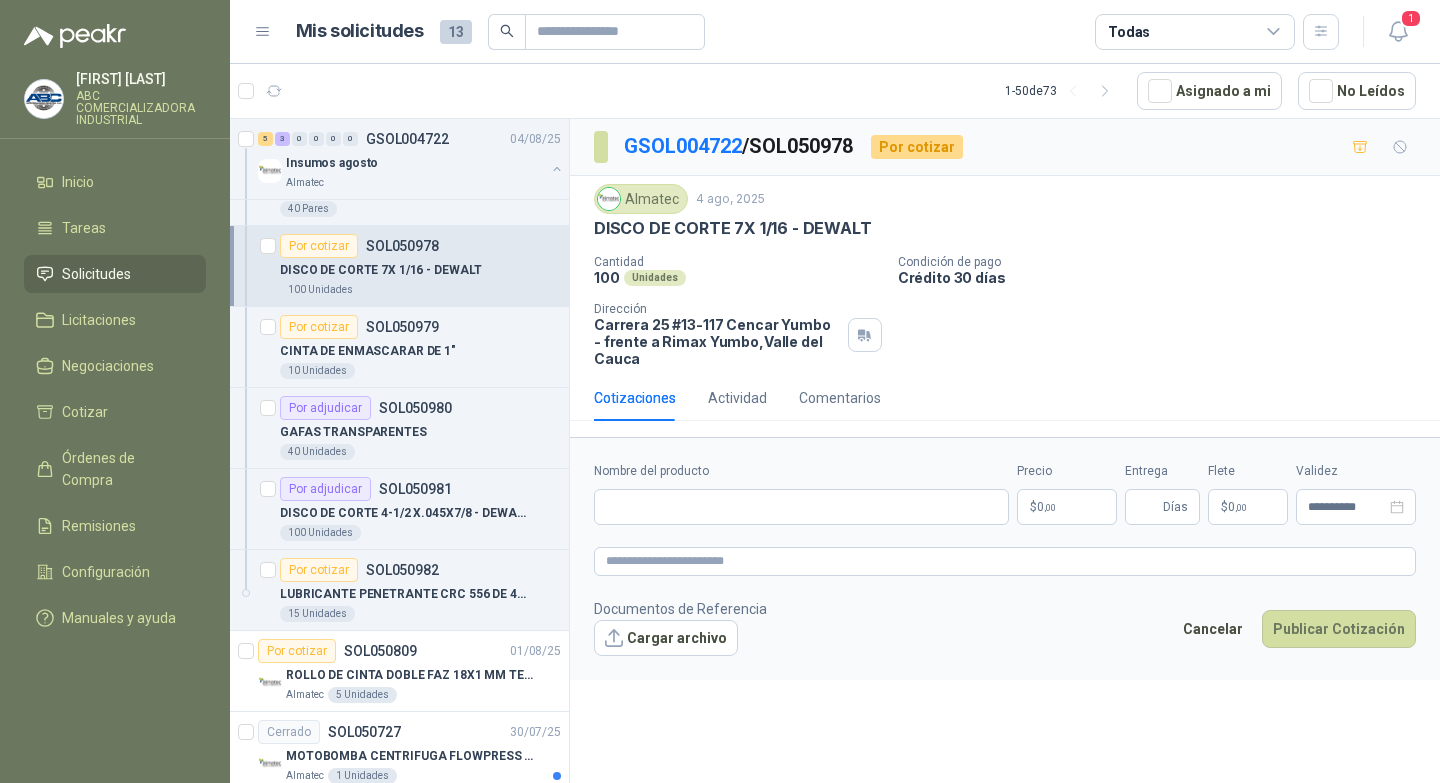 type 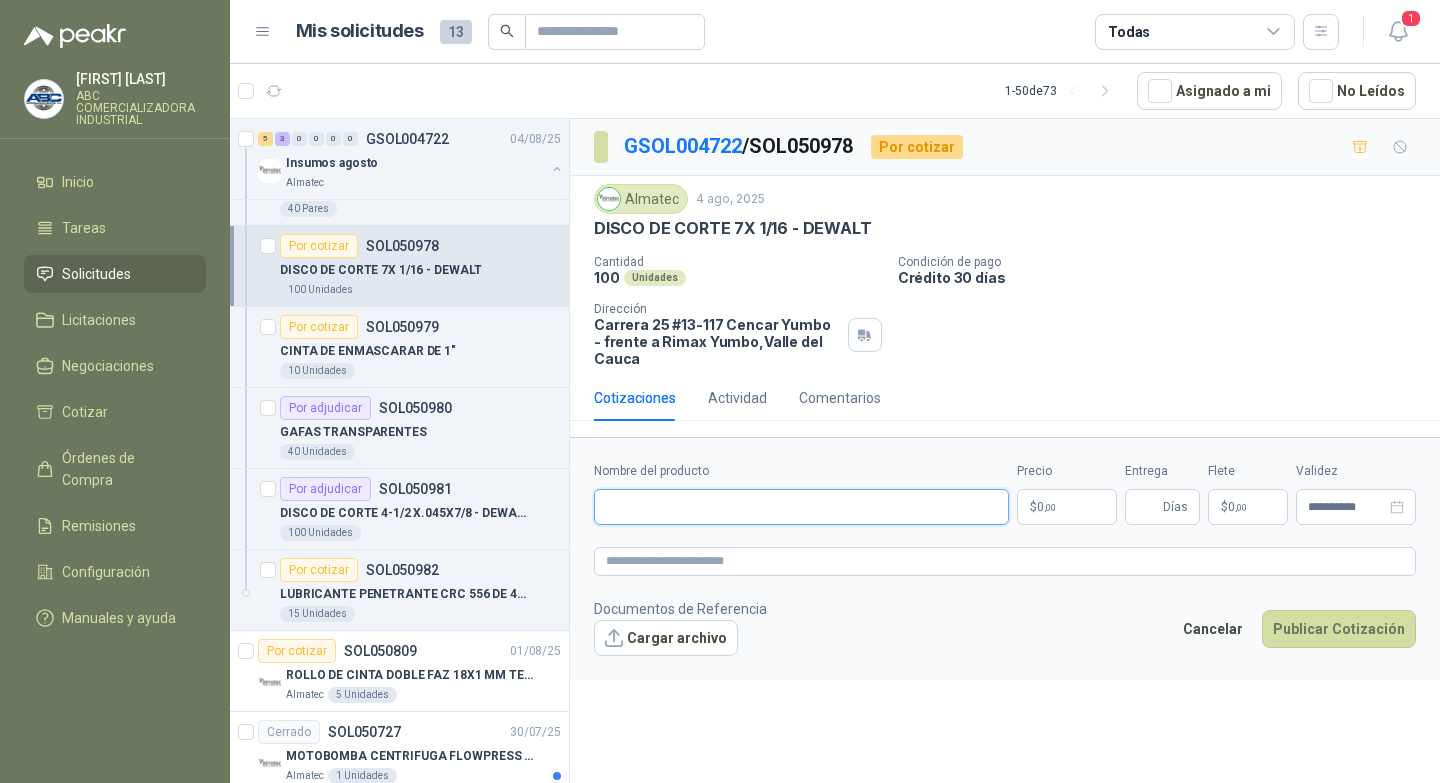 click on "Nombre del producto" at bounding box center [801, 507] 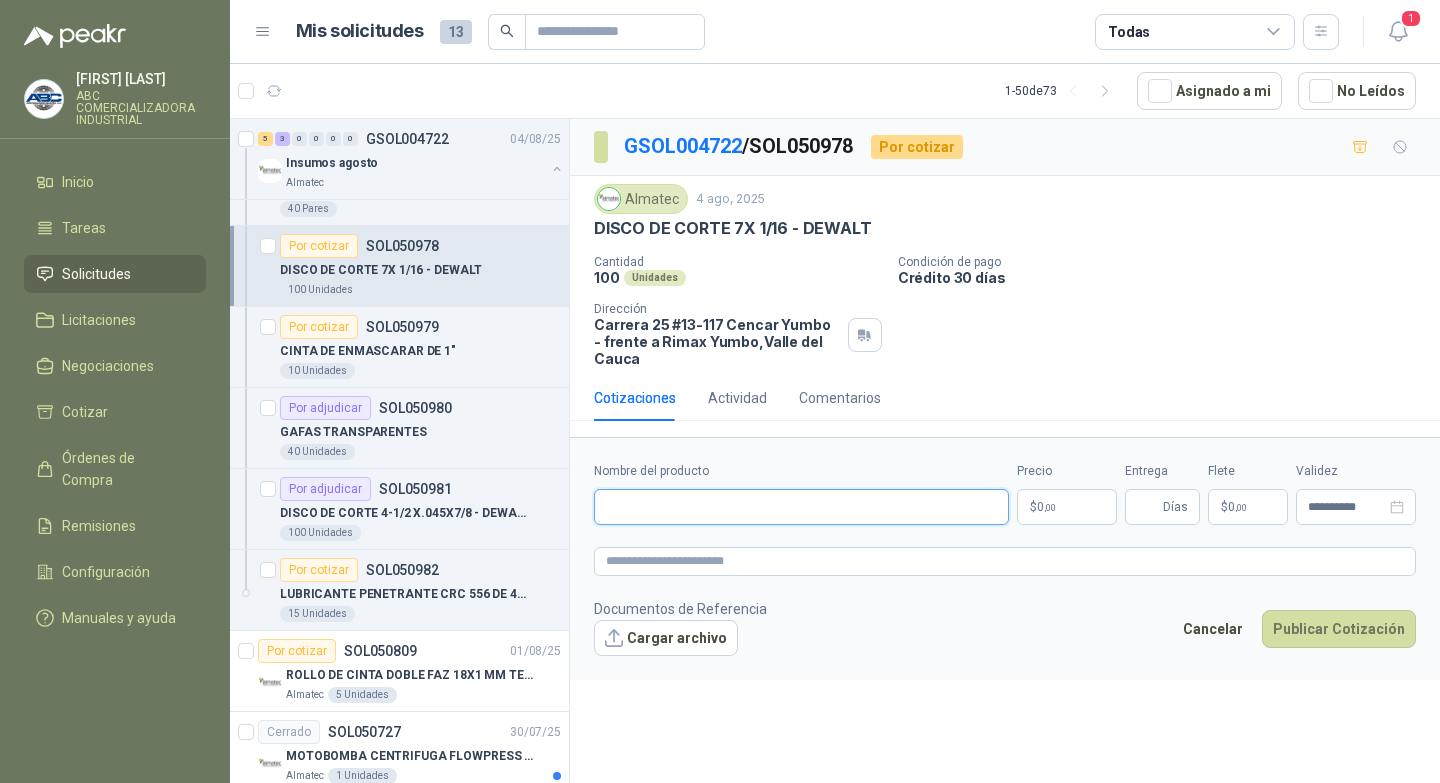 click on "Nombre del producto" at bounding box center [801, 507] 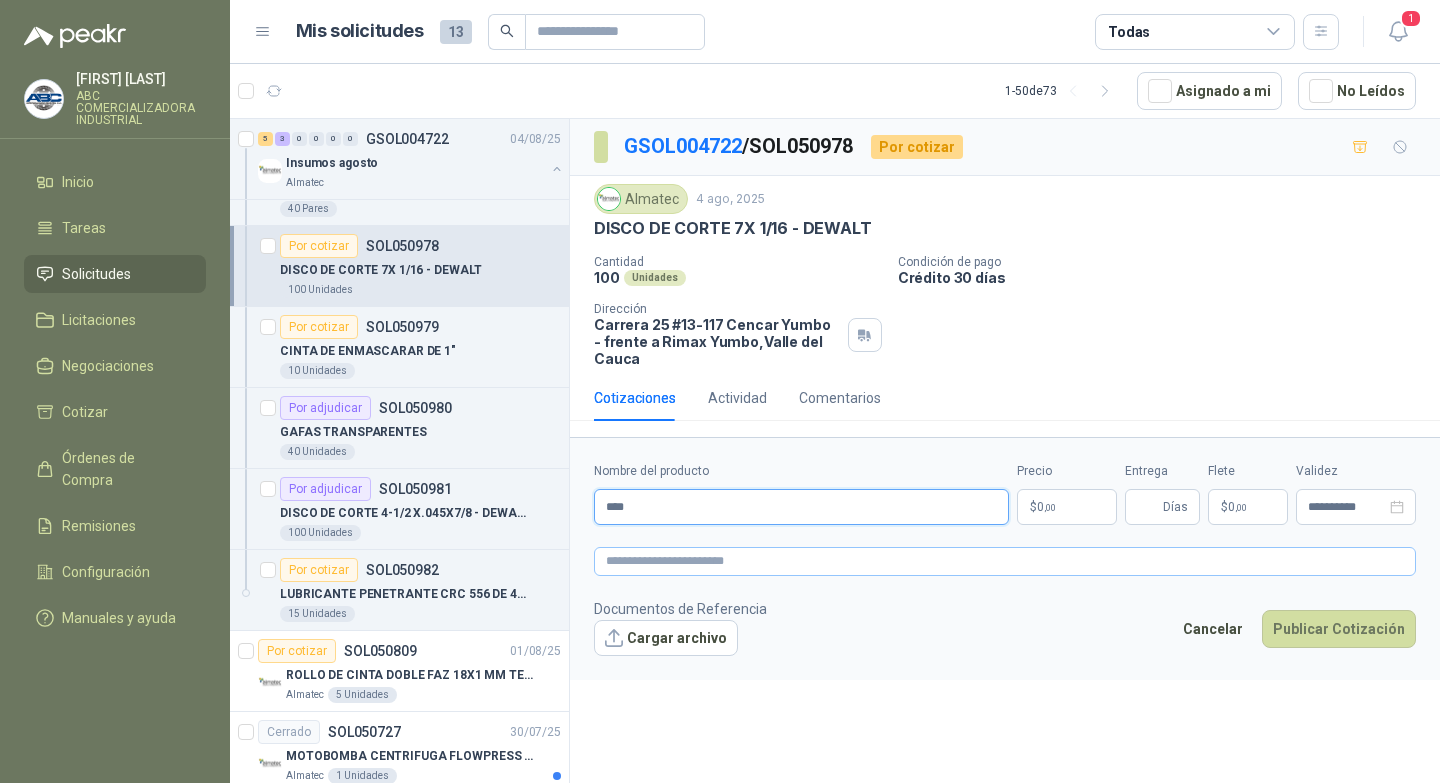 type on "**********" 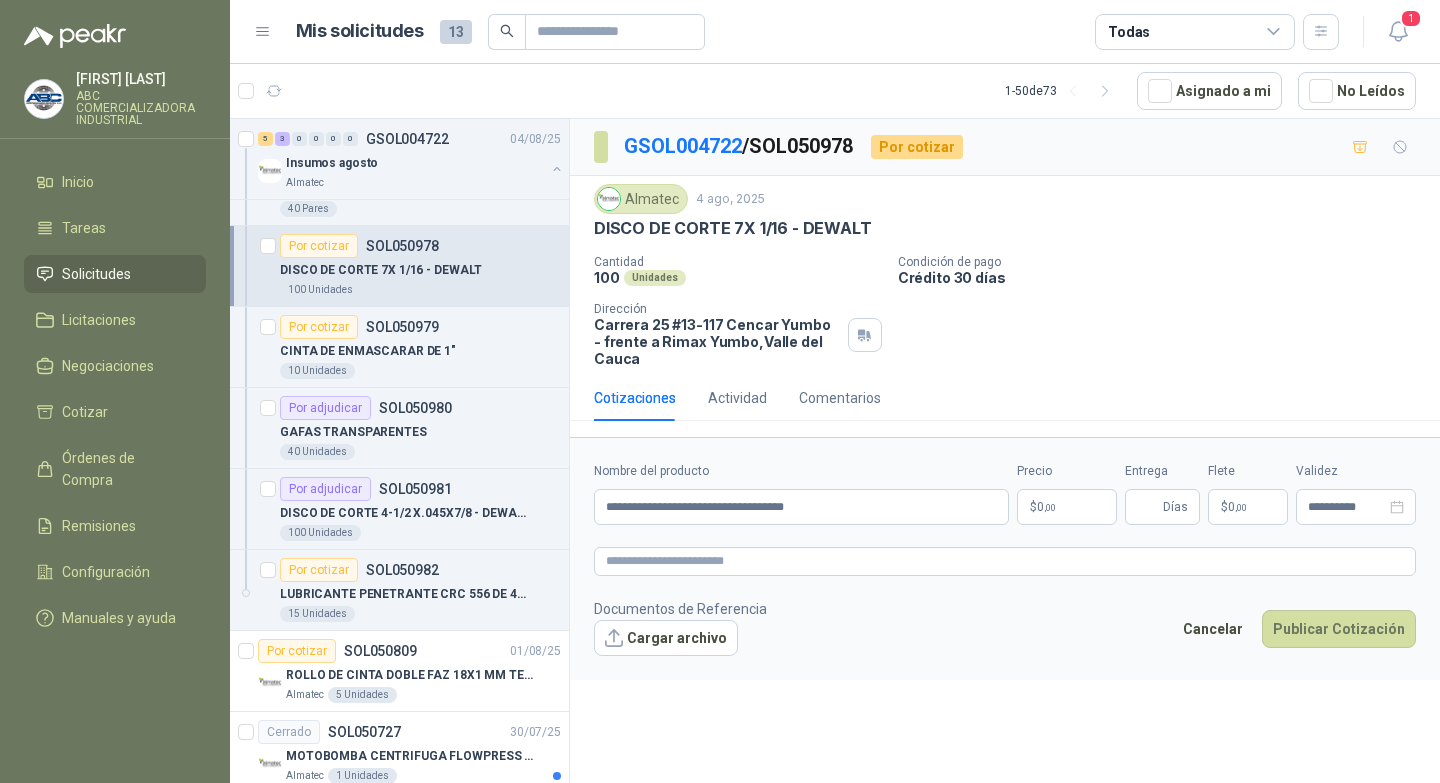 click on "$  0 ,00" at bounding box center (1067, 507) 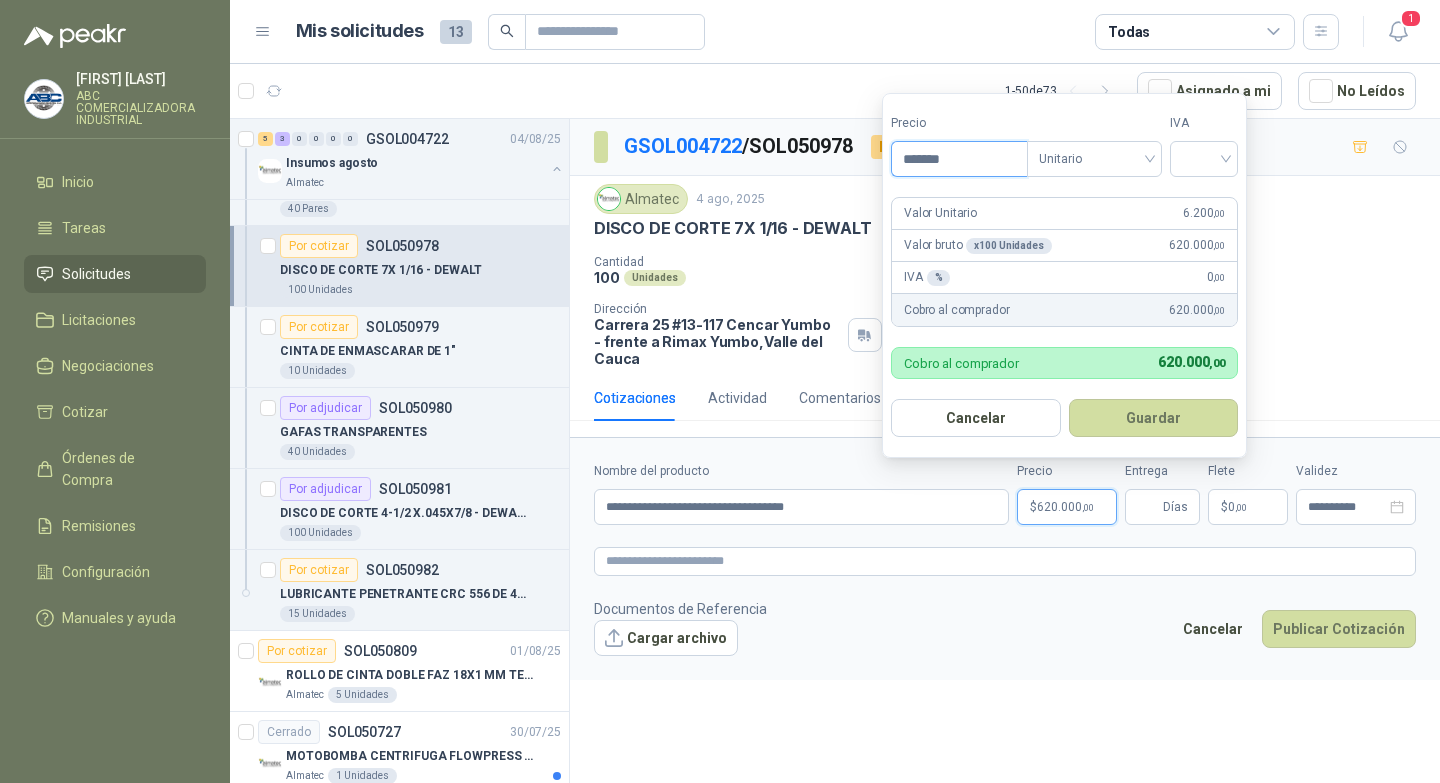 type on "*******" 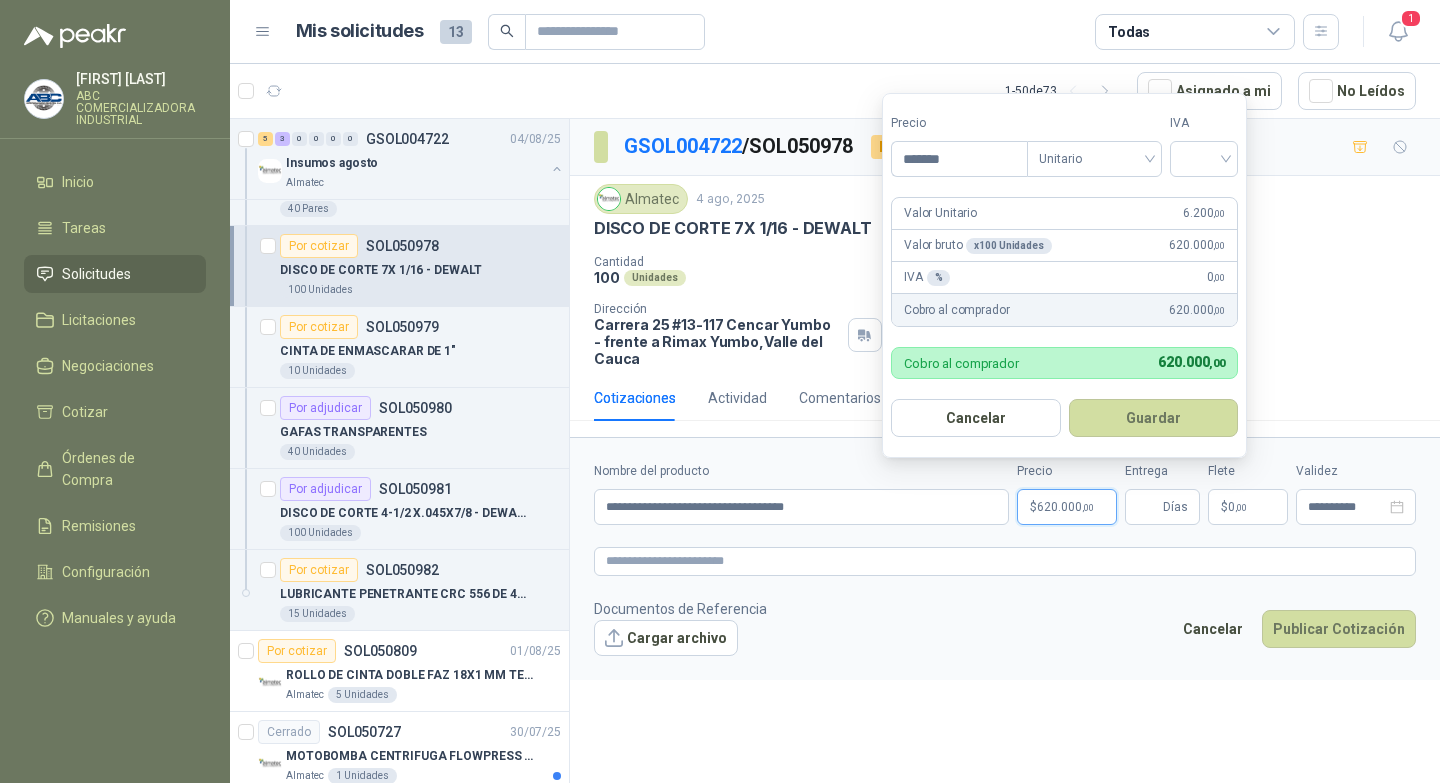 click on "IVA" at bounding box center (1204, 145) 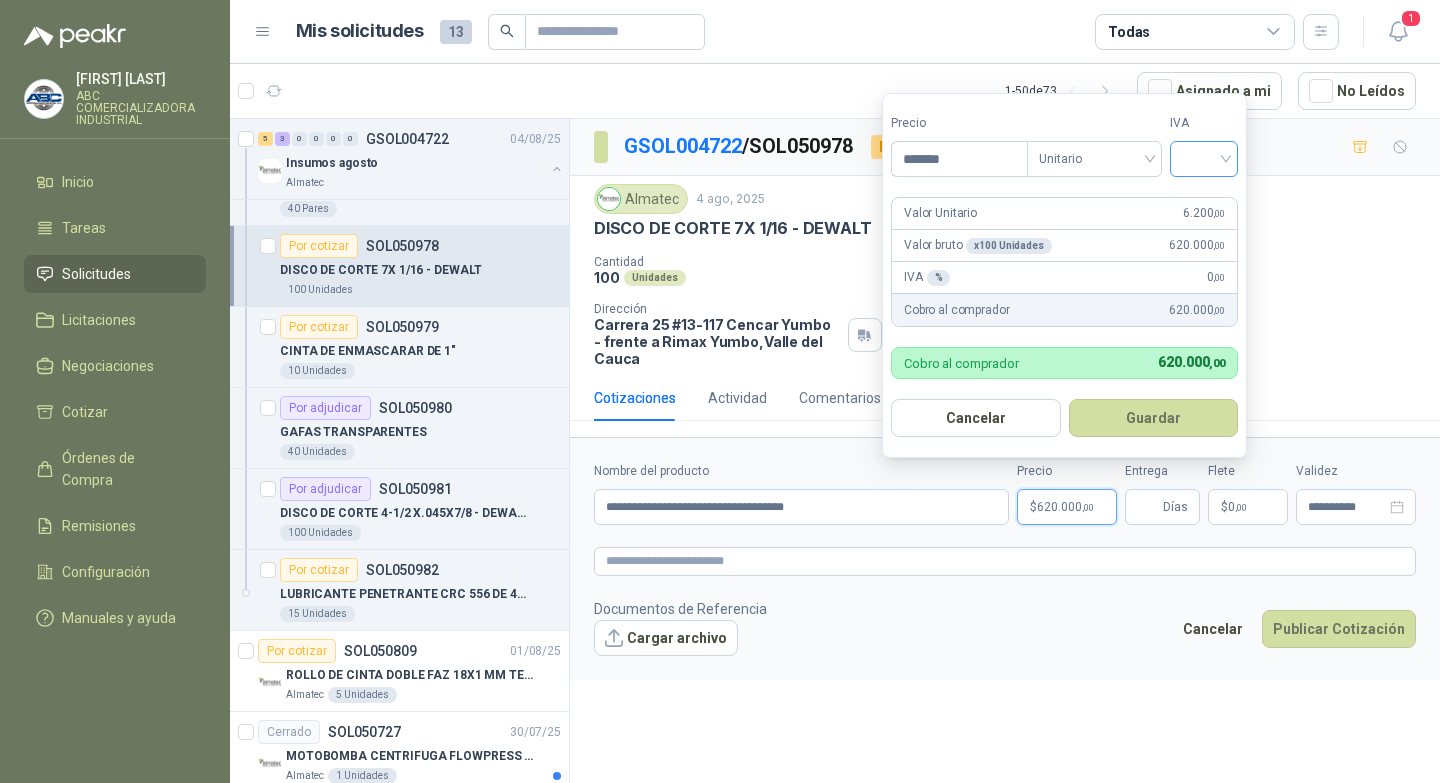 click at bounding box center [1204, 157] 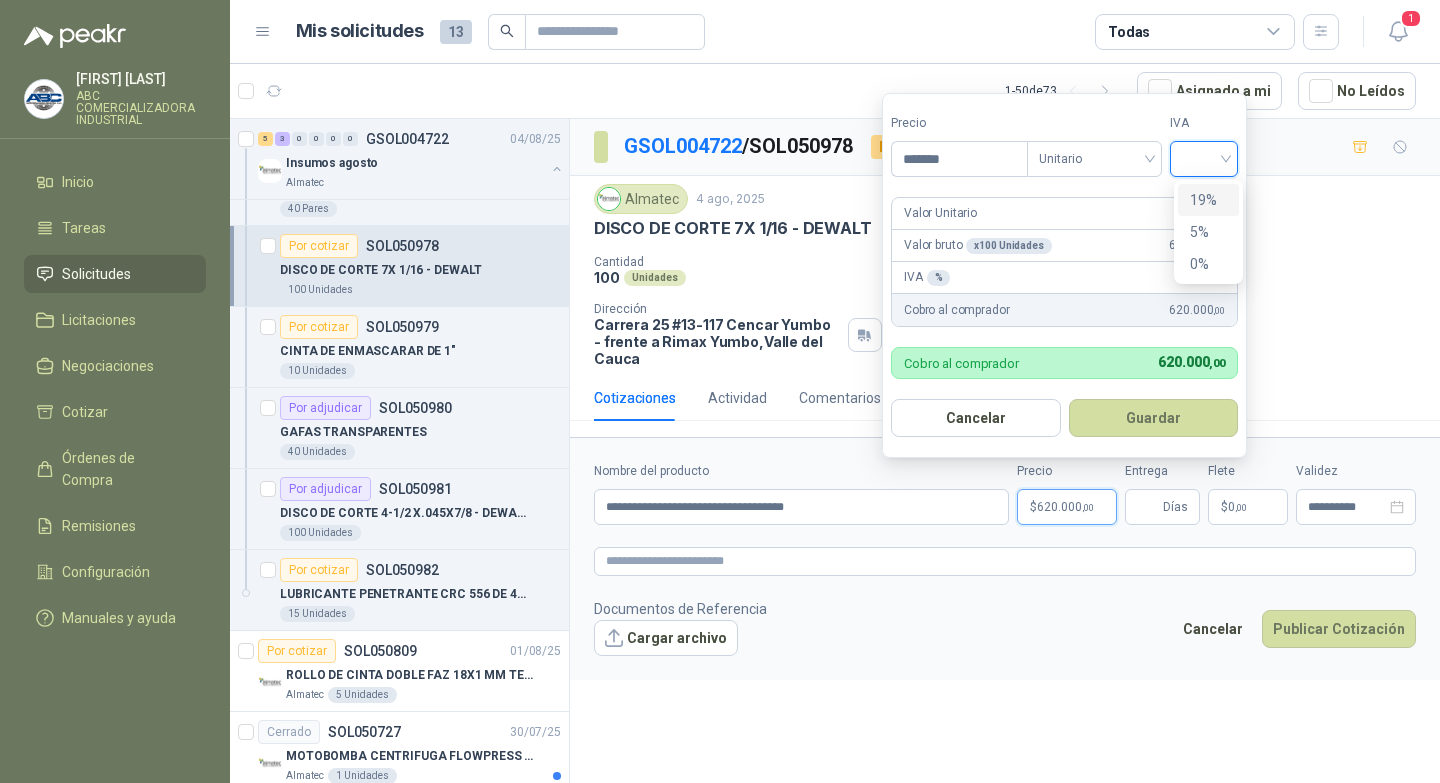 click on "19%" at bounding box center (1208, 200) 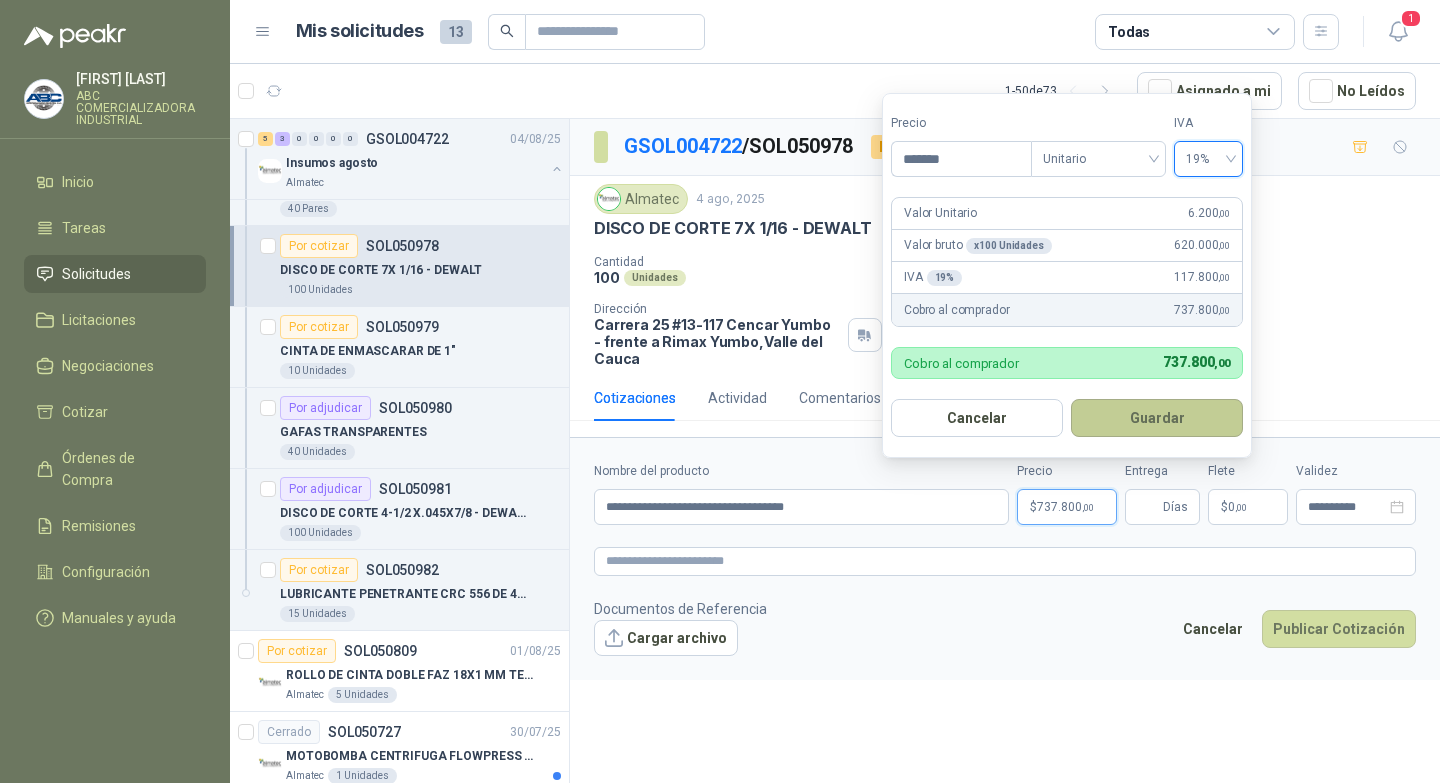 click on "Guardar" at bounding box center [1157, 418] 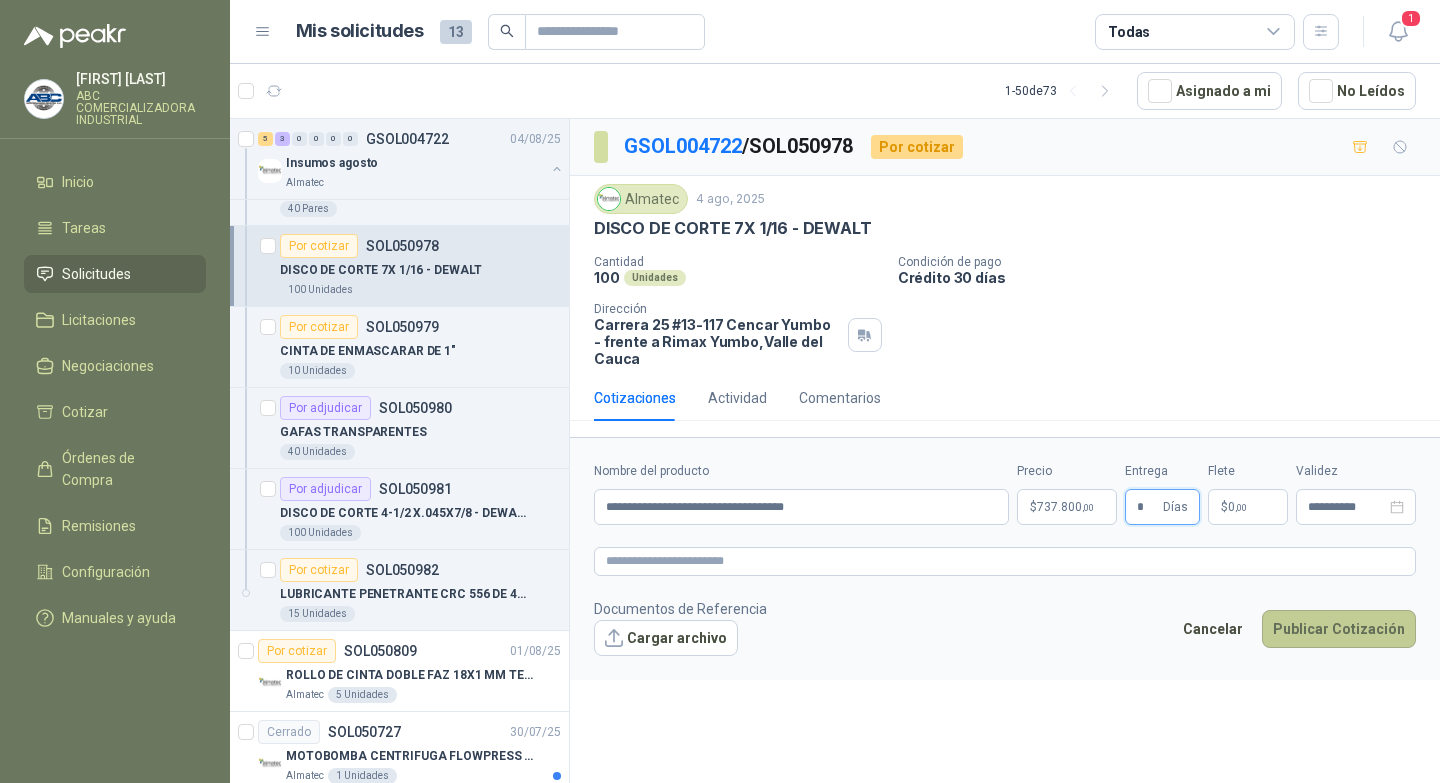 type on "*" 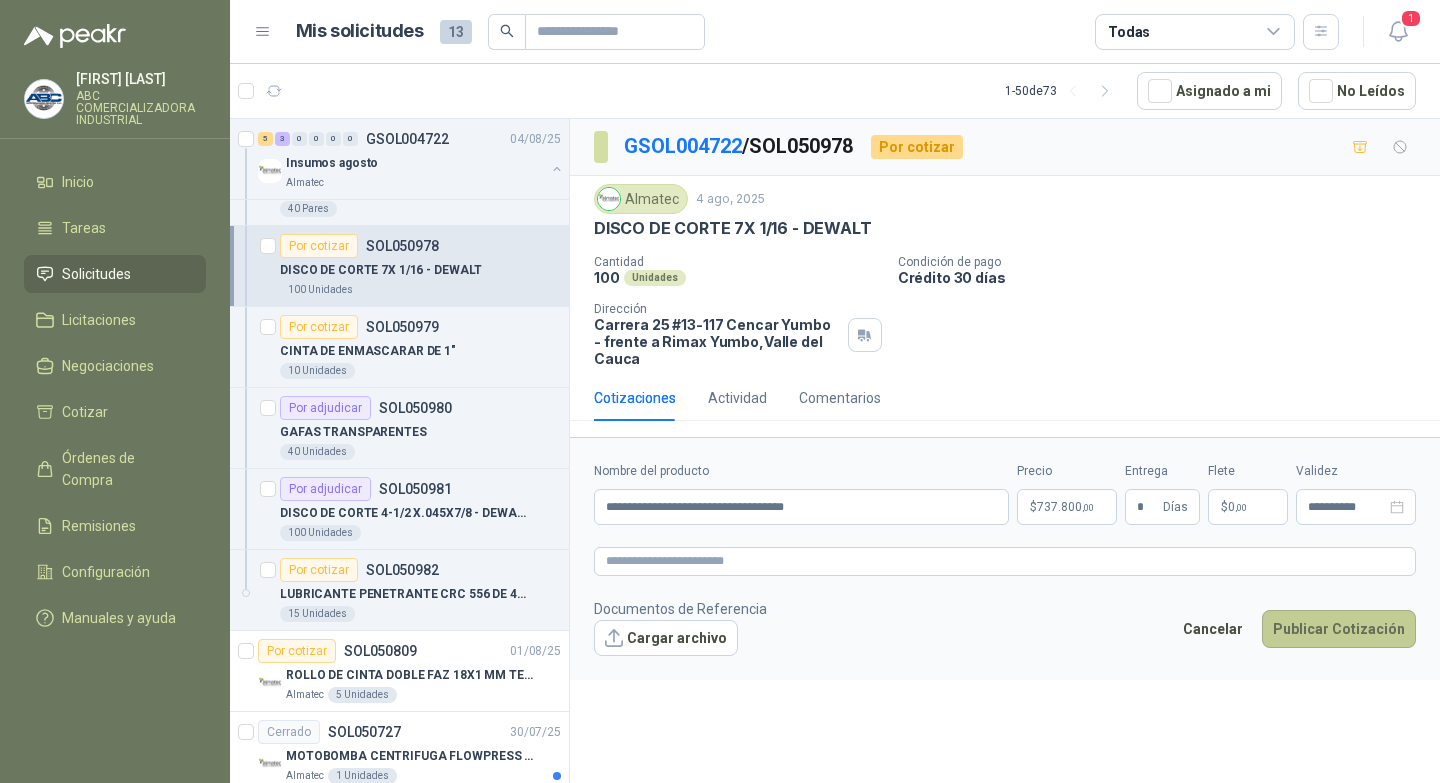 click on "Publicar Cotización" at bounding box center [1339, 629] 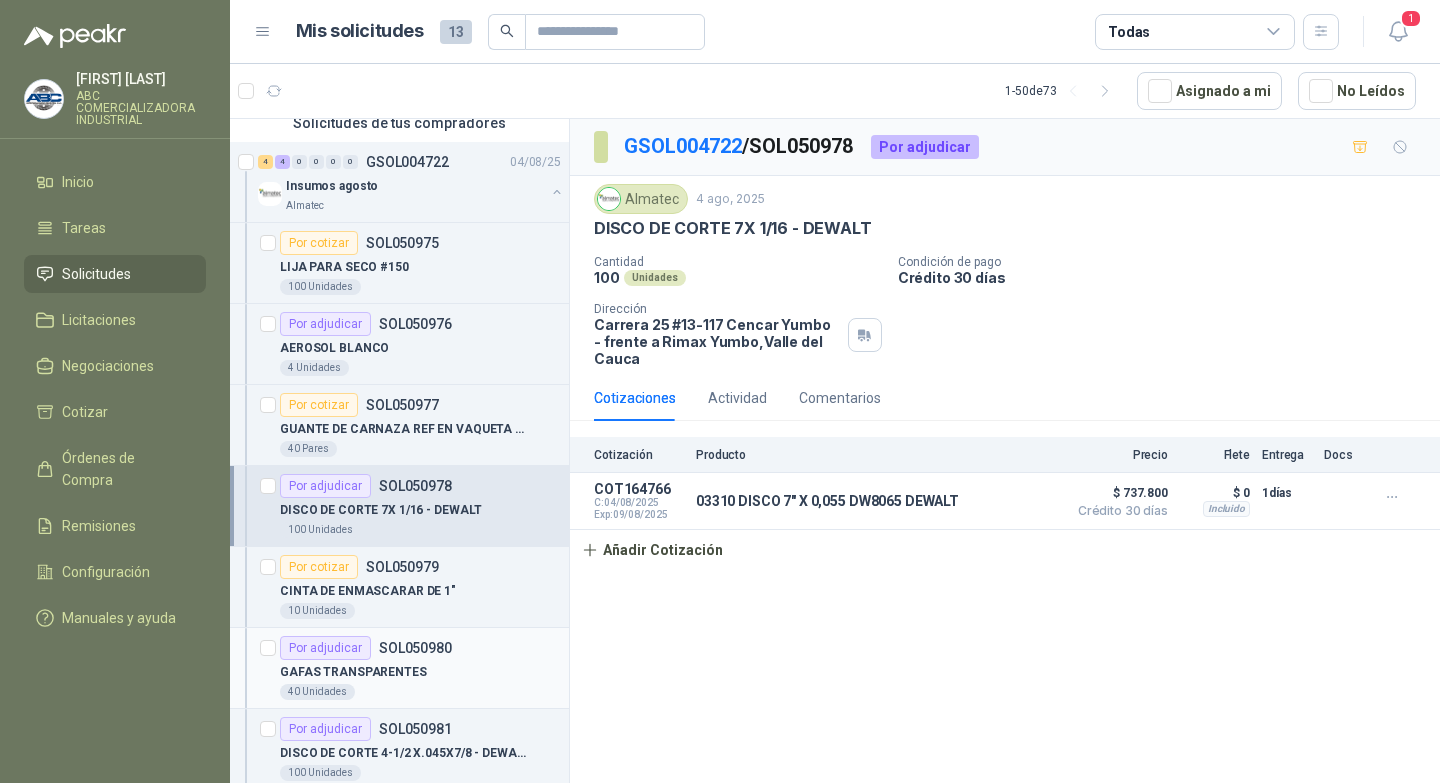scroll, scrollTop: 200, scrollLeft: 0, axis: vertical 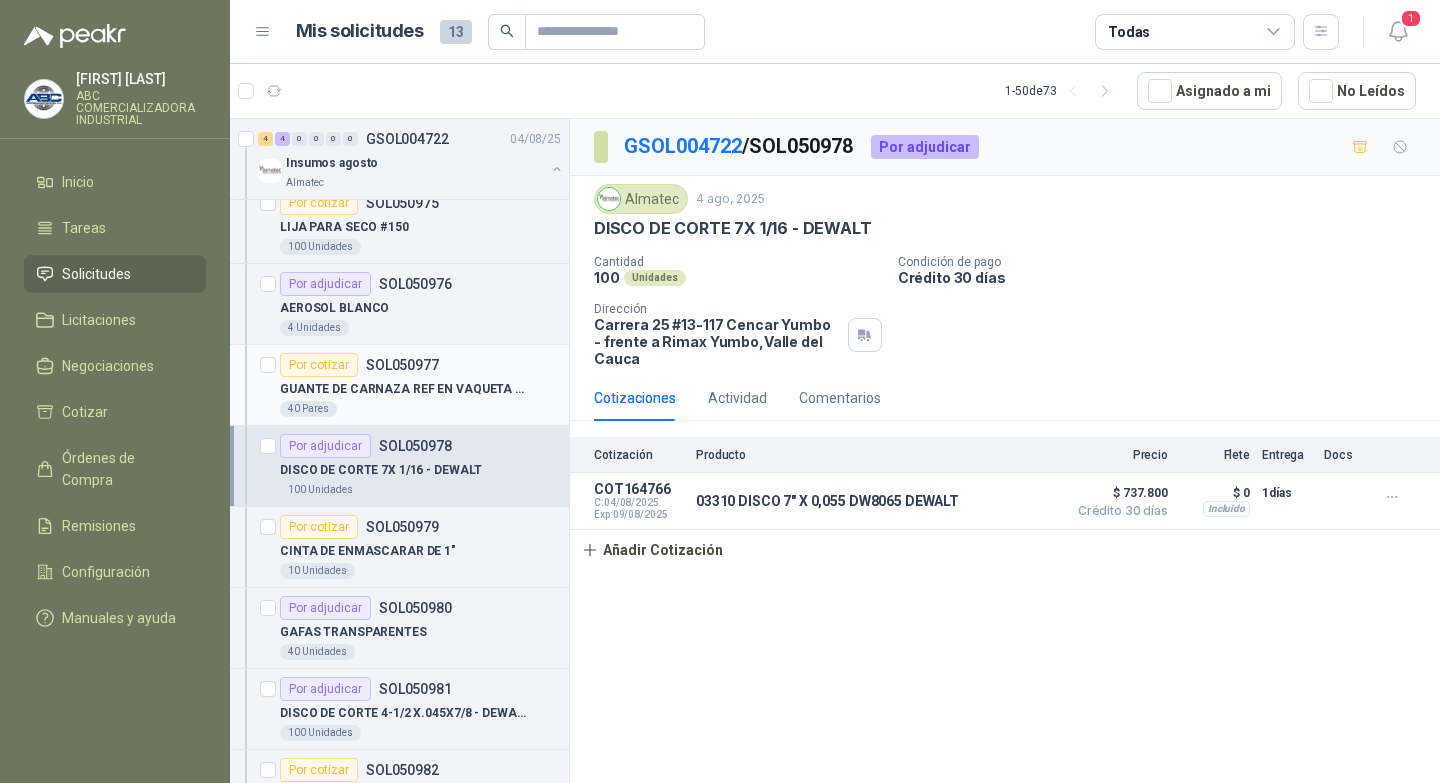 click on "GUANTE DE CARNAZA REF EN VAQUETA LARGO" at bounding box center [404, 389] 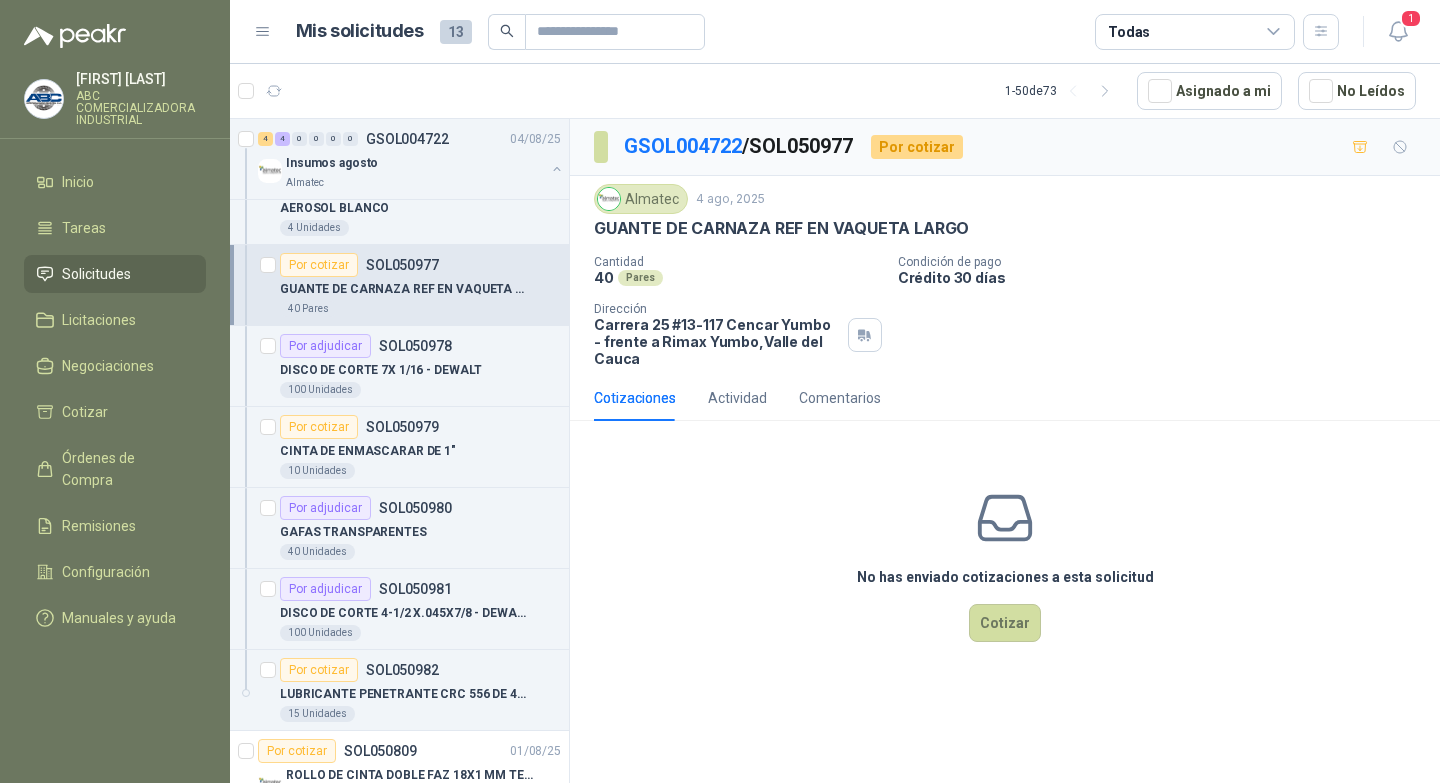 scroll, scrollTop: 400, scrollLeft: 0, axis: vertical 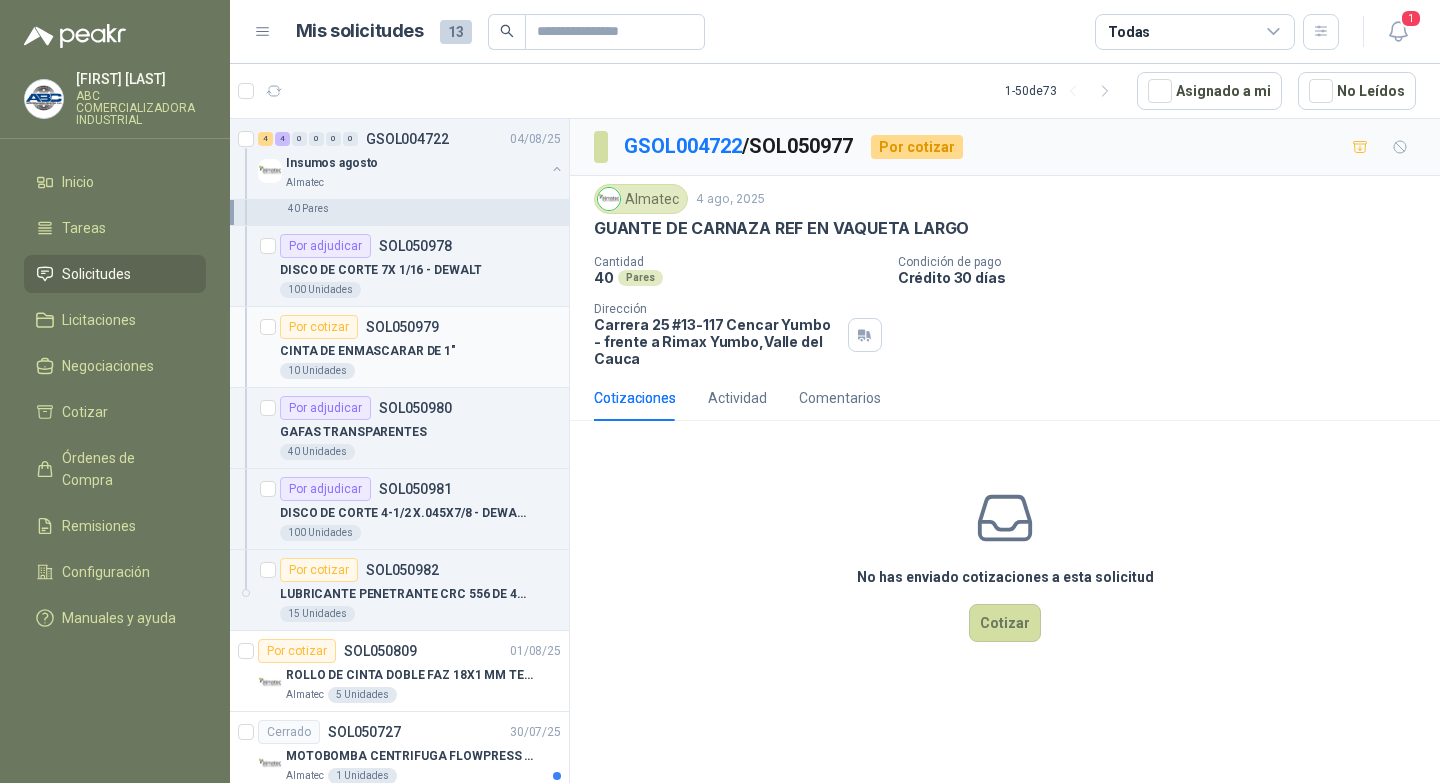 click on "SOL050979" at bounding box center (402, 327) 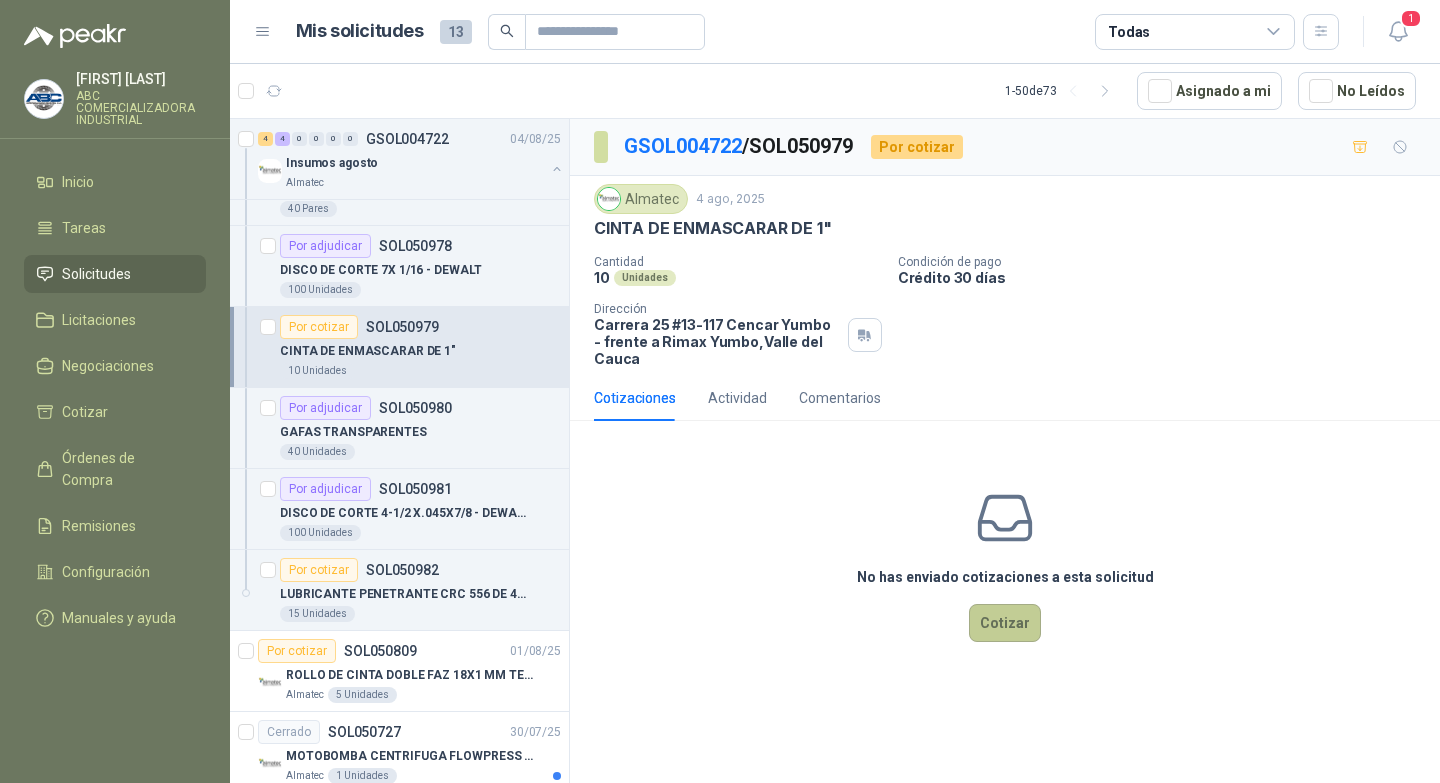 click on "Cotizar" at bounding box center [1005, 623] 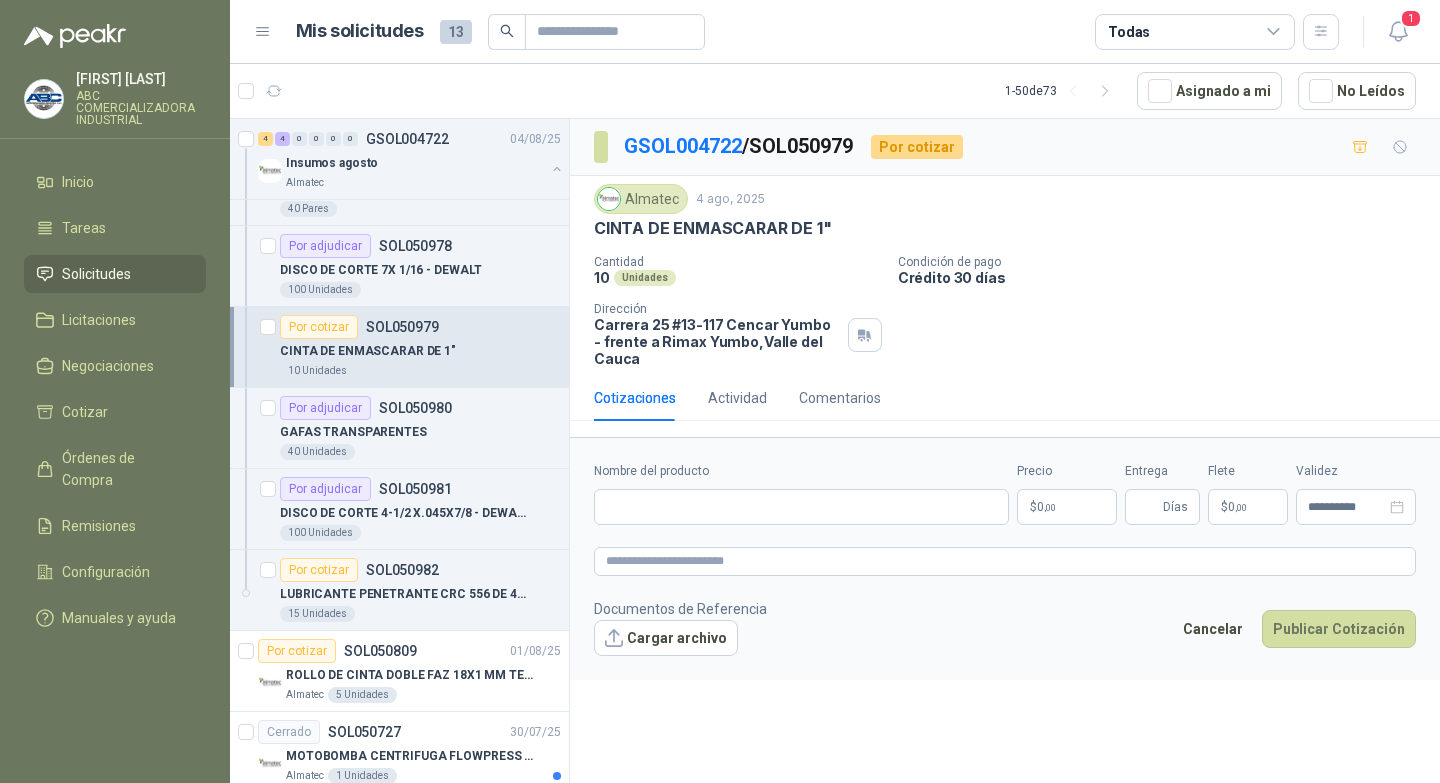 type 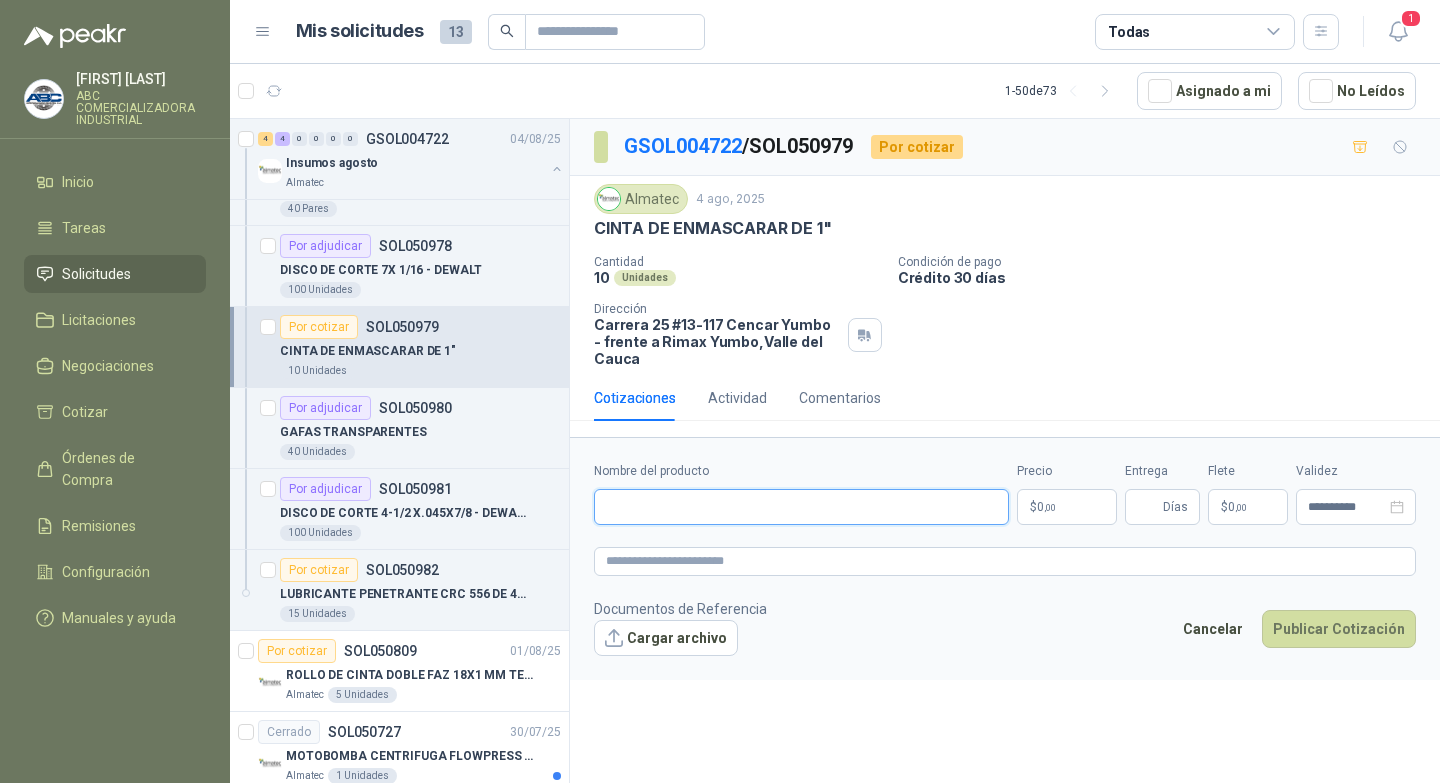 click on "Nombre del producto" at bounding box center (801, 507) 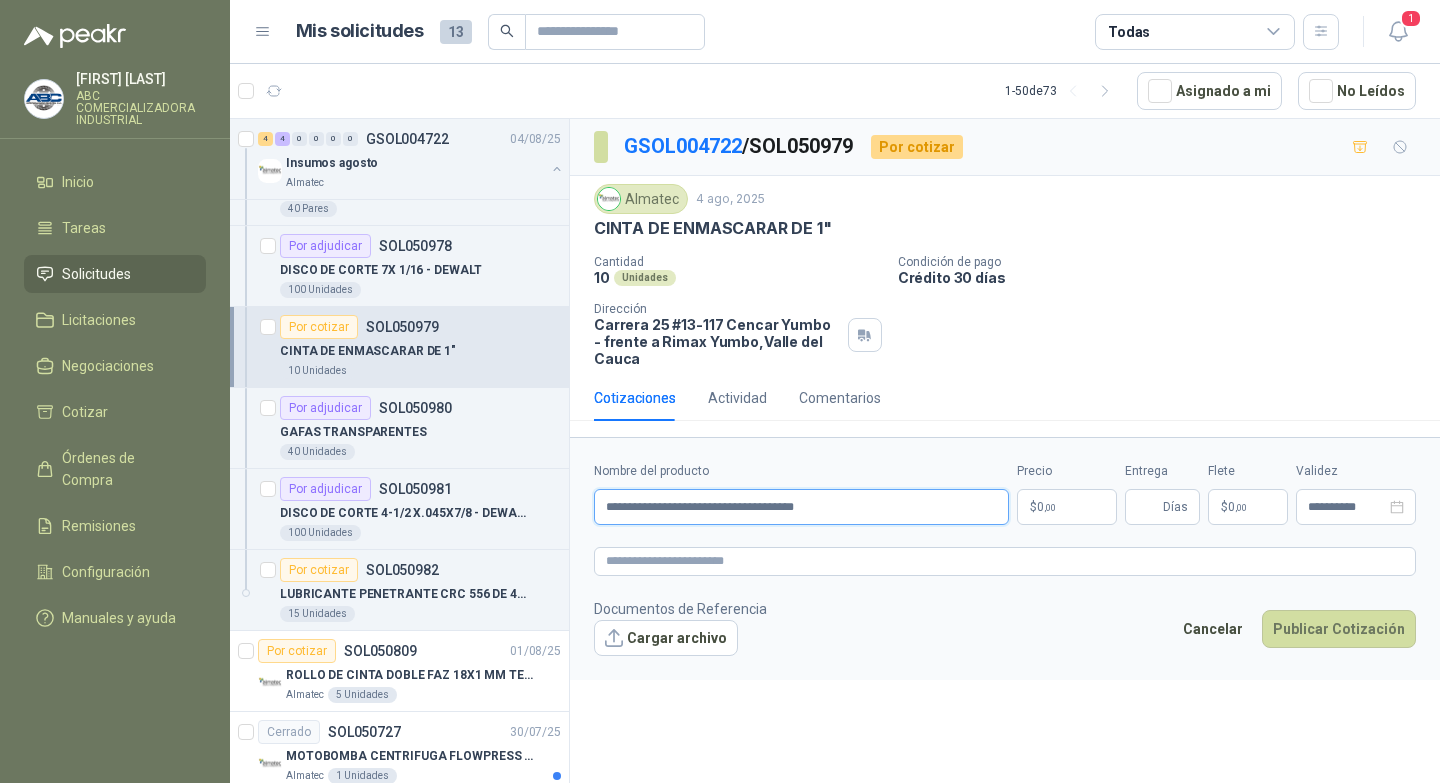 type on "**********" 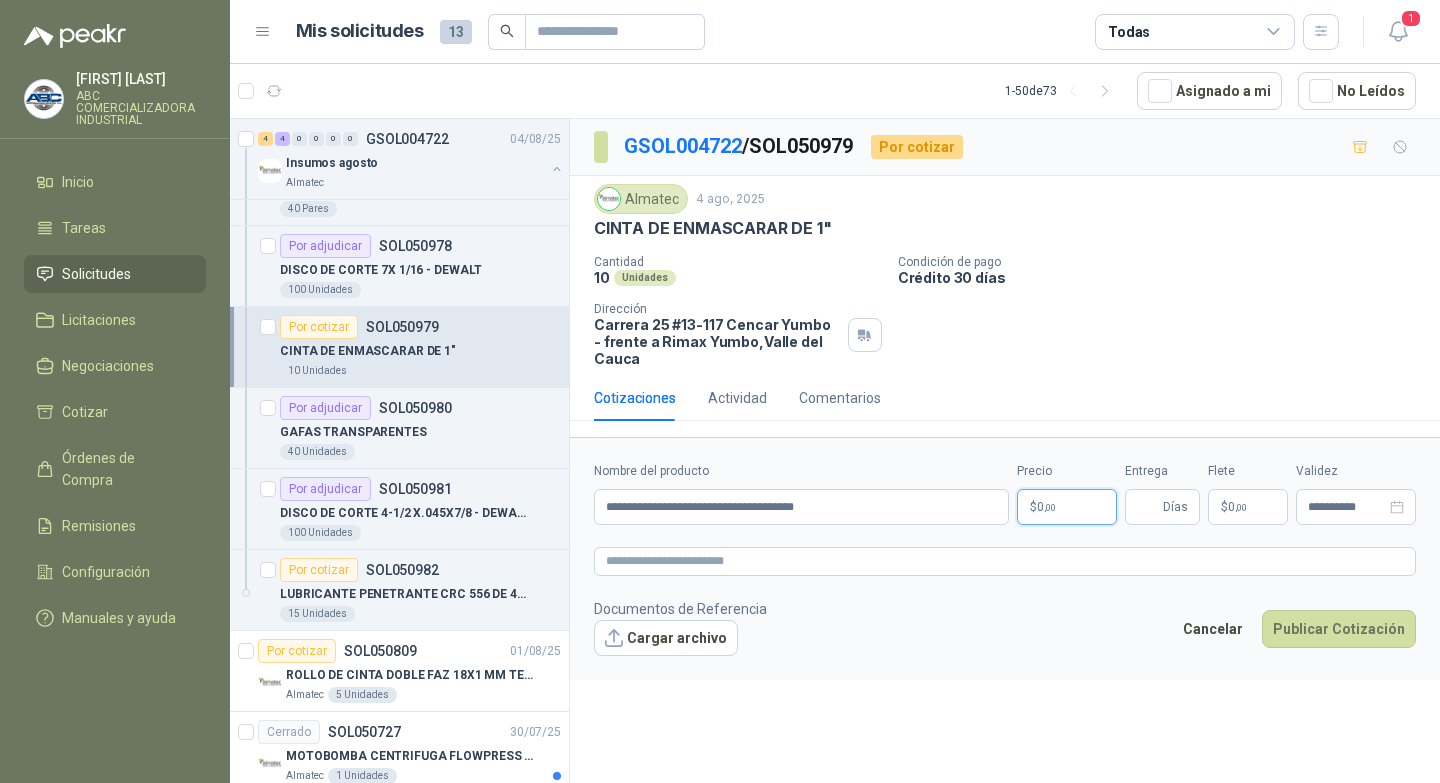 click on "$  0 ,00" at bounding box center (1067, 507) 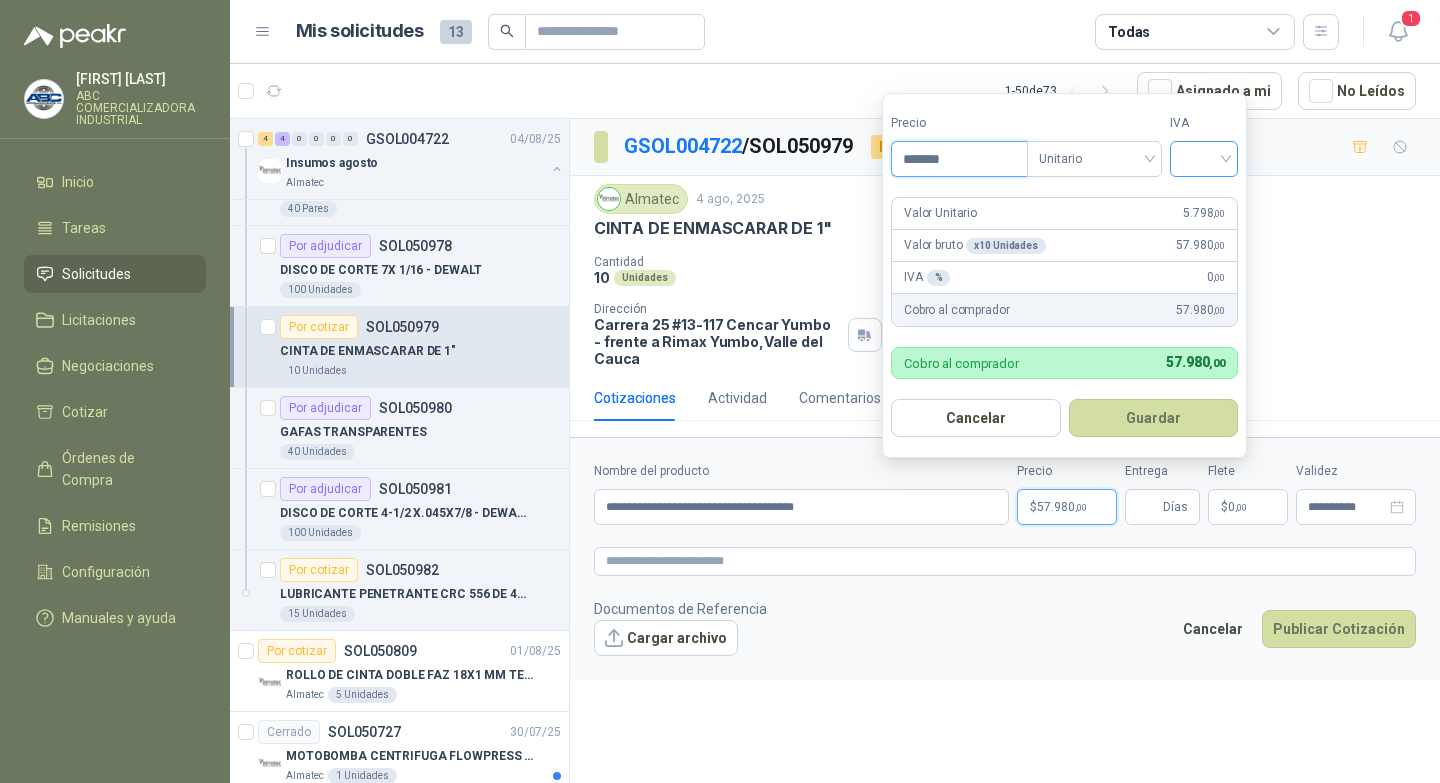 type on "*******" 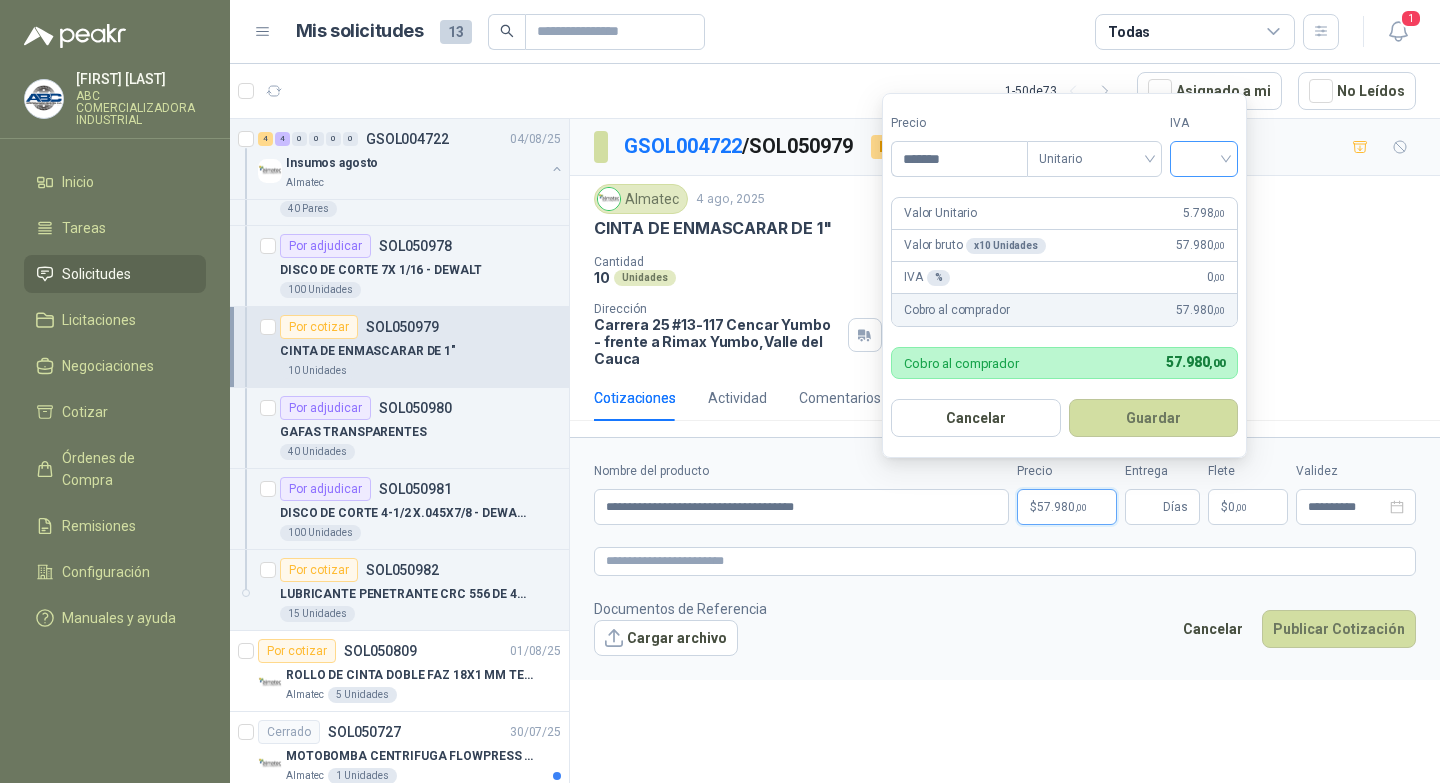 click at bounding box center (1204, 157) 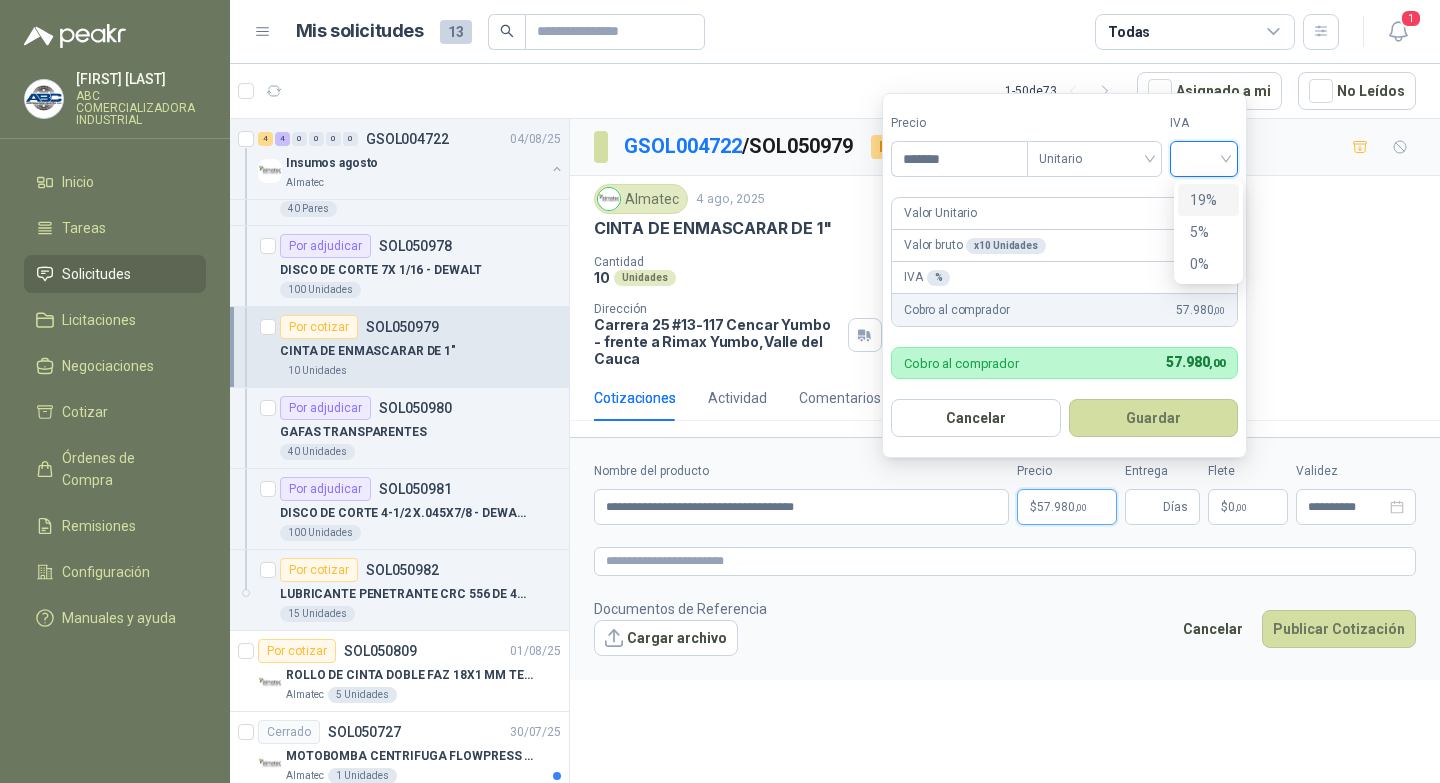 click on "19%" at bounding box center (1208, 200) 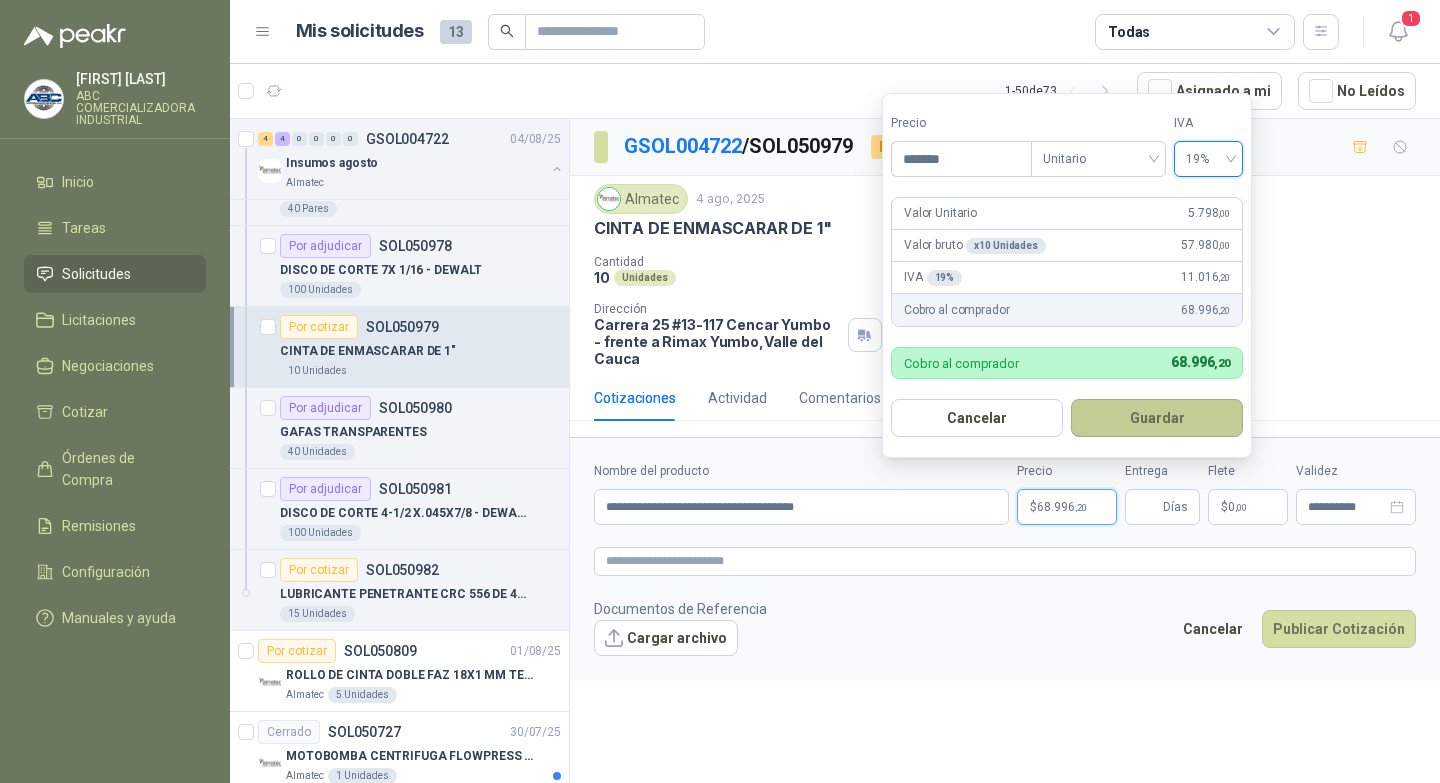 click on "Guardar" at bounding box center (1157, 418) 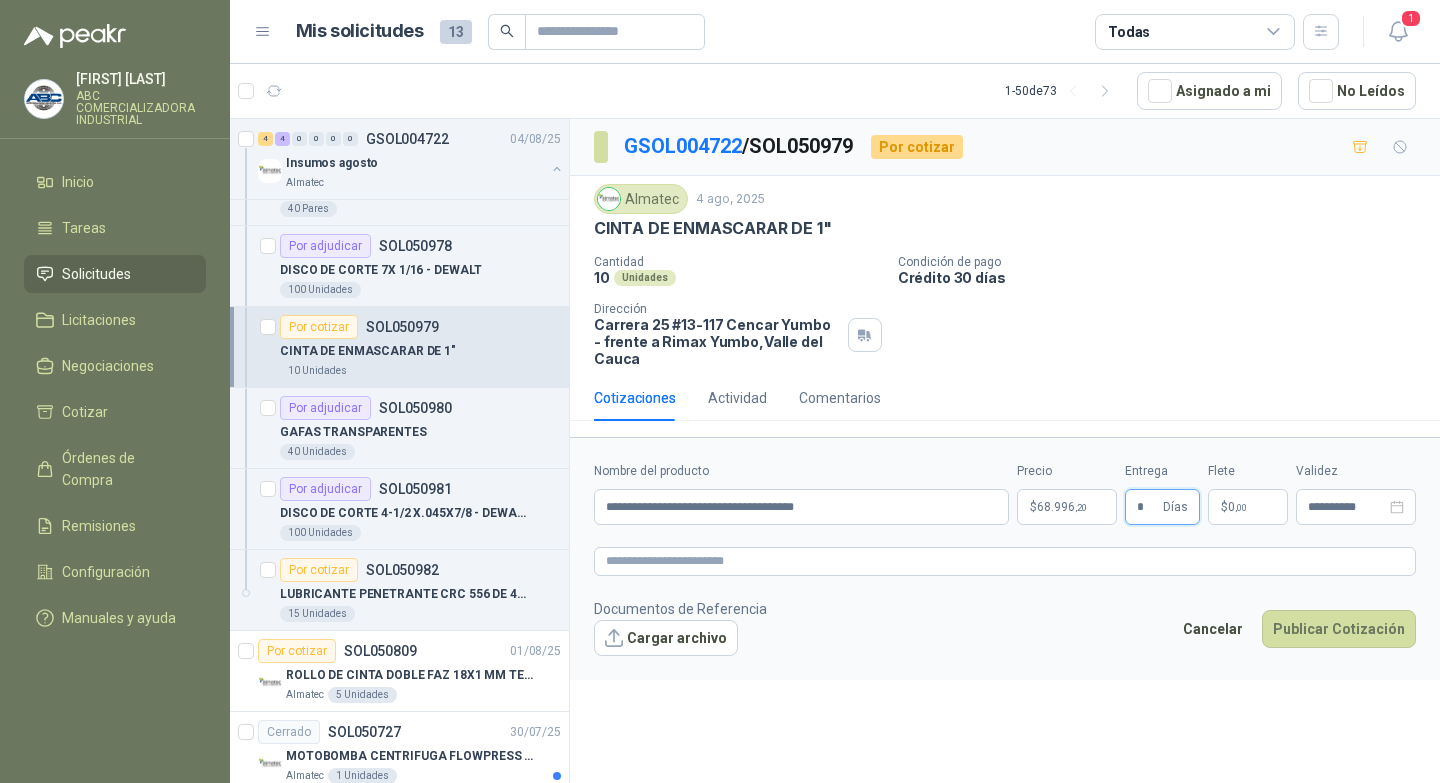 type on "*" 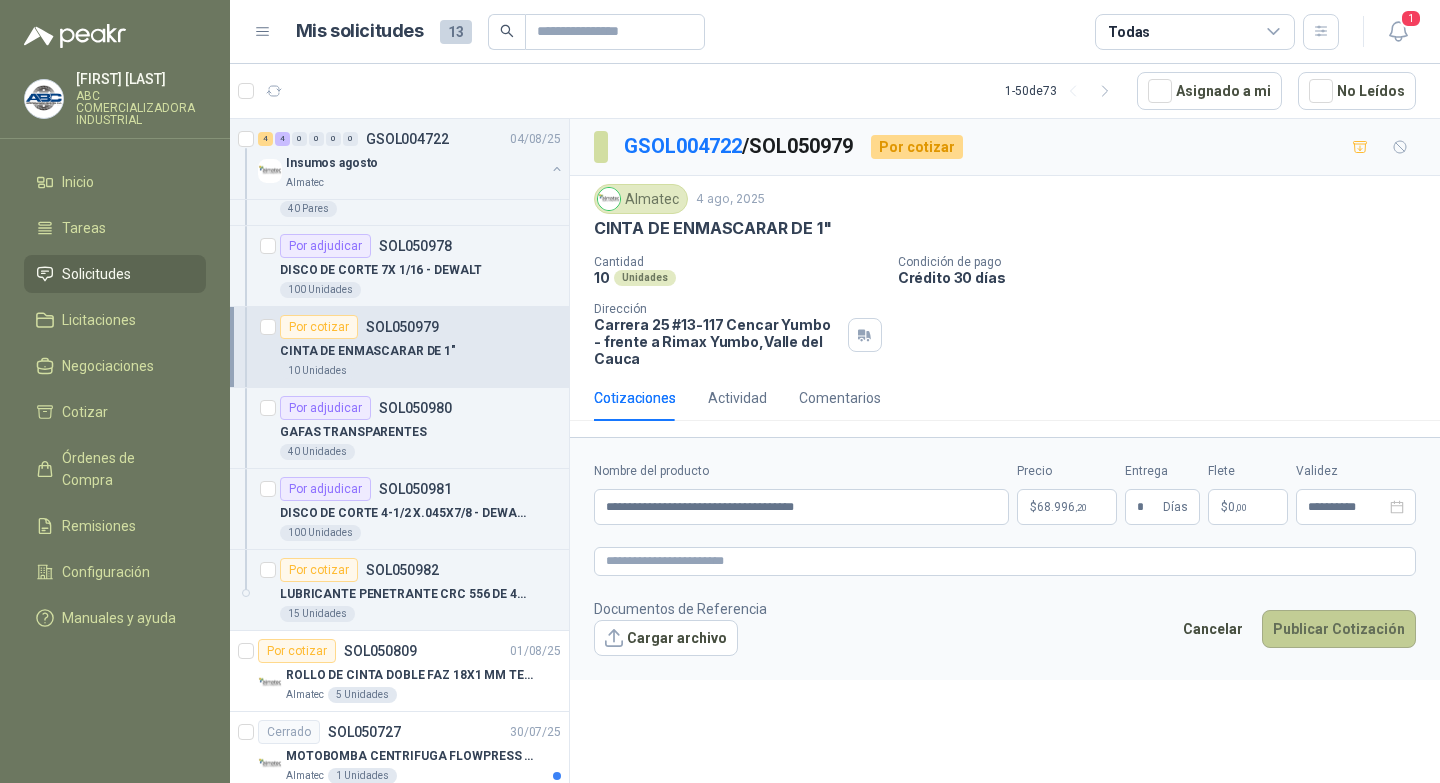 click on "Publicar Cotización" at bounding box center [1339, 629] 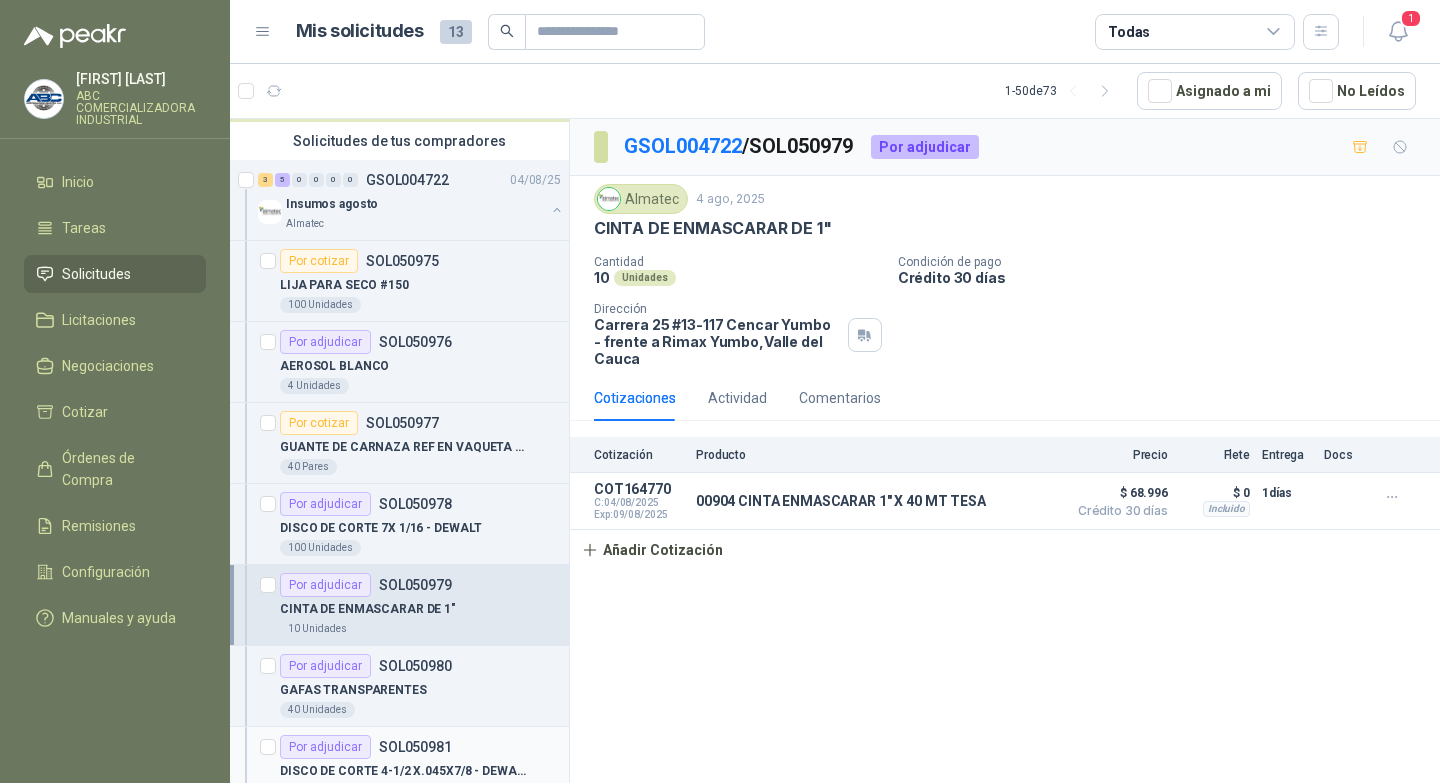 scroll, scrollTop: 100, scrollLeft: 0, axis: vertical 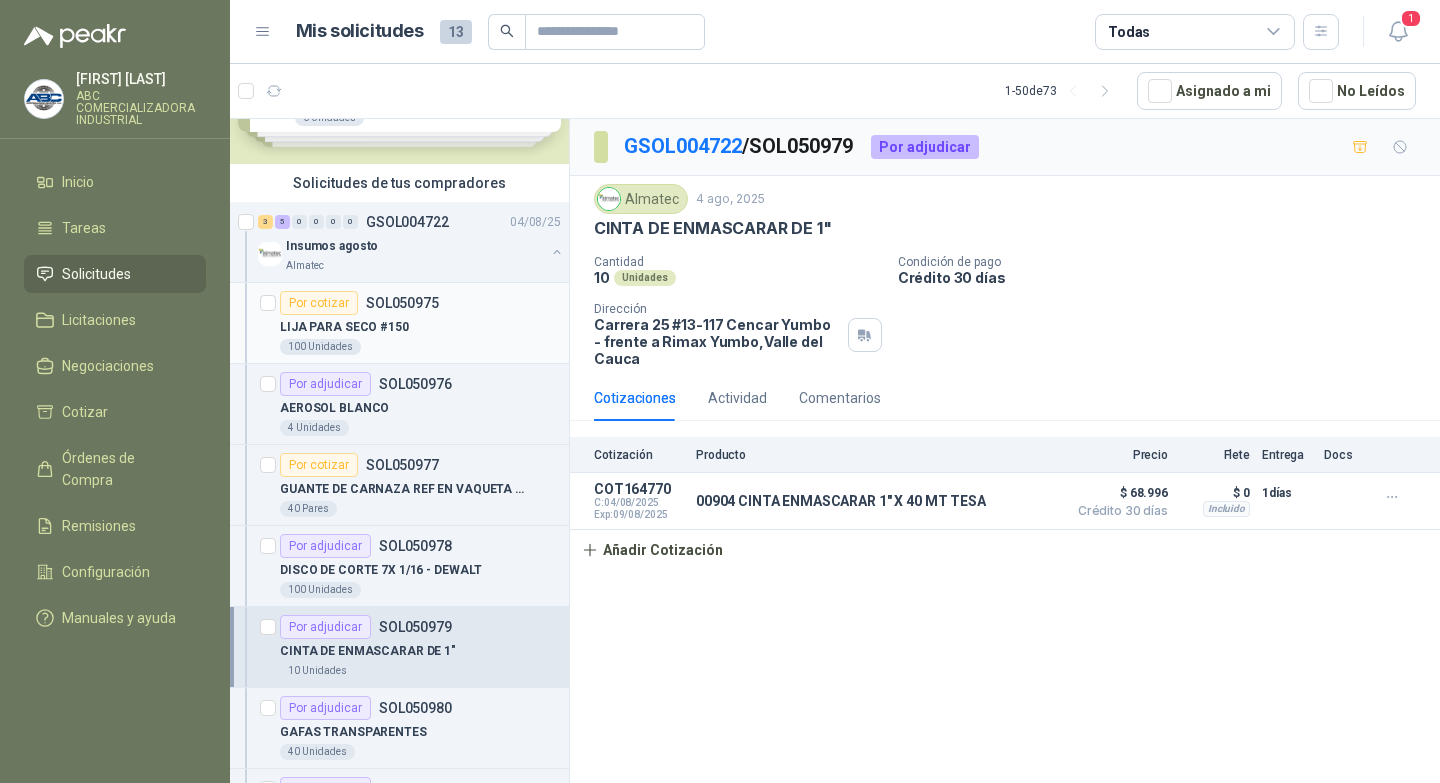 click on "Por cotizar" at bounding box center (319, 303) 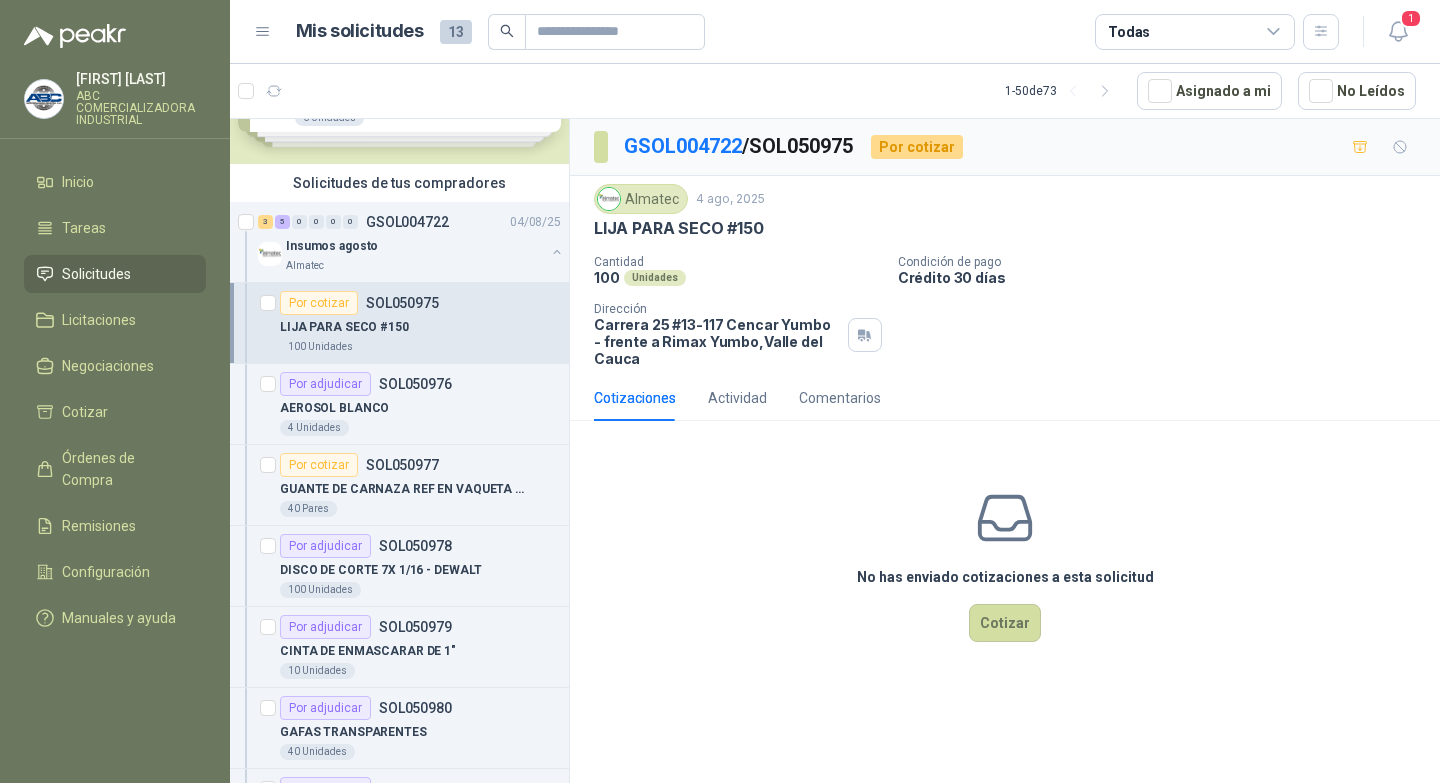 click on "Almatec 4 ago, 2025   LIJA PARA SECO #150 Cantidad 100   Unidades Condición de pago Crédito 30 días Dirección Carrera 25 #13-117 Cencar Yumbo - frente a Rimax   Yumbo ,  Valle del Cauca" at bounding box center (1005, 275) 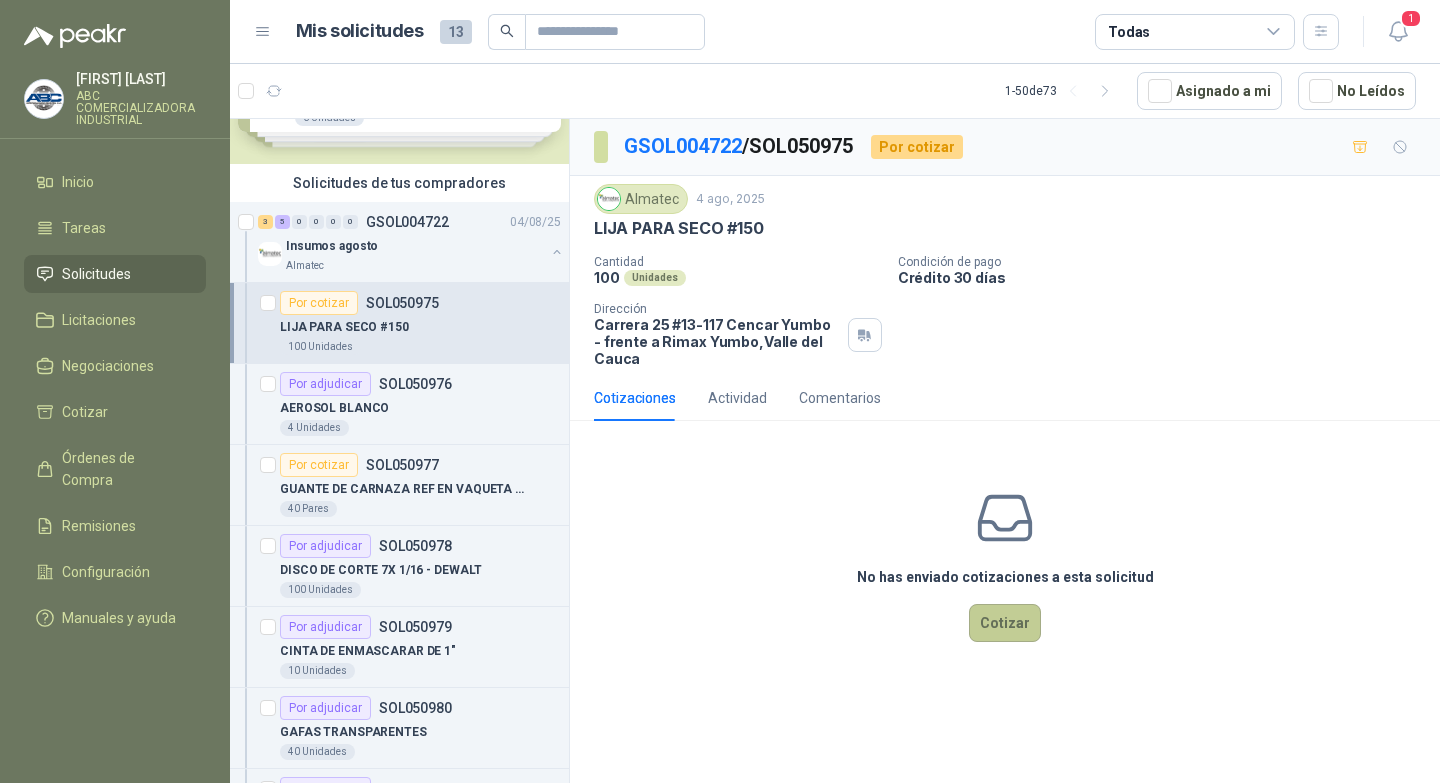 click on "Cotizar" at bounding box center [1005, 623] 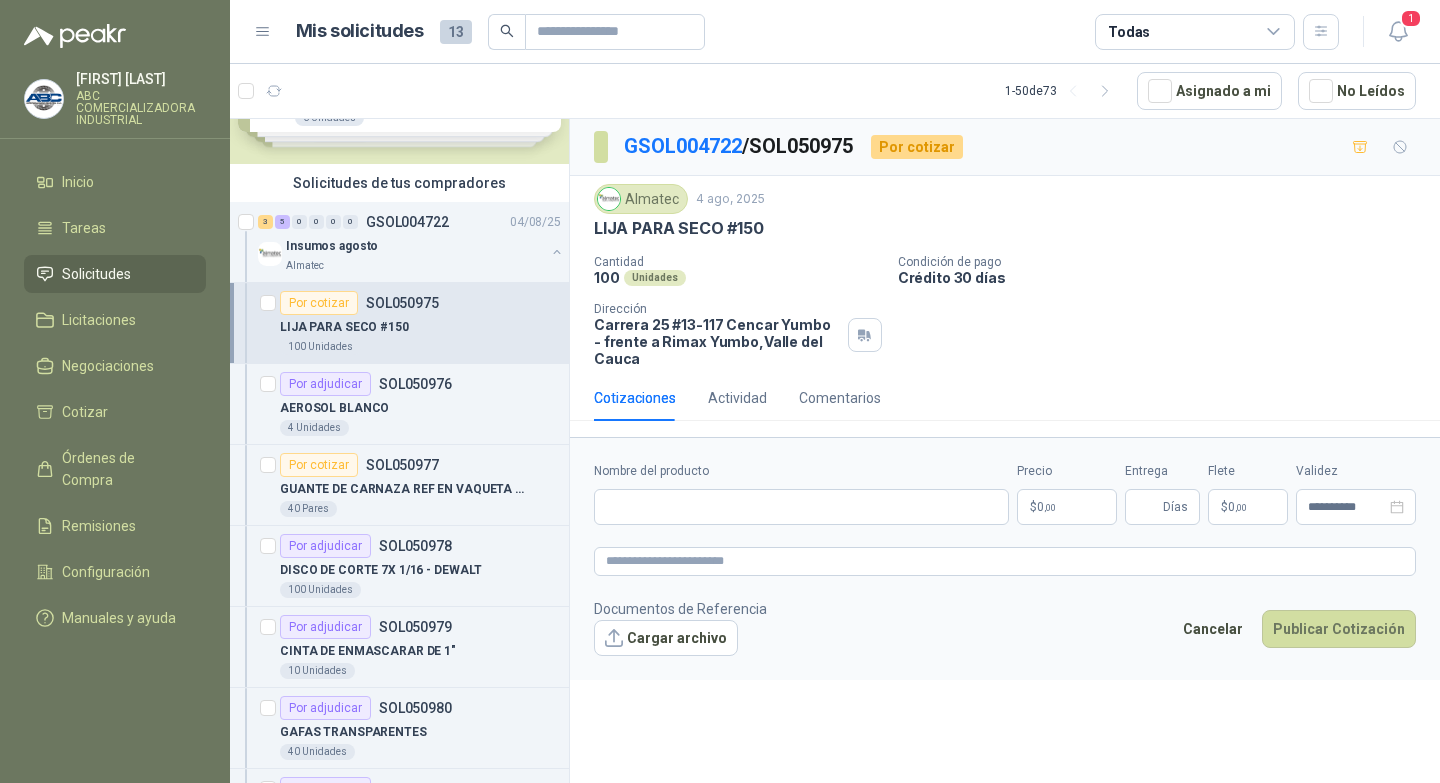 type 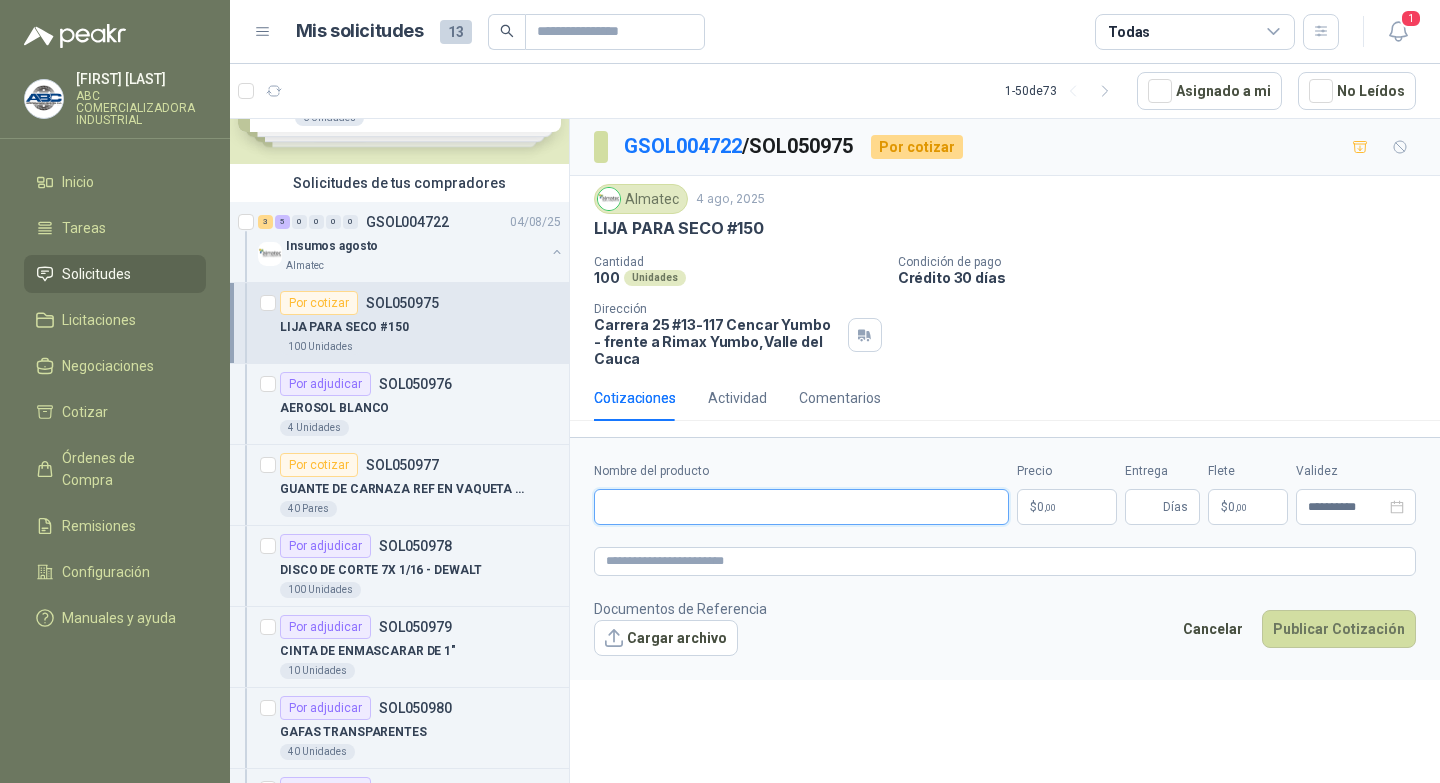 click on "Nombre del producto" at bounding box center [801, 507] 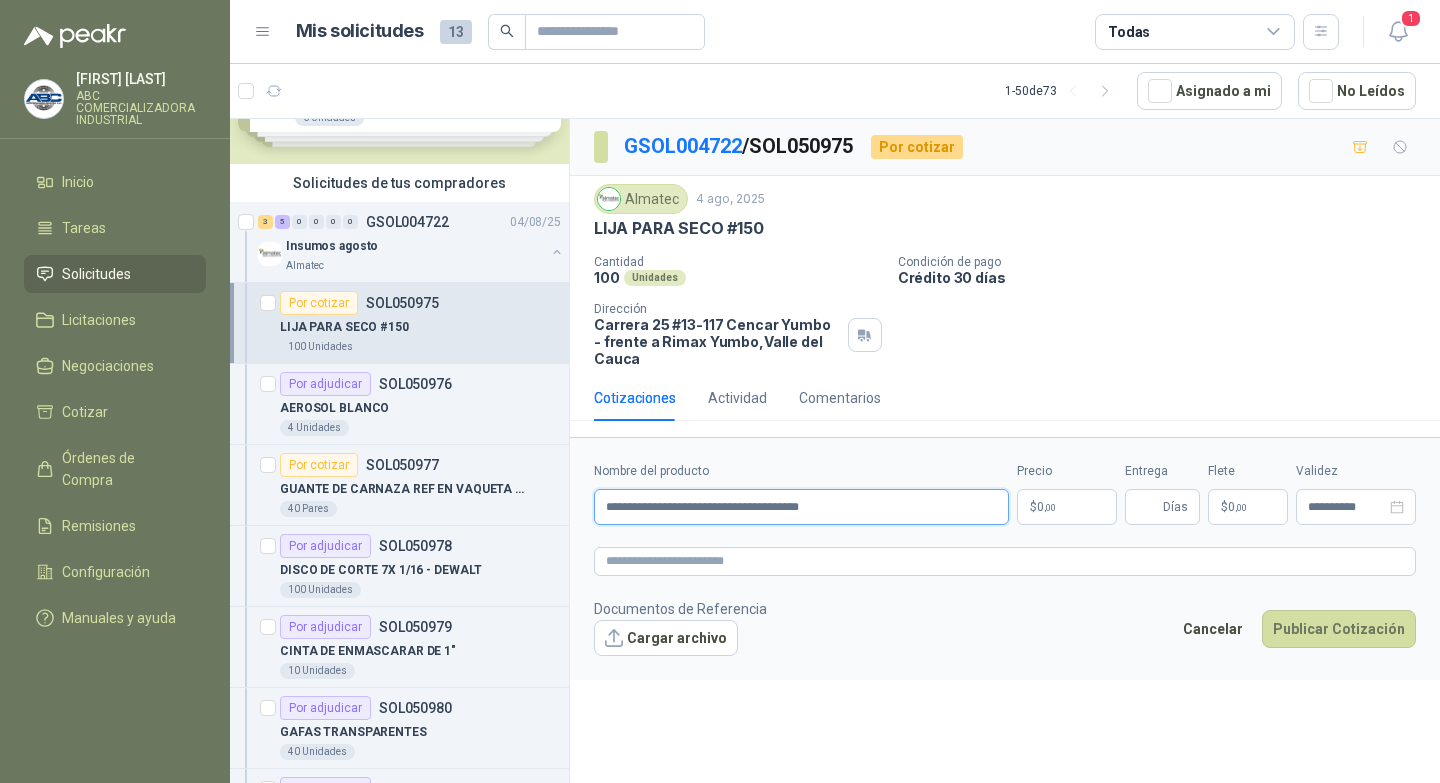 type on "**********" 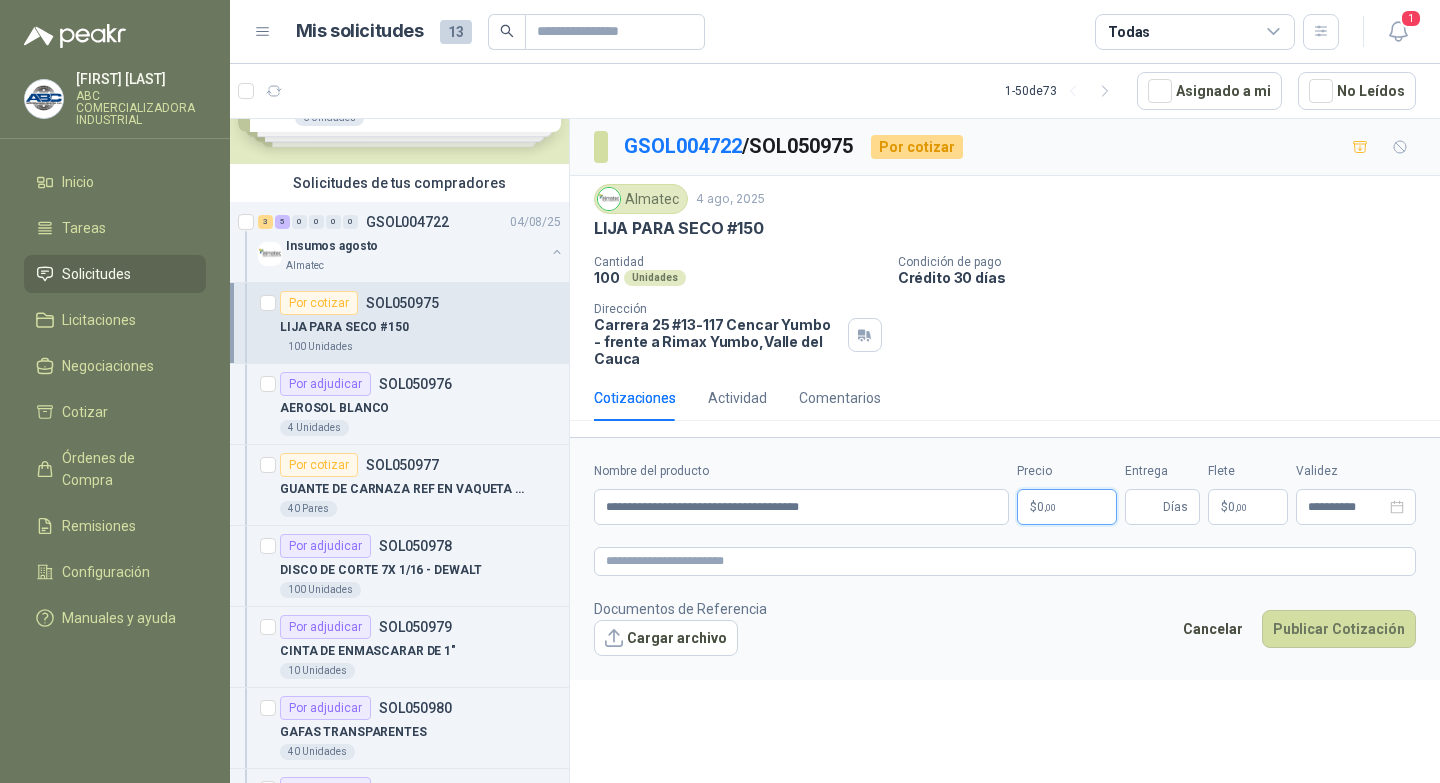 click on "$  0 ,00" at bounding box center (1067, 507) 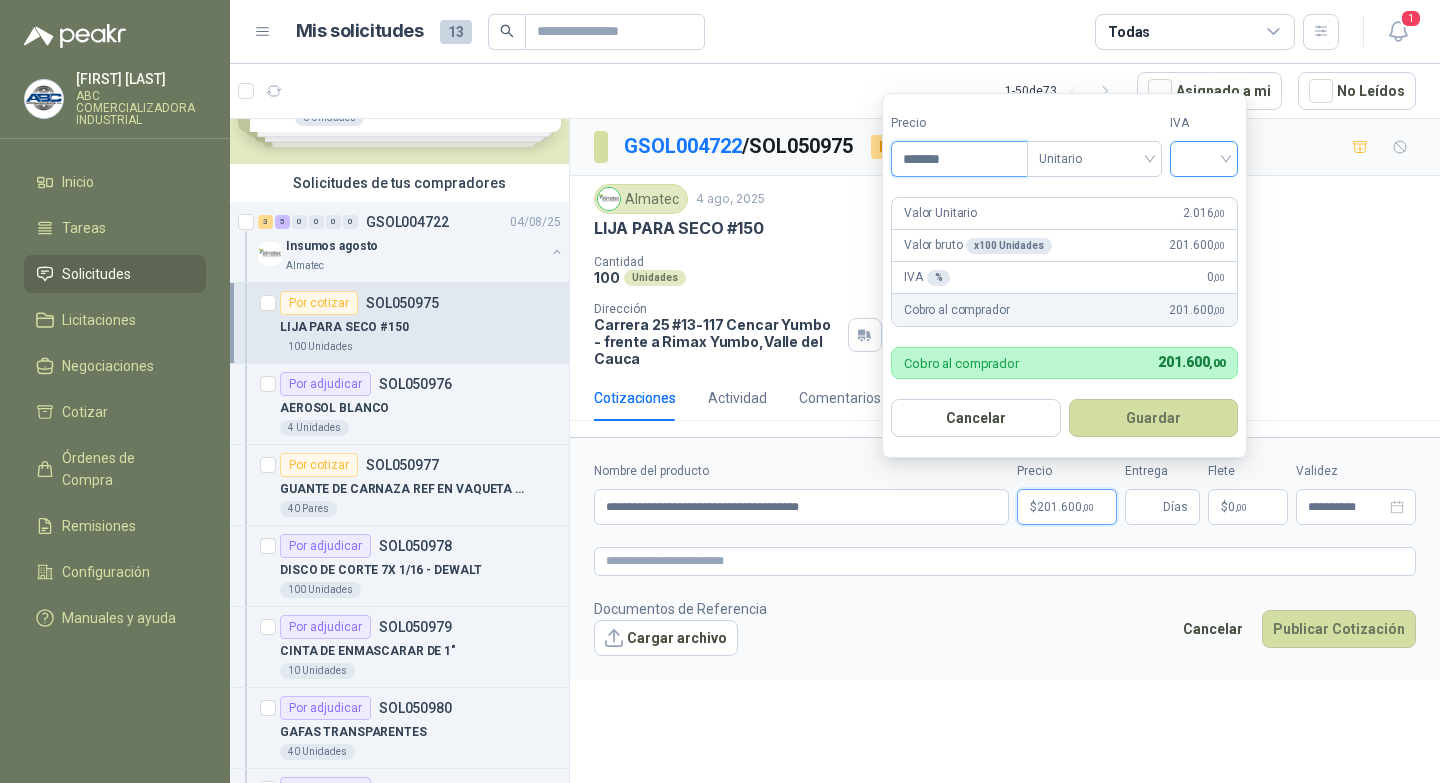 type on "*******" 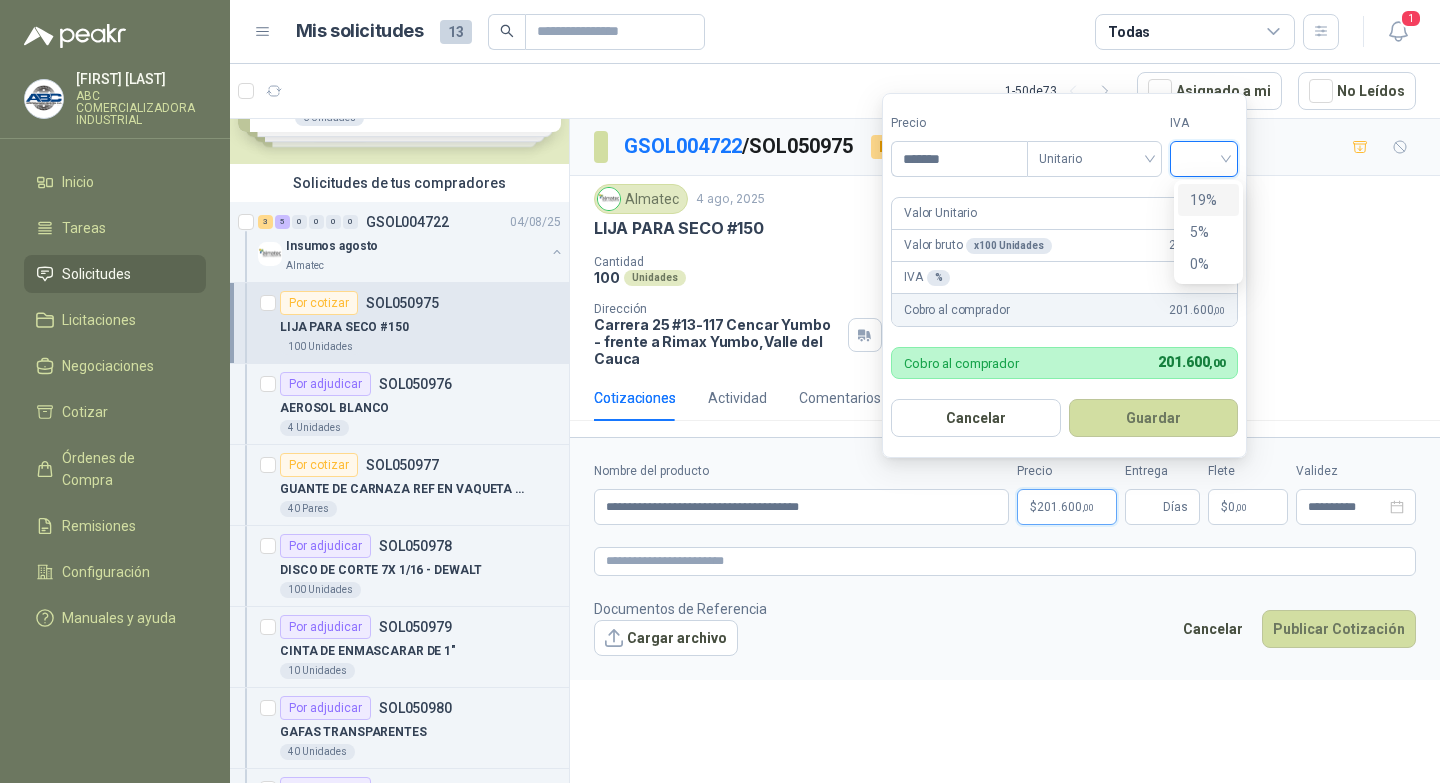 click at bounding box center [1204, 157] 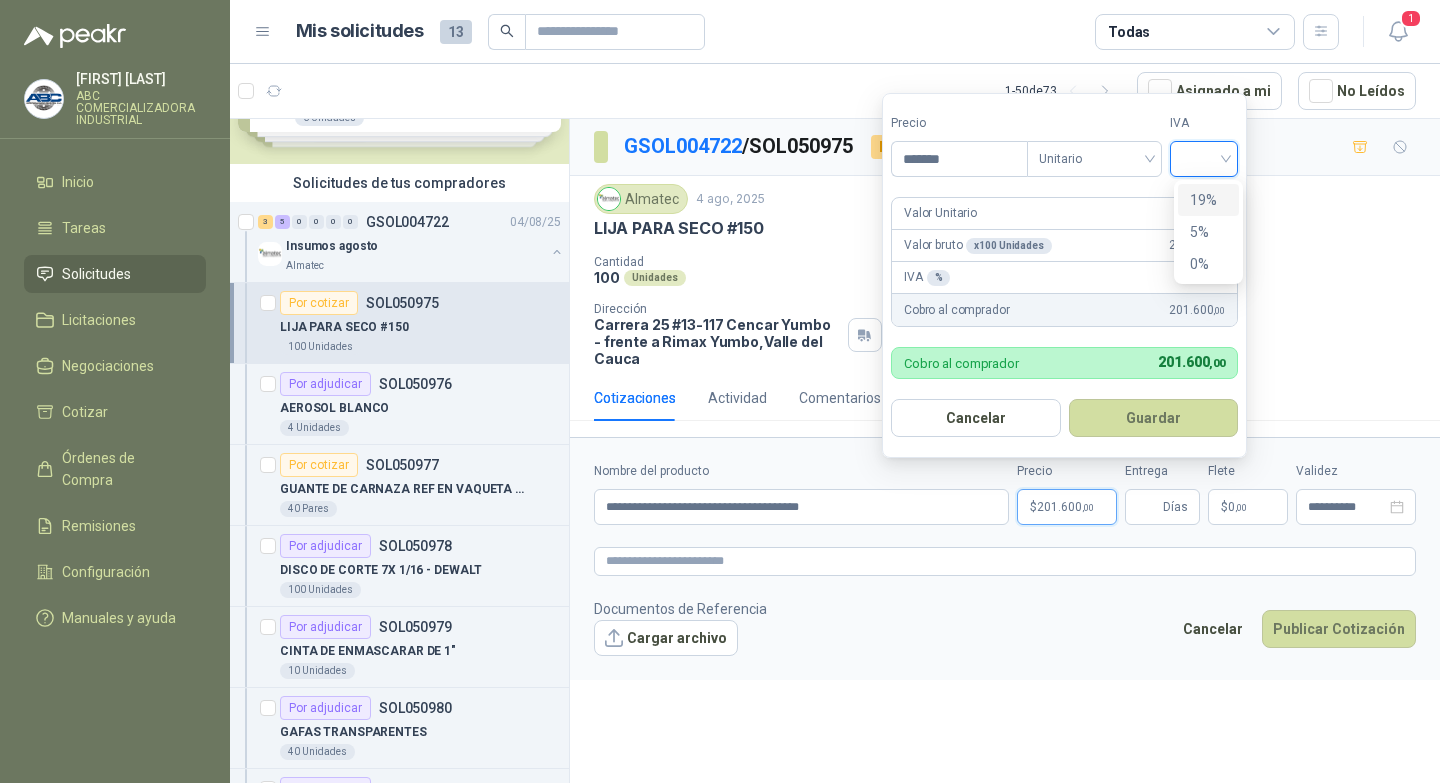 click on "19%" at bounding box center (1208, 200) 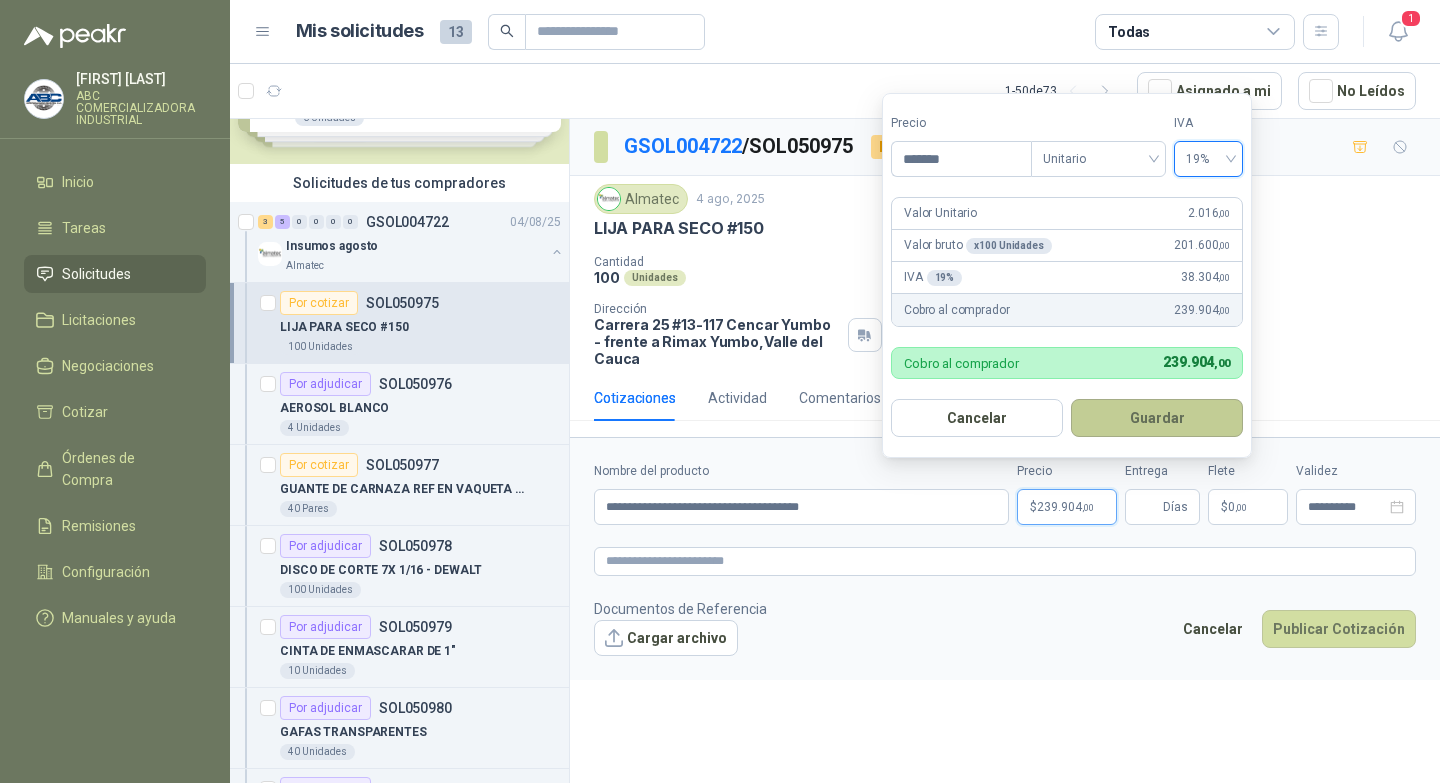 click on "Guardar" at bounding box center (1157, 418) 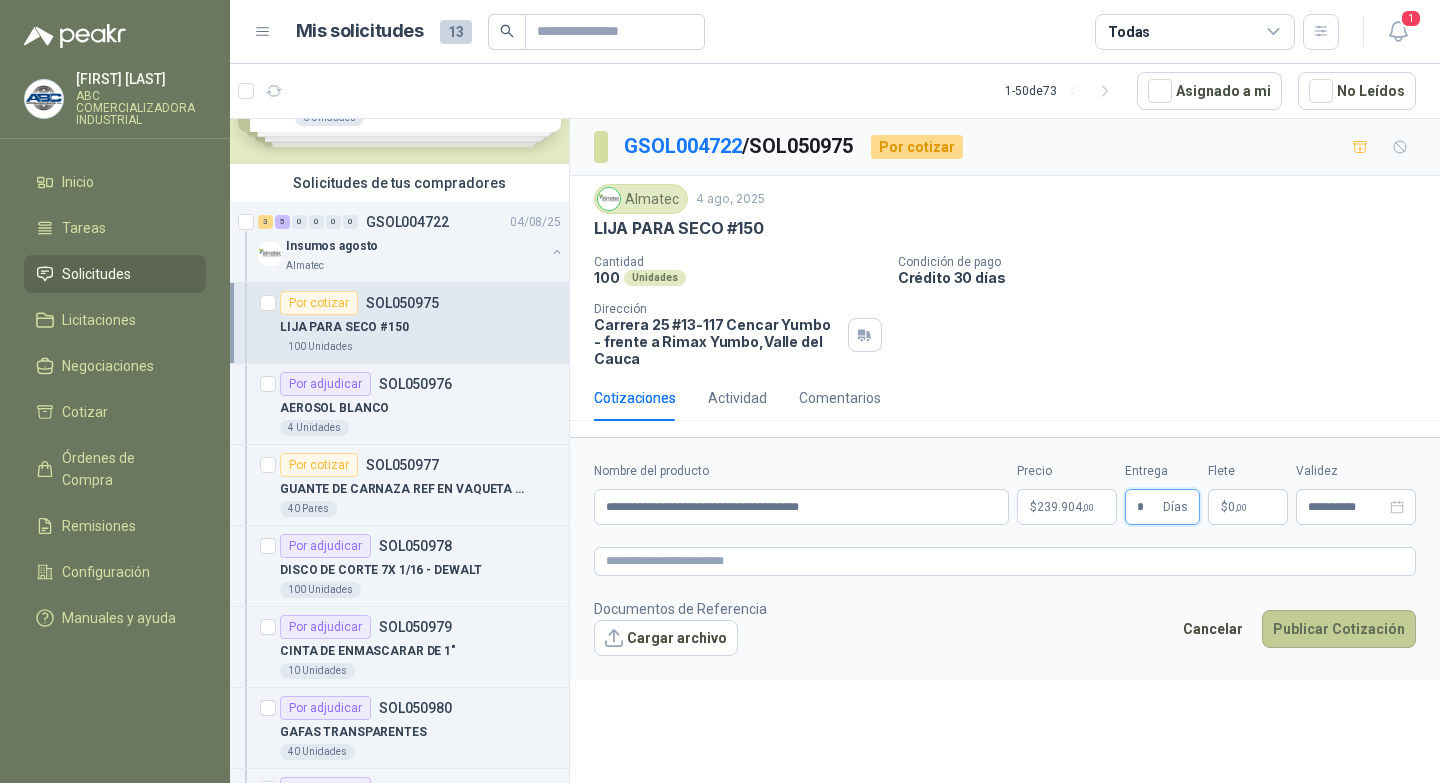 type on "*" 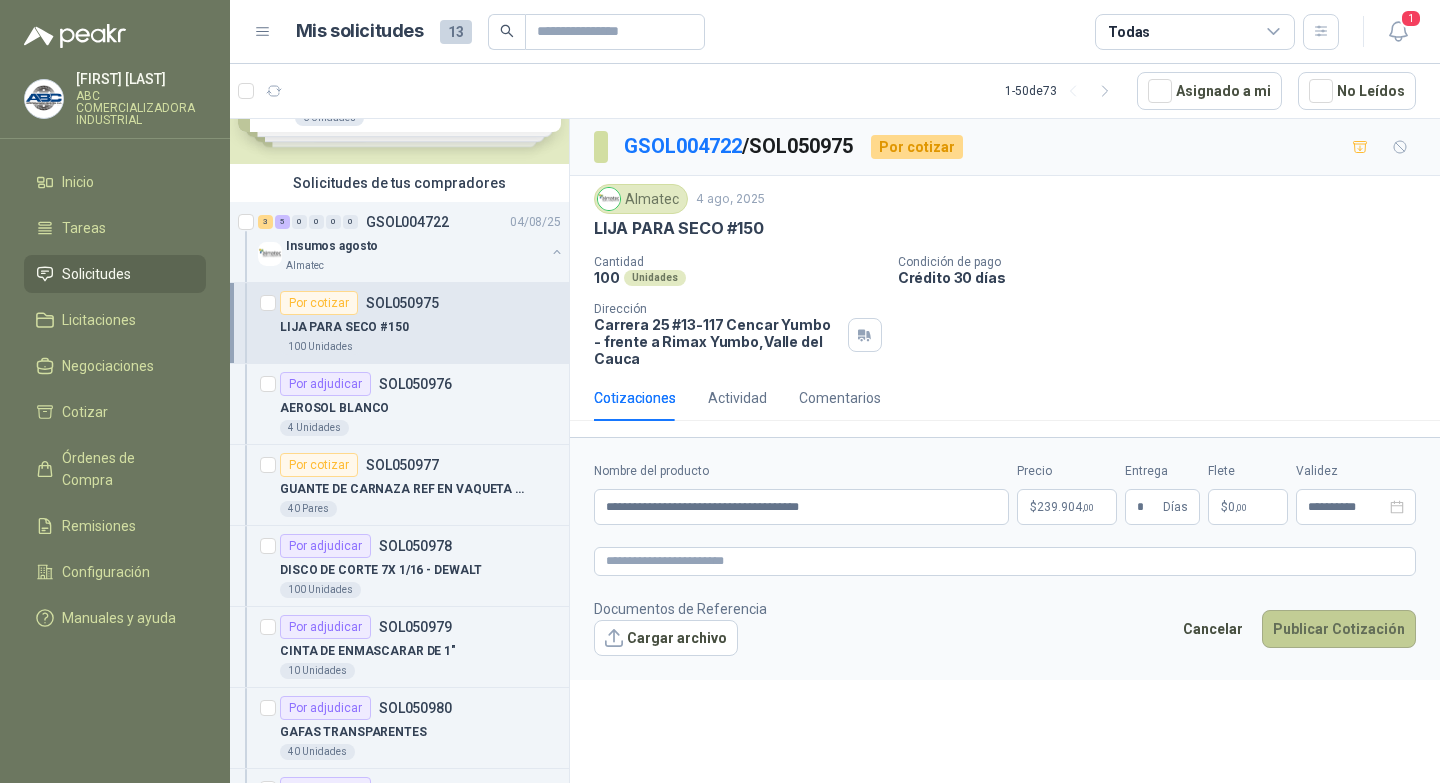 click on "Publicar Cotización" at bounding box center (1339, 629) 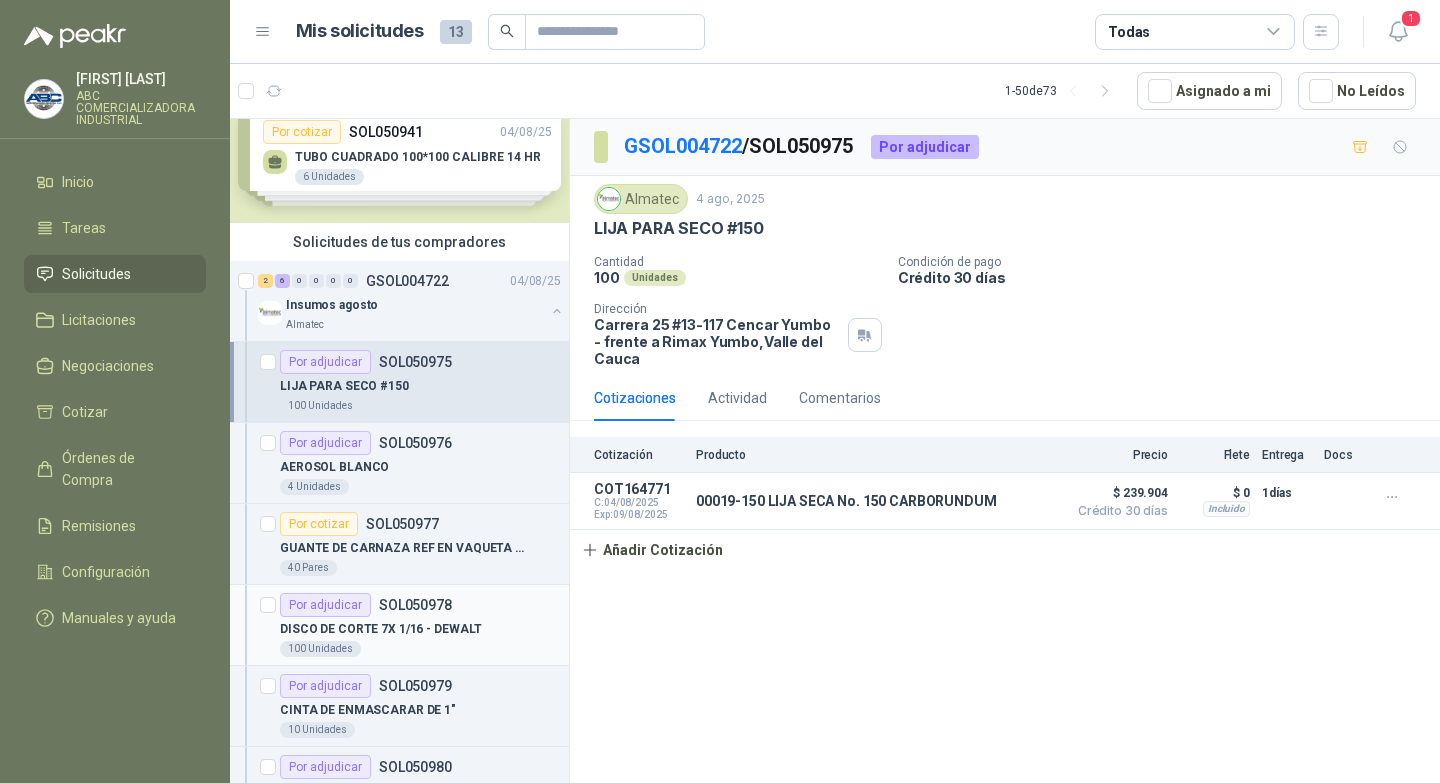 scroll, scrollTop: 0, scrollLeft: 0, axis: both 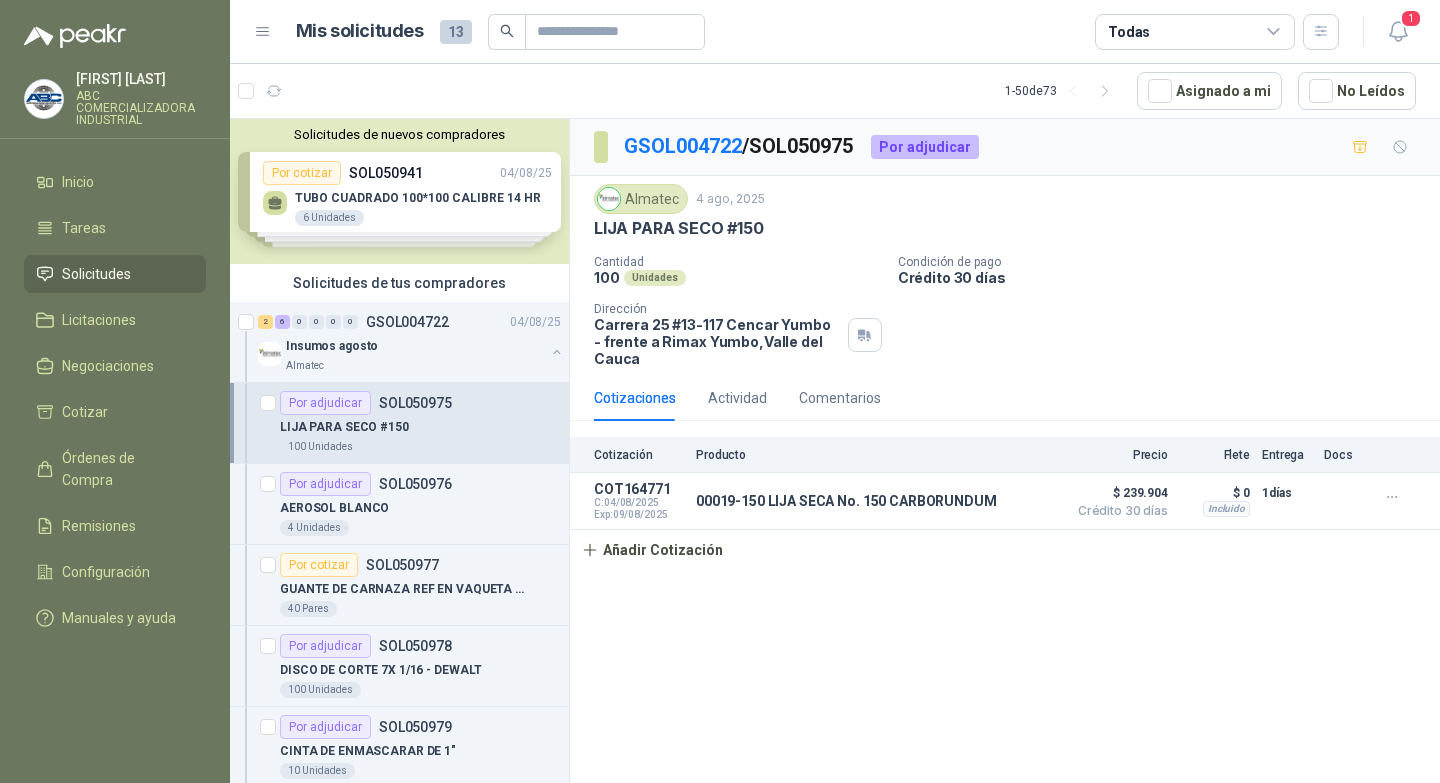 click on "Solicitudes de nuevos compradores Por cotizar SOL050941 04/08/25   TUBO CUADRADO 100*100 CALIBRE 14 HR 6   Unidades Por cotizar SOL050905 01/08/25   INYECTOR THAMA 1CM REF 210-1 6   Unidades Por cotizar SOL050873 01/08/25   UND MANTENIMNTO FRL ESTANDAR CONEX 1/4 2   Unidades Por cotizar SOL050803 31/07/25   TALADRO DEWALT 1/2 ** INHALAMBRICO  BLACK DECKER  BCDE120C 1   Unidades ¿Quieres recibir  cientos de solicitudes de compra  como estas todos los días? Agenda una reunión" at bounding box center (399, 191) 